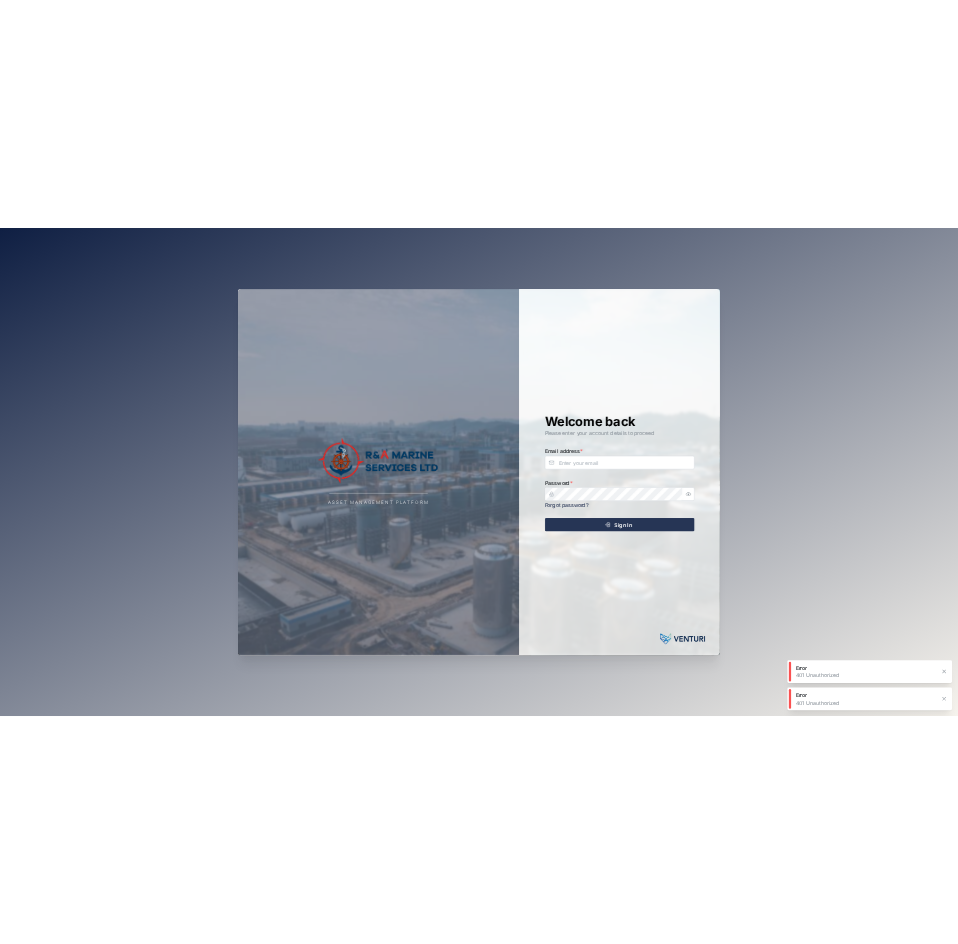 scroll, scrollTop: 0, scrollLeft: 0, axis: both 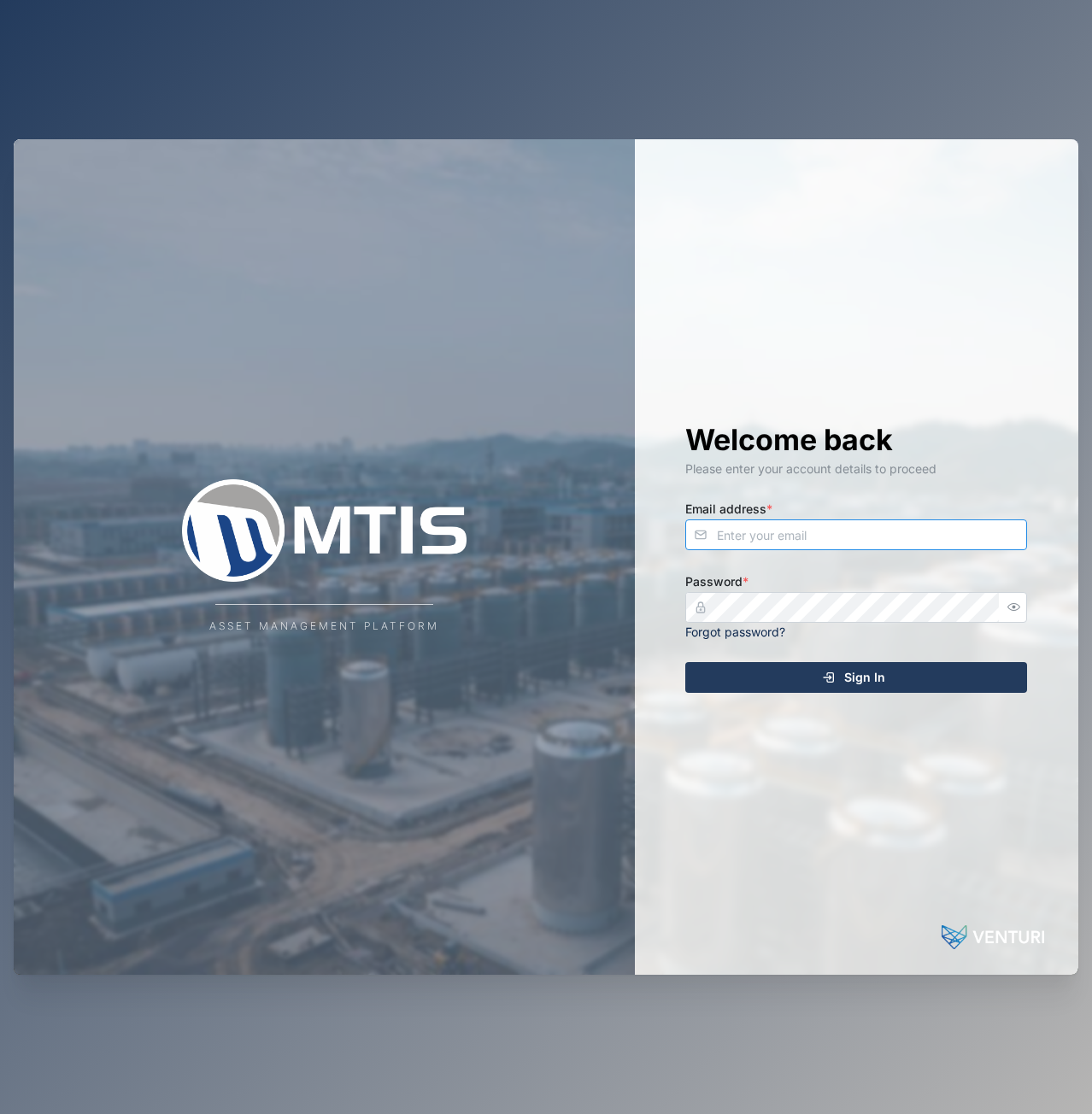 click on "Email address  *" at bounding box center [856, 535] 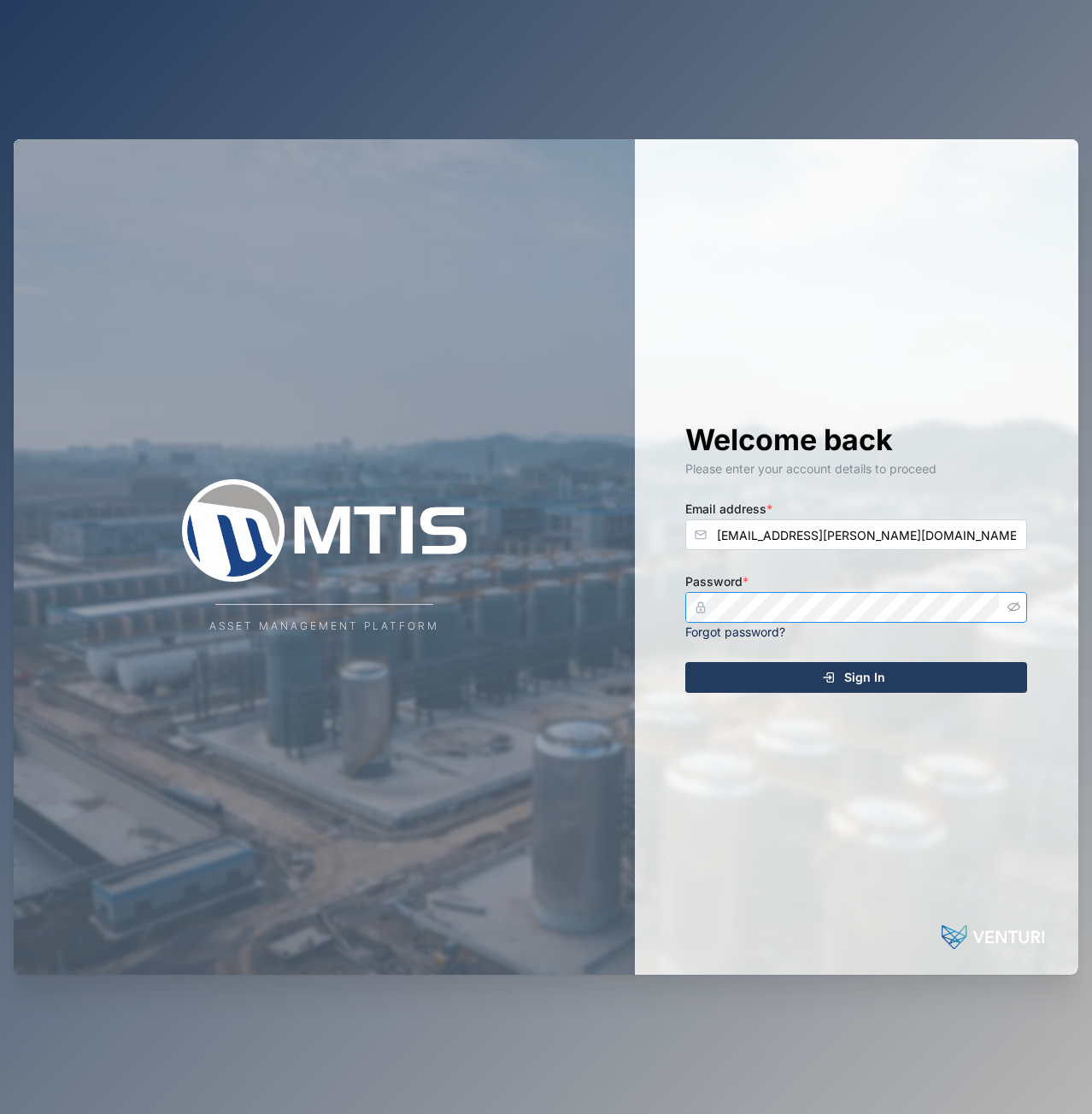 click 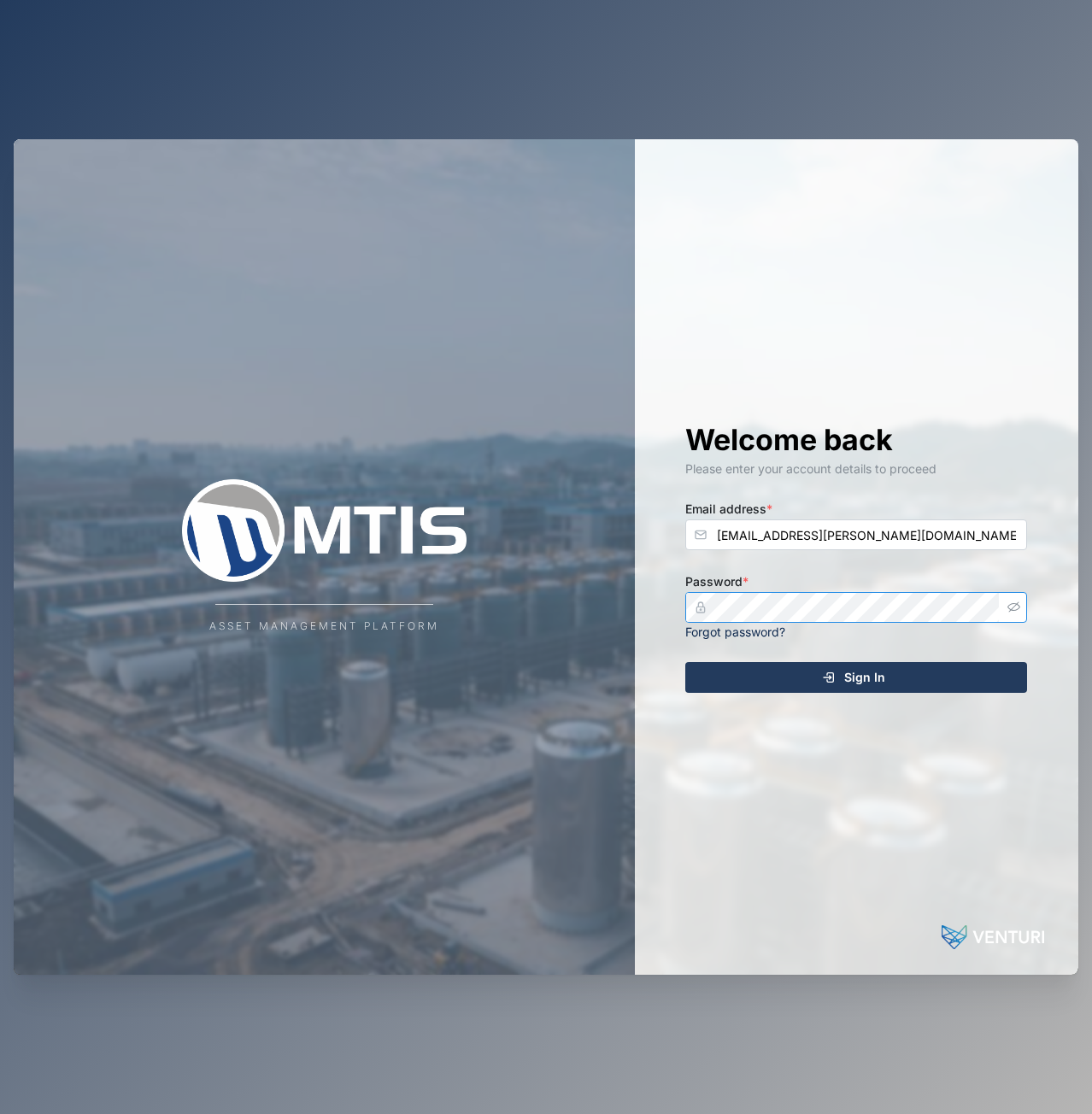 click on "Sign In" at bounding box center (856, 677) 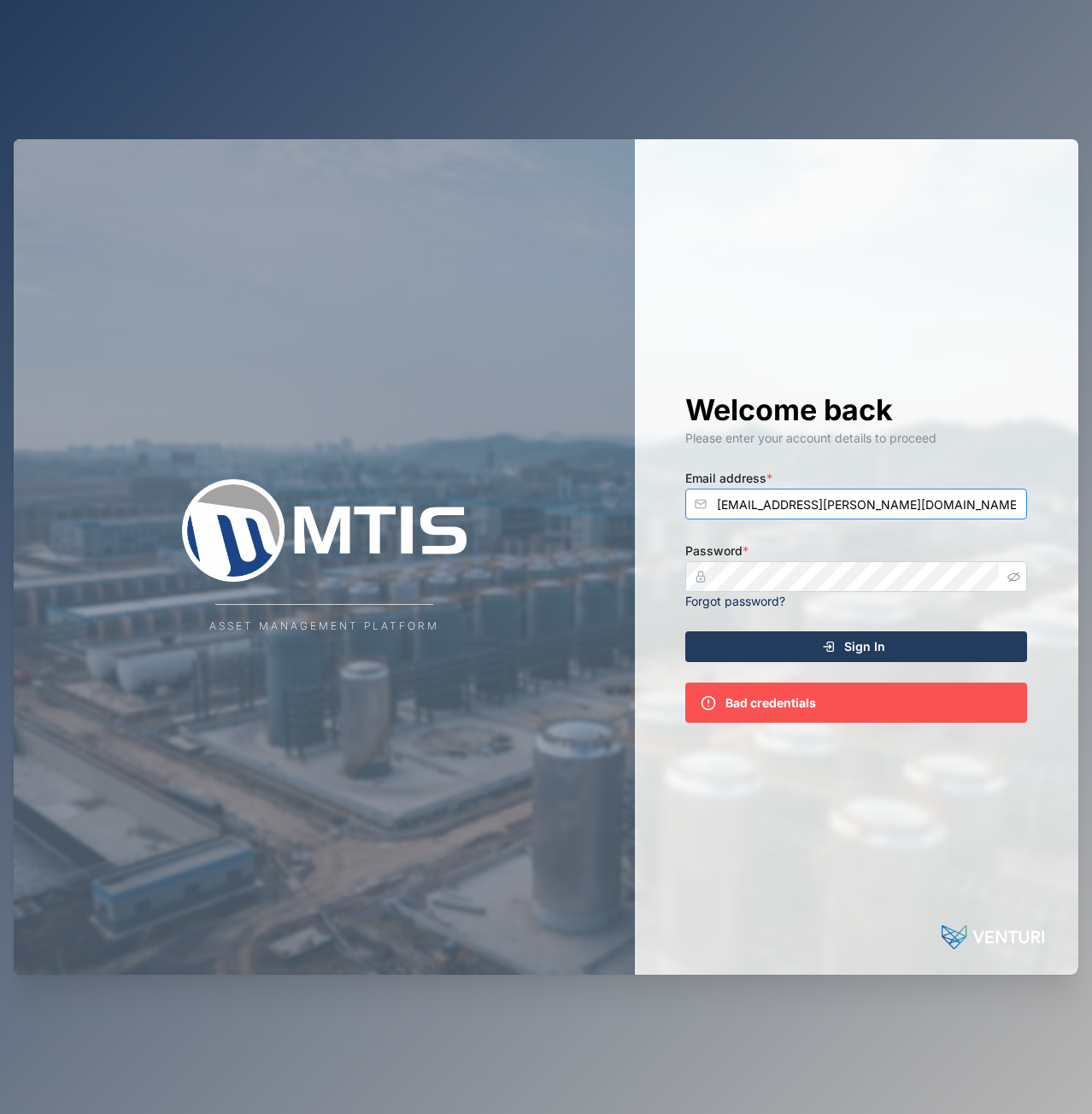 click on "deeclan.delahunty@venturi.io" at bounding box center [856, 504] 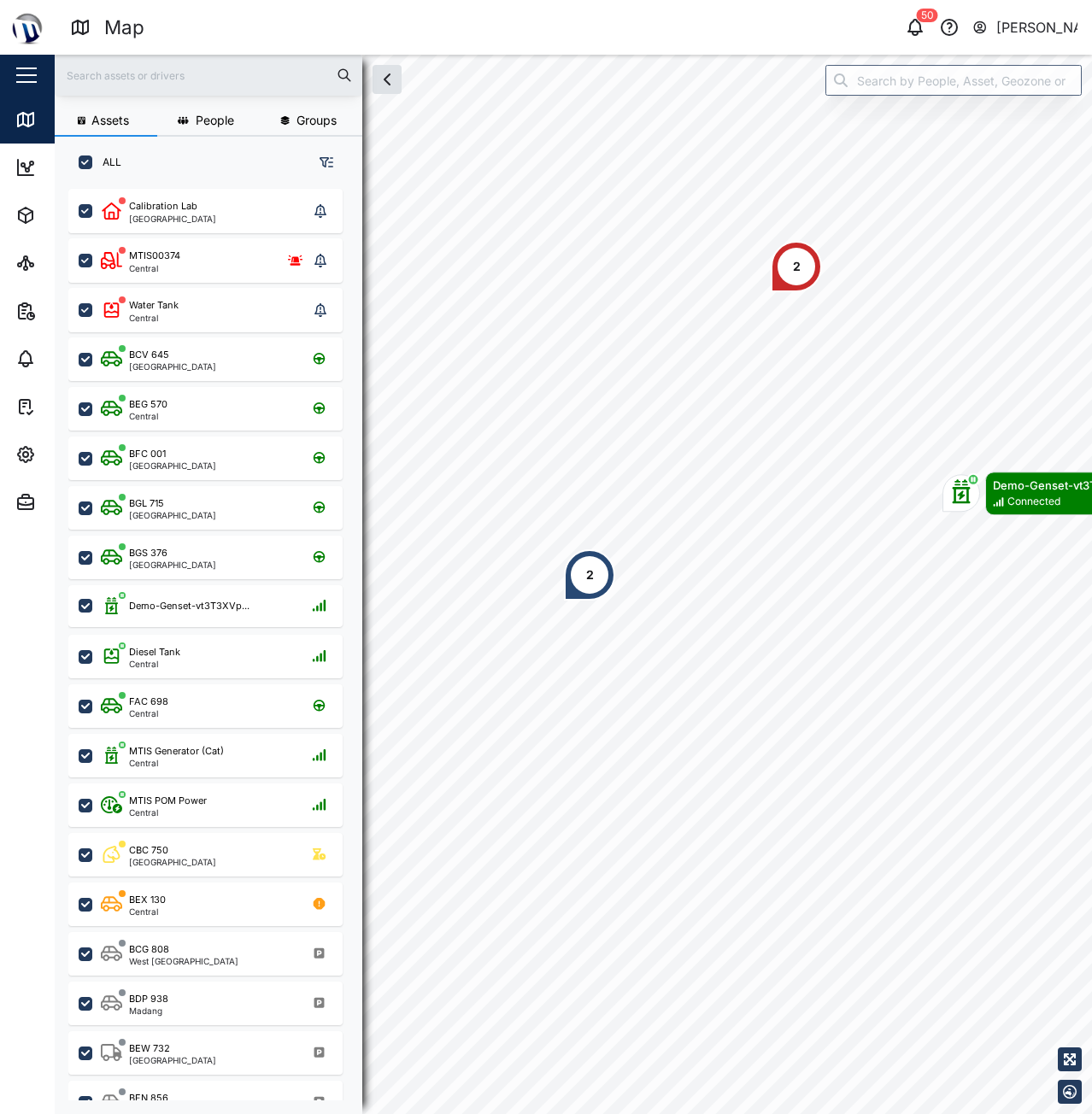 scroll, scrollTop: 14, scrollLeft: 14, axis: both 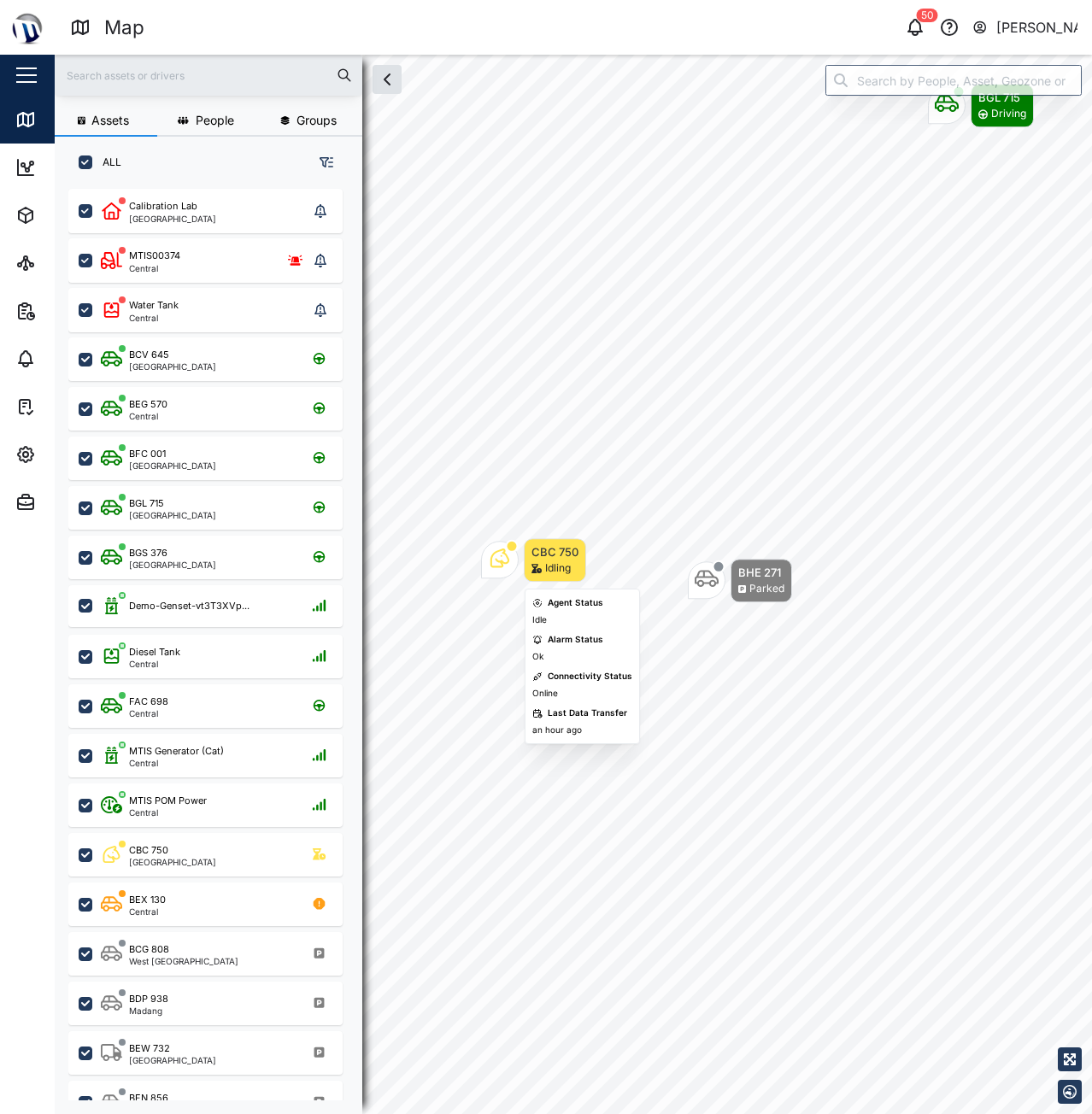 click 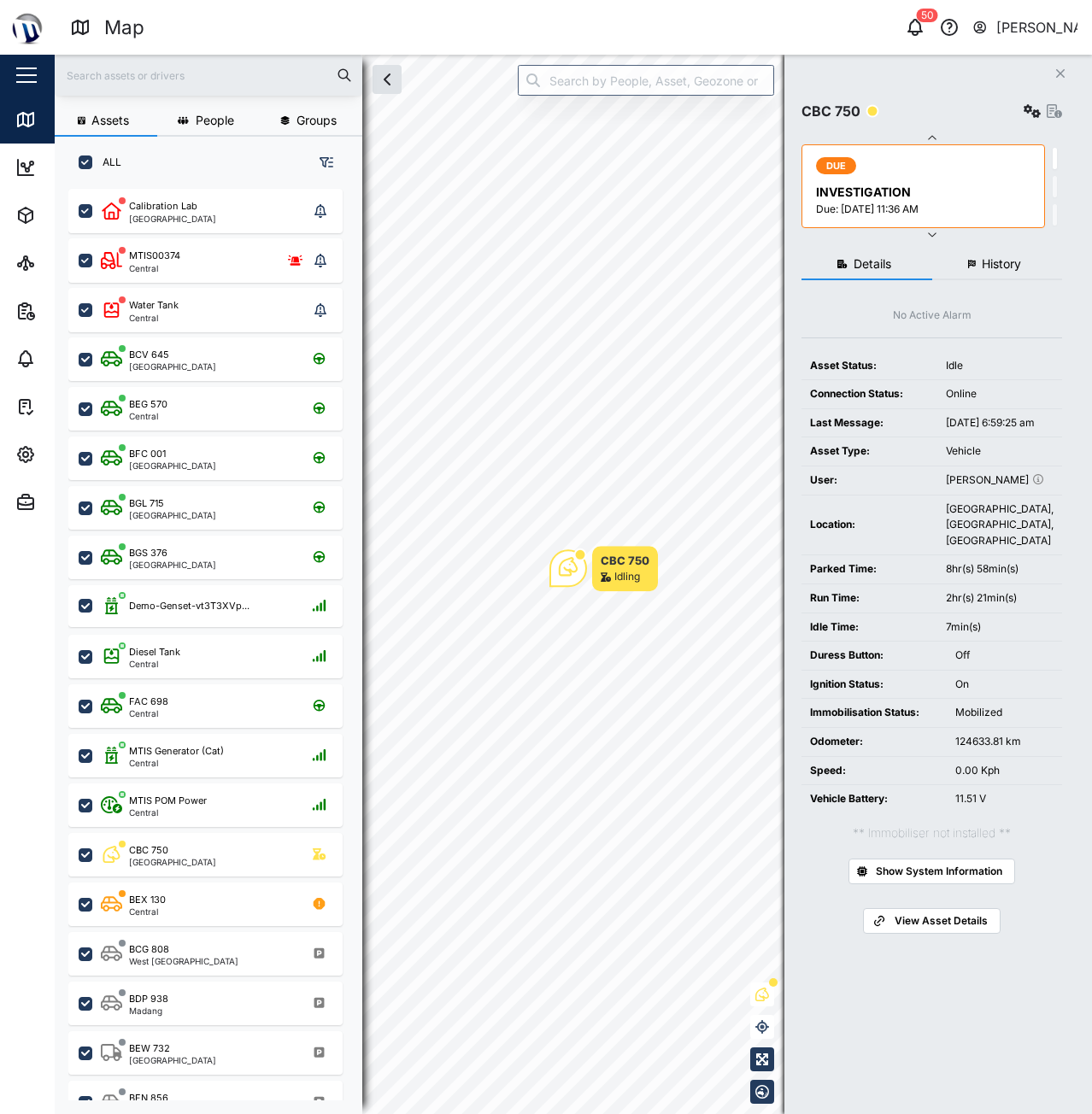 drag, startPoint x: 1018, startPoint y: 261, endPoint x: 1033, endPoint y: 253, distance: 17 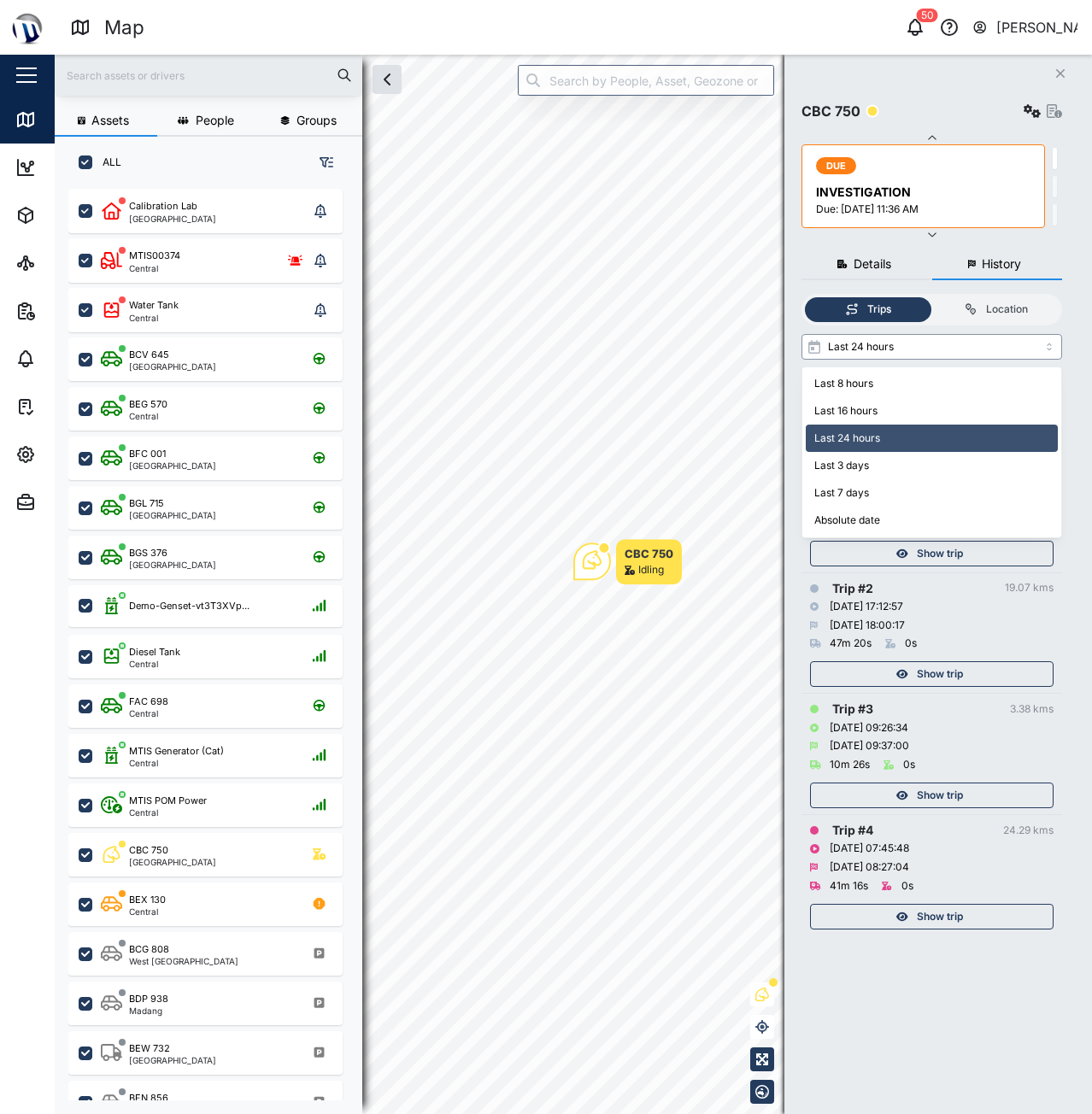 click on "Last 24 hours" at bounding box center [931, 347] 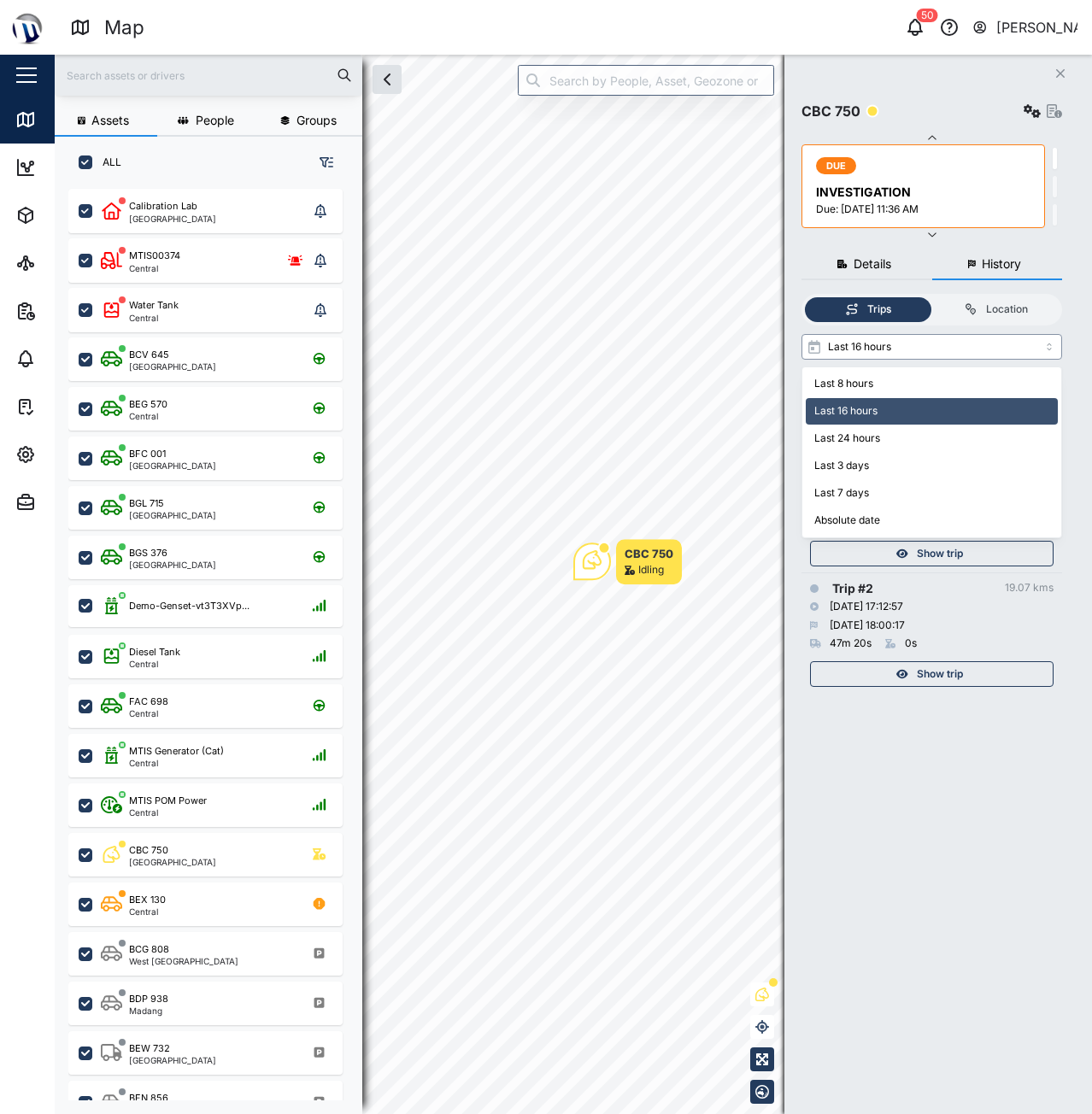 click on "Last 16 hours" at bounding box center (931, 347) 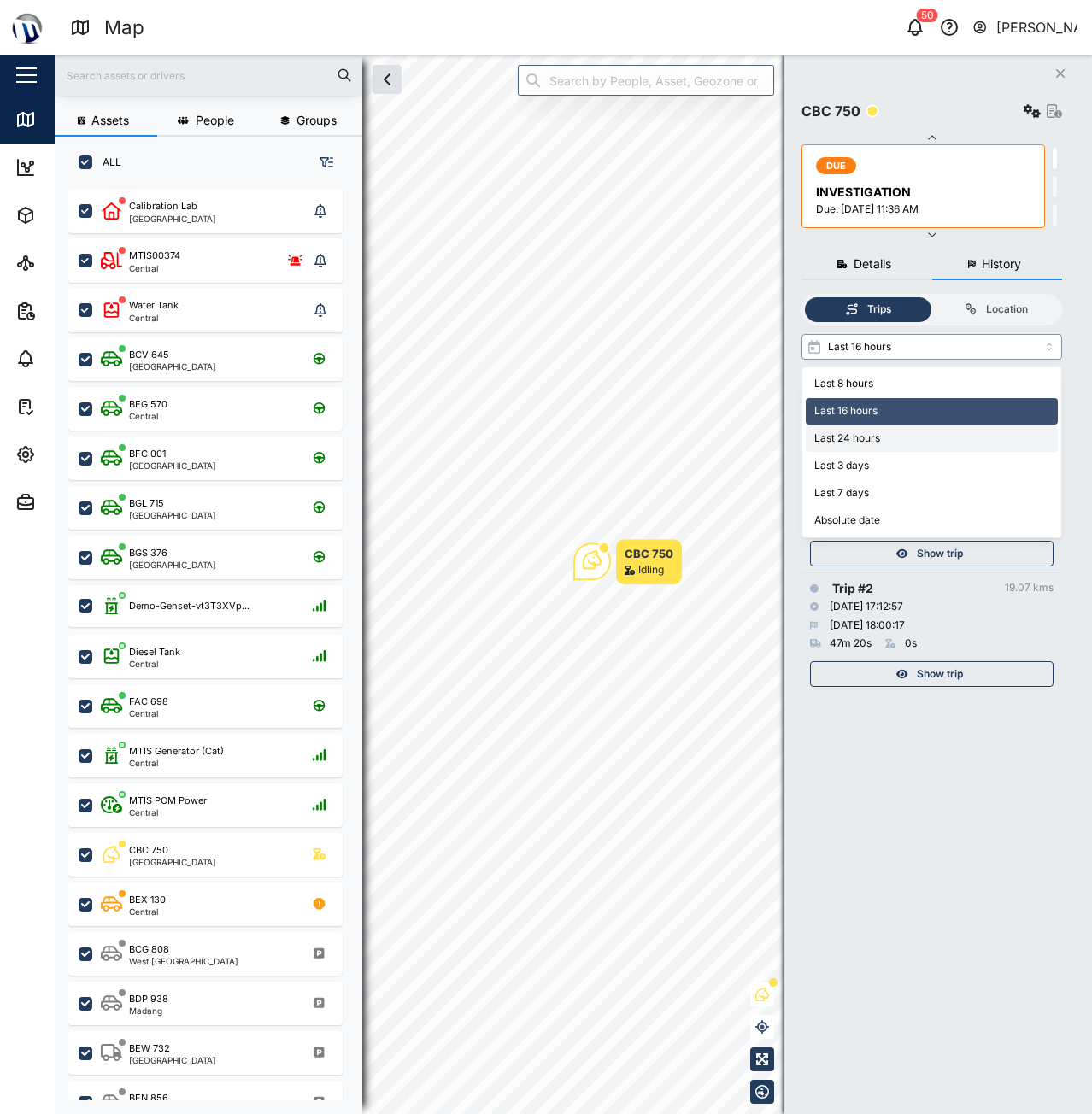 type on "Last 24 hours" 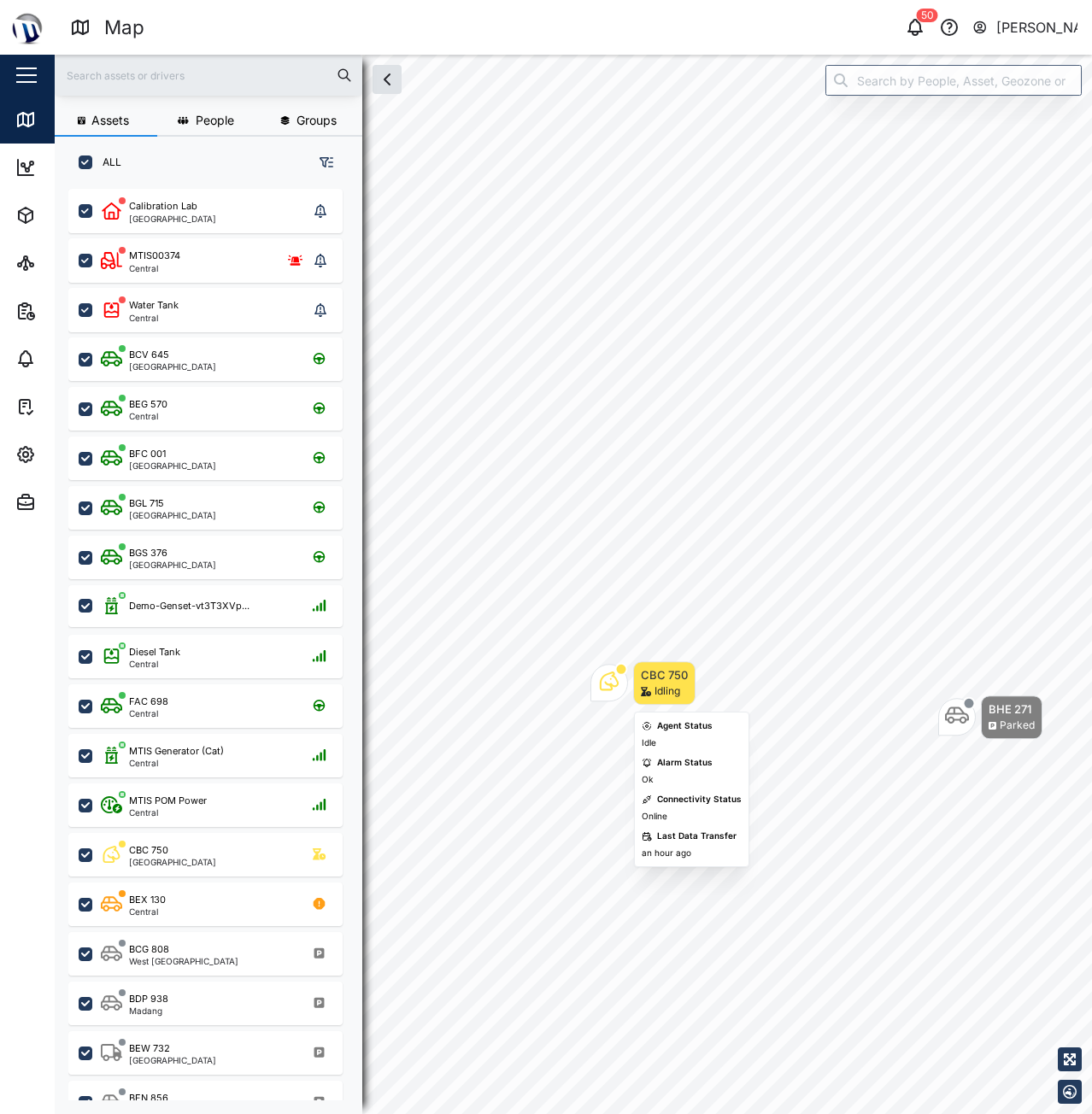 click on "Idling" at bounding box center [667, 691] 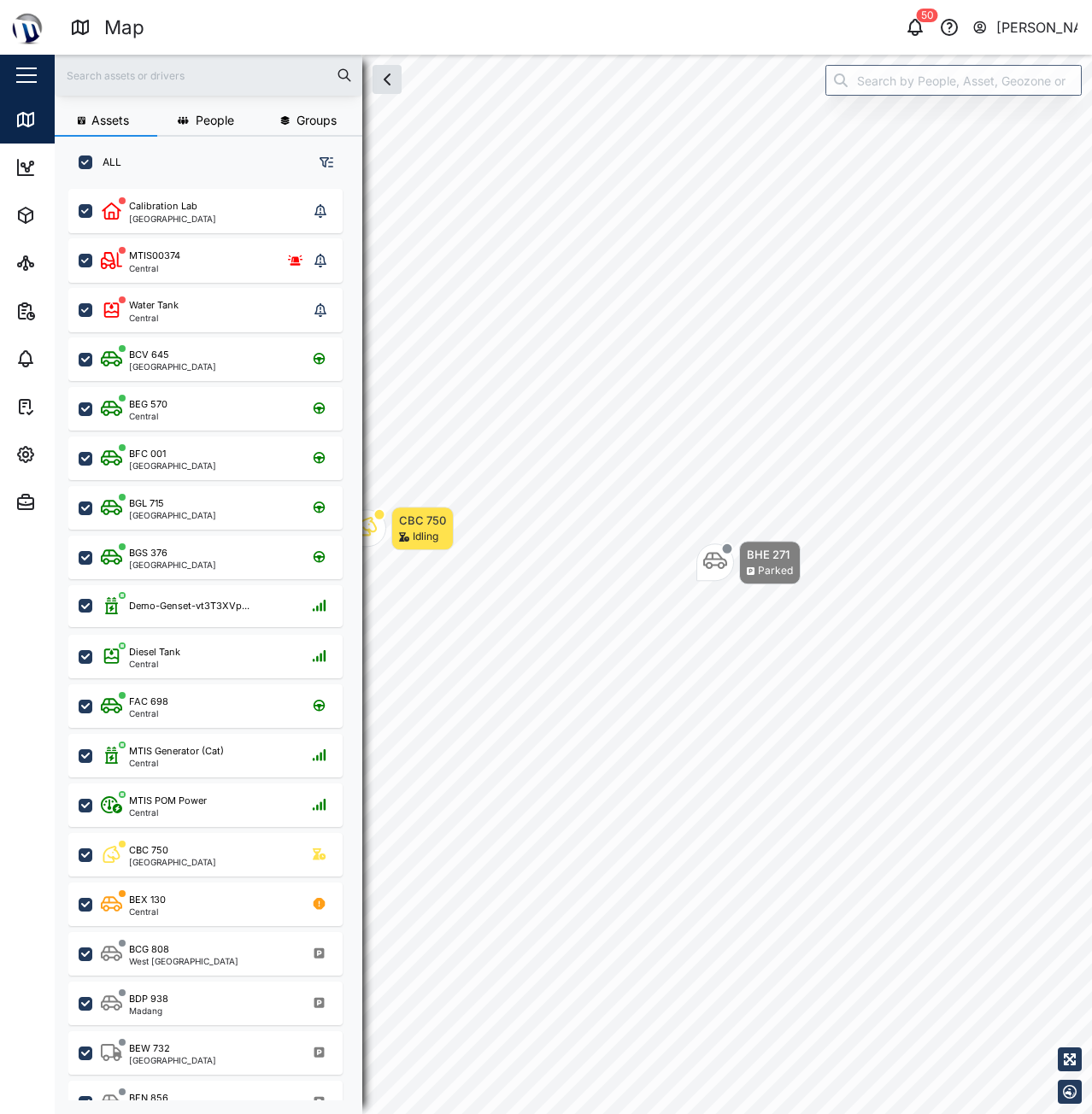 click 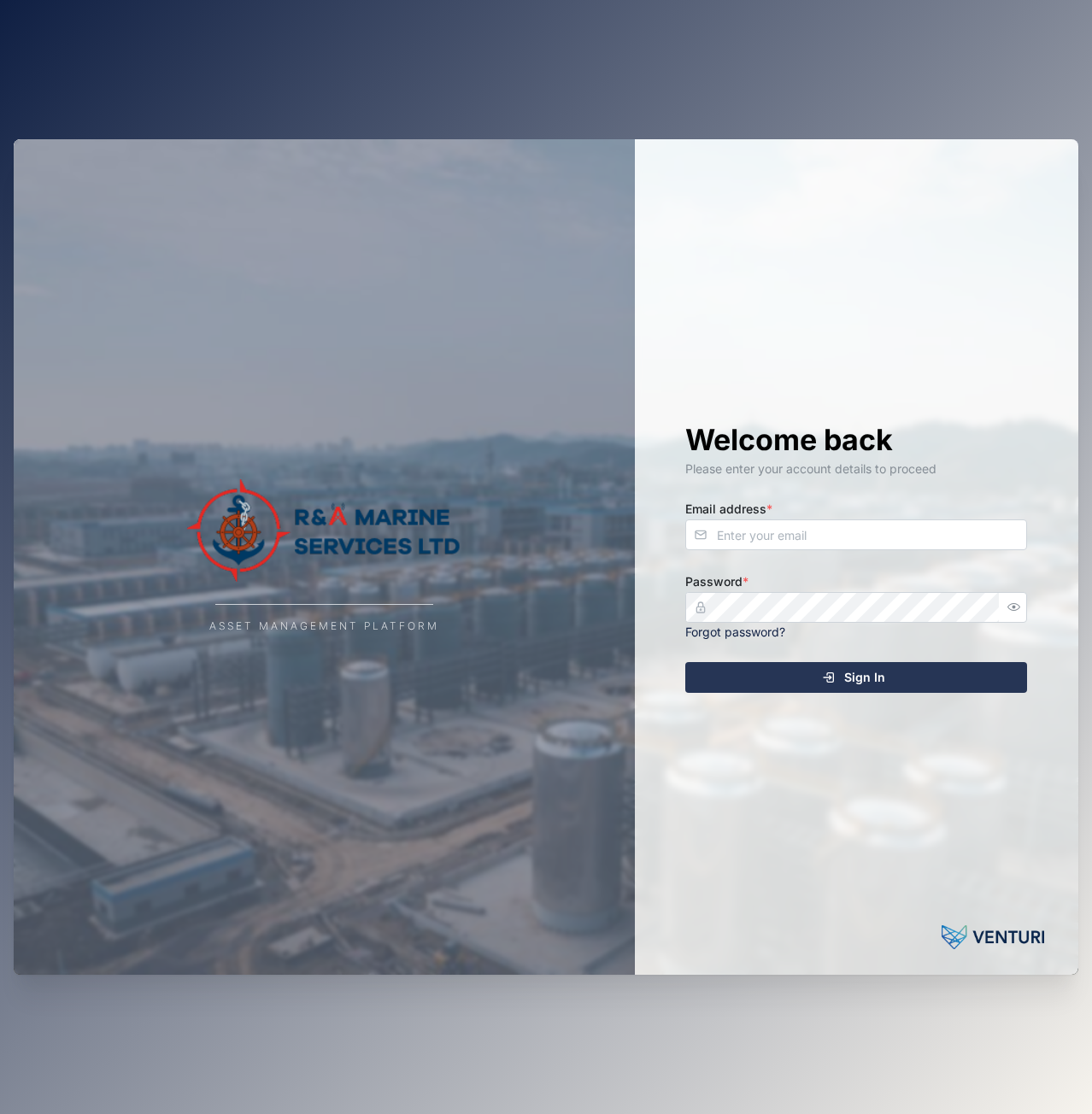 scroll, scrollTop: 0, scrollLeft: 0, axis: both 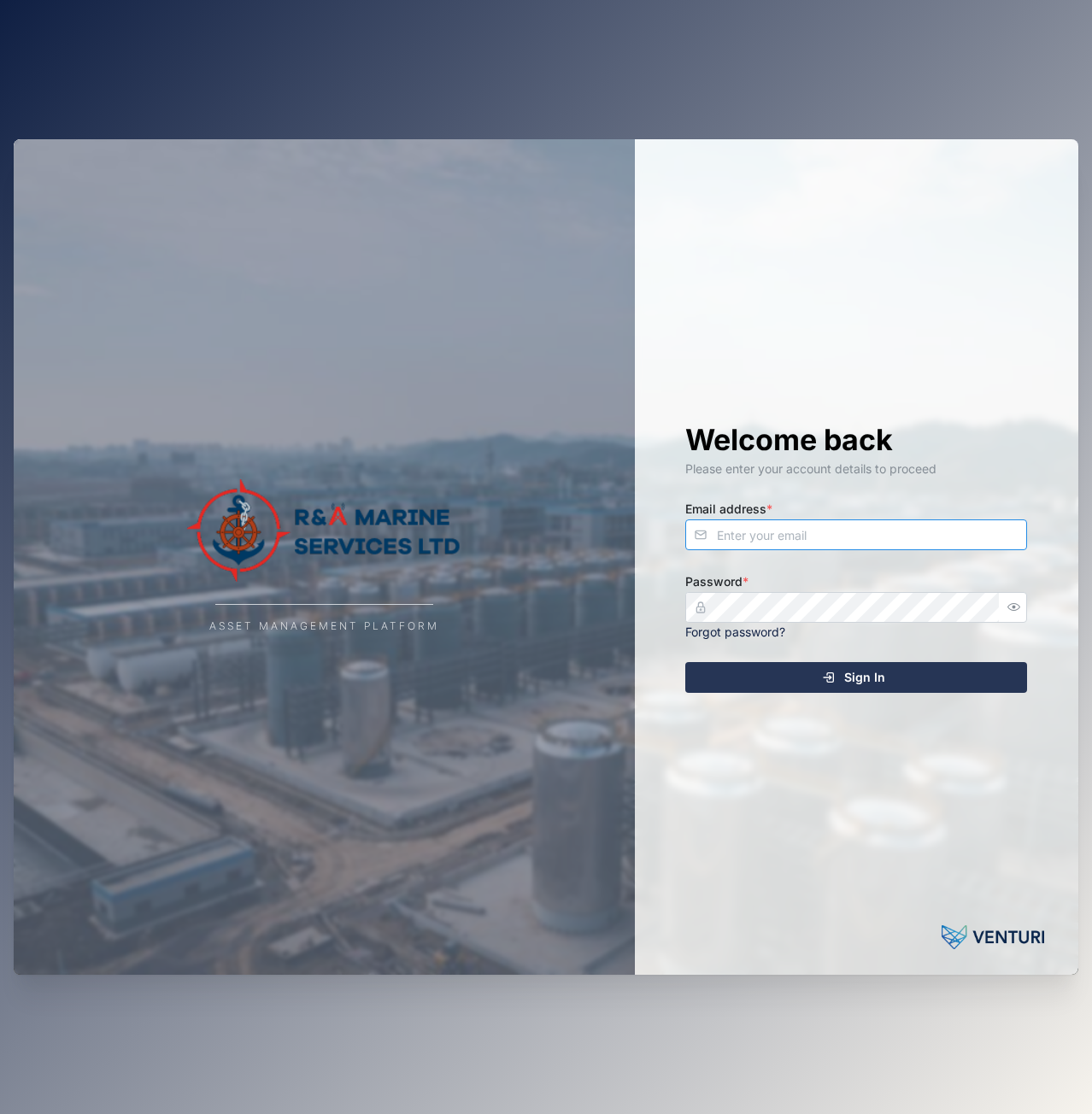 click on "Email address  *" at bounding box center [856, 535] 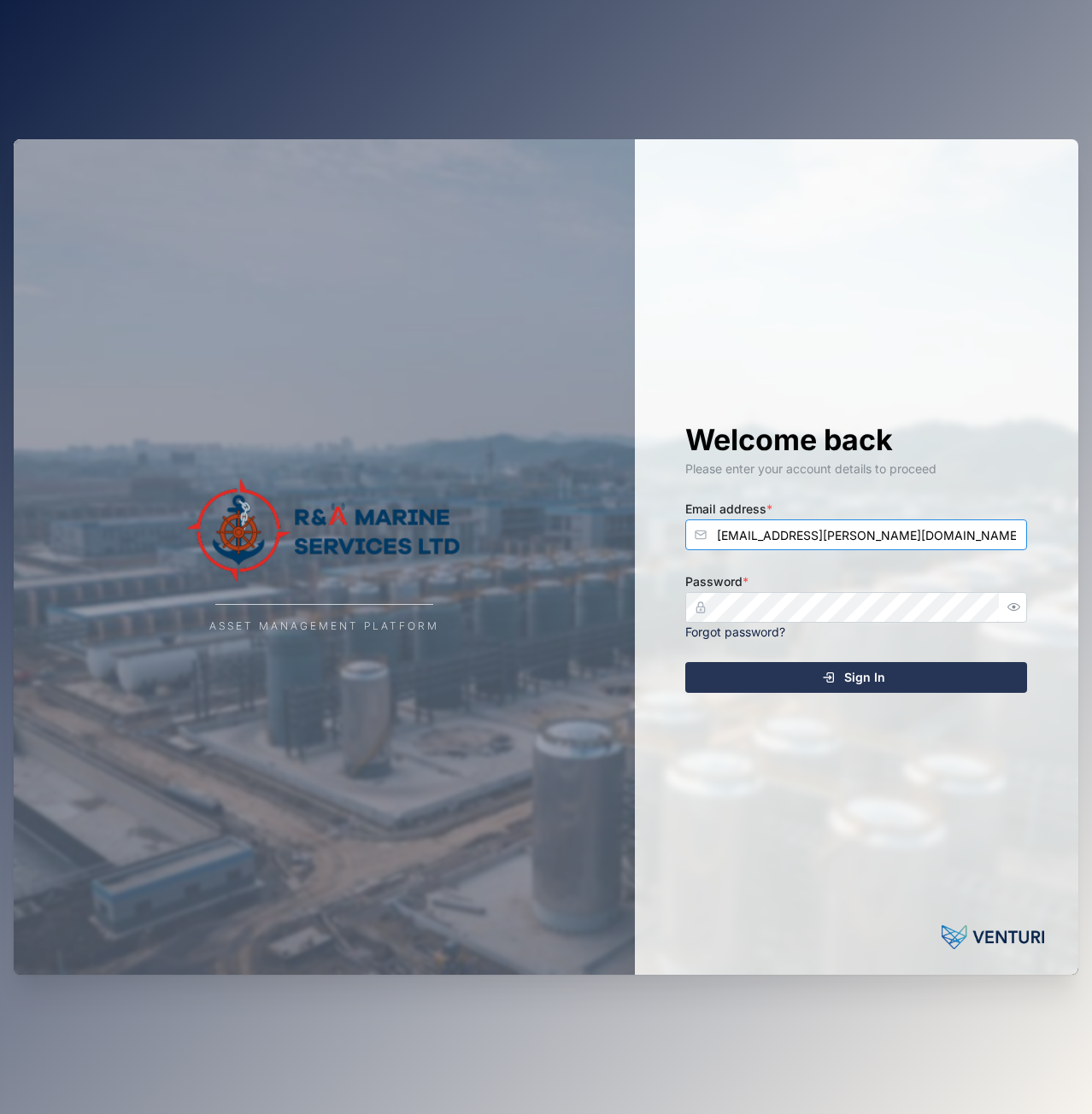 type on "declan.delahunty@venturi.io" 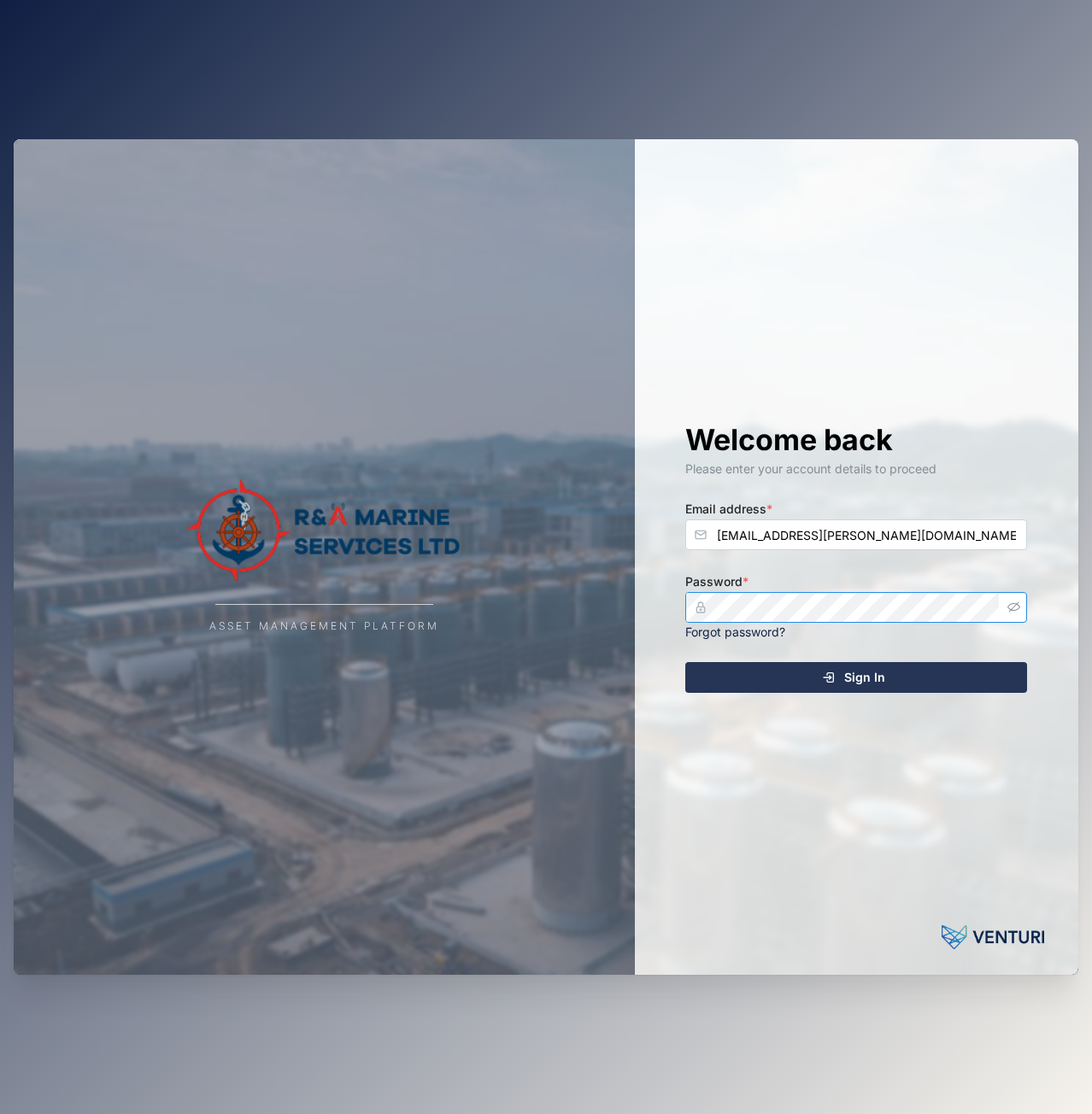 click 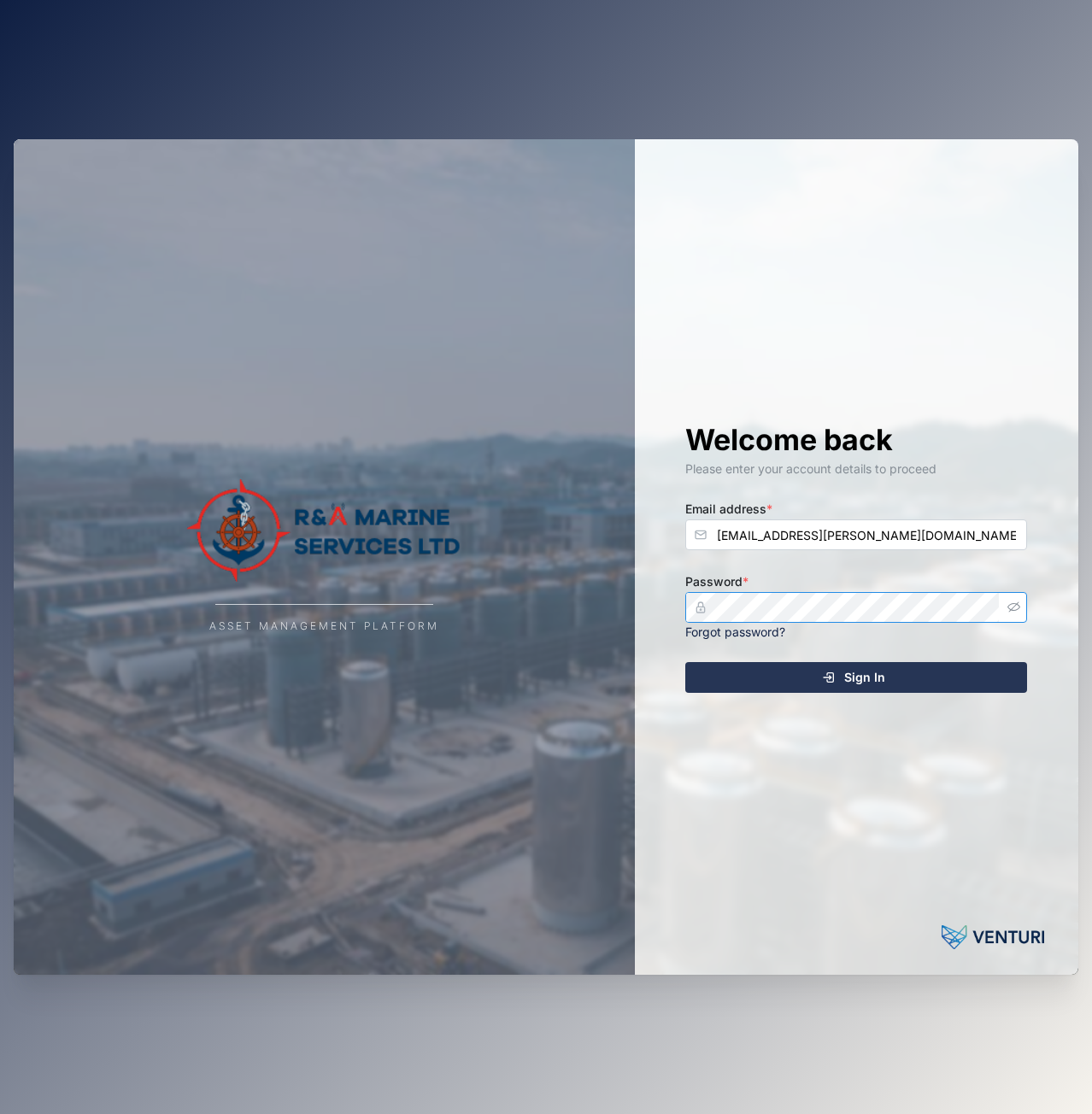 click on "Sign In" at bounding box center [856, 677] 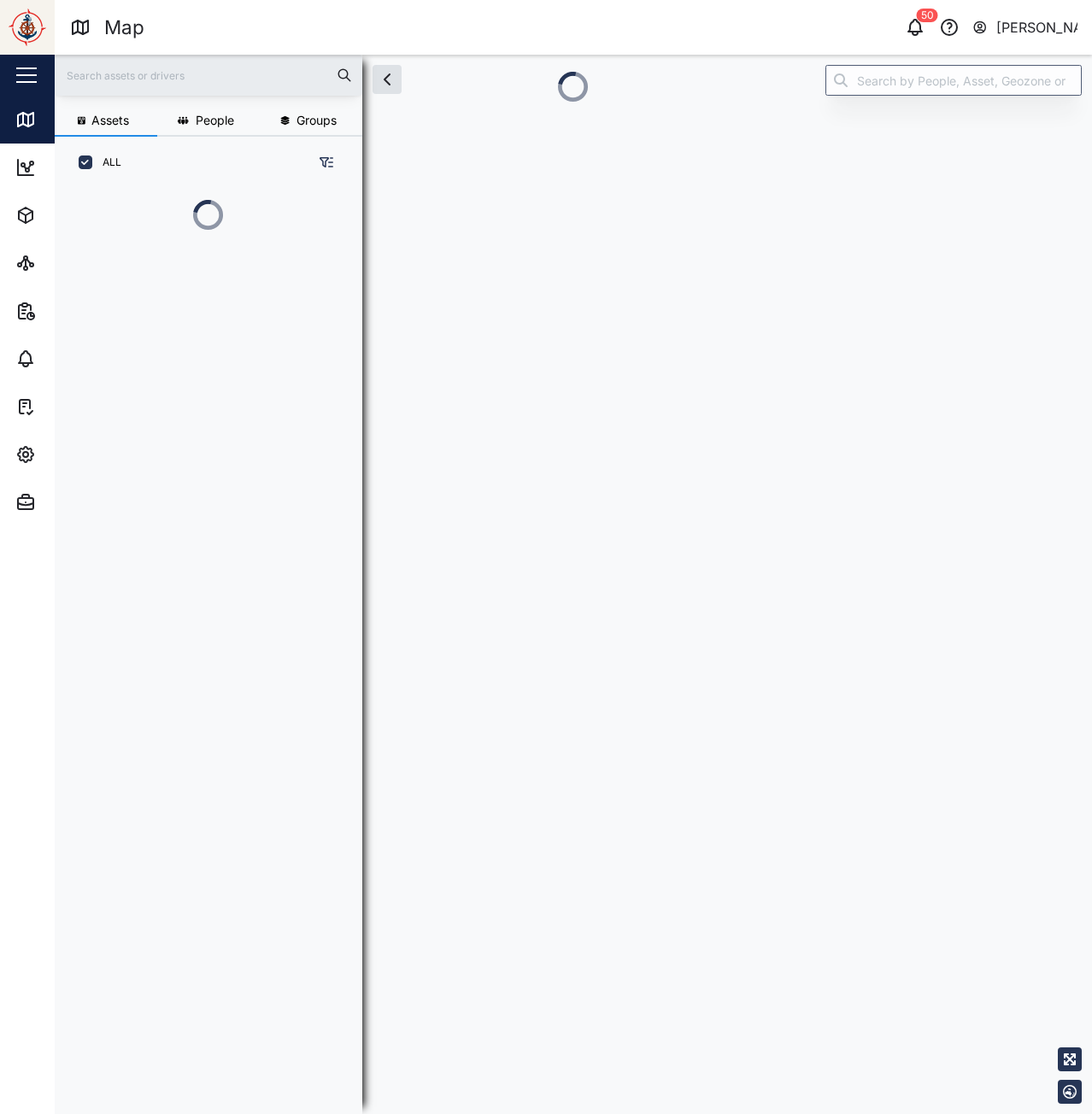 scroll, scrollTop: 14, scrollLeft: 14, axis: both 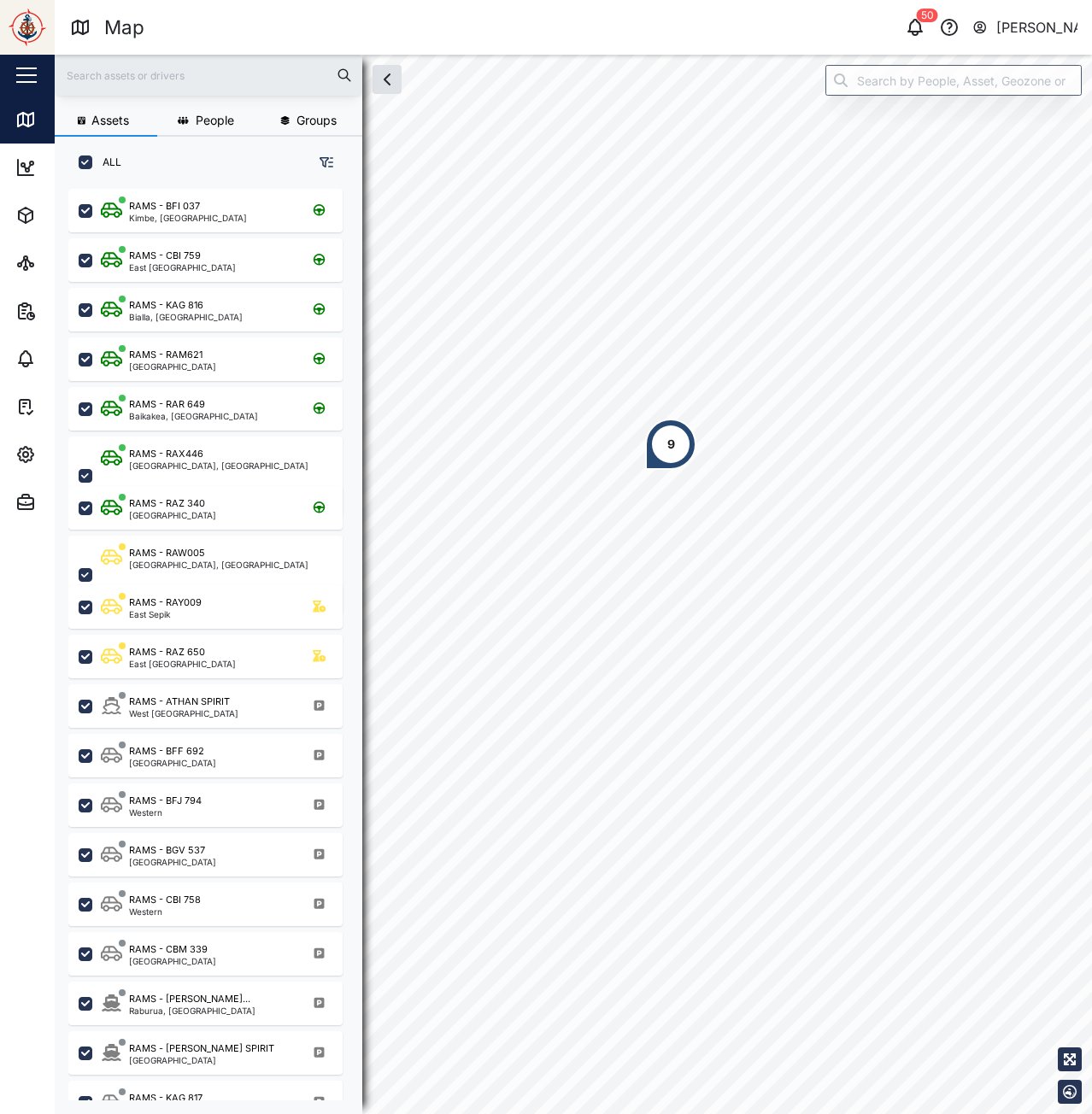 drag, startPoint x: 630, startPoint y: 444, endPoint x: 769, endPoint y: 542, distance: 170.07351 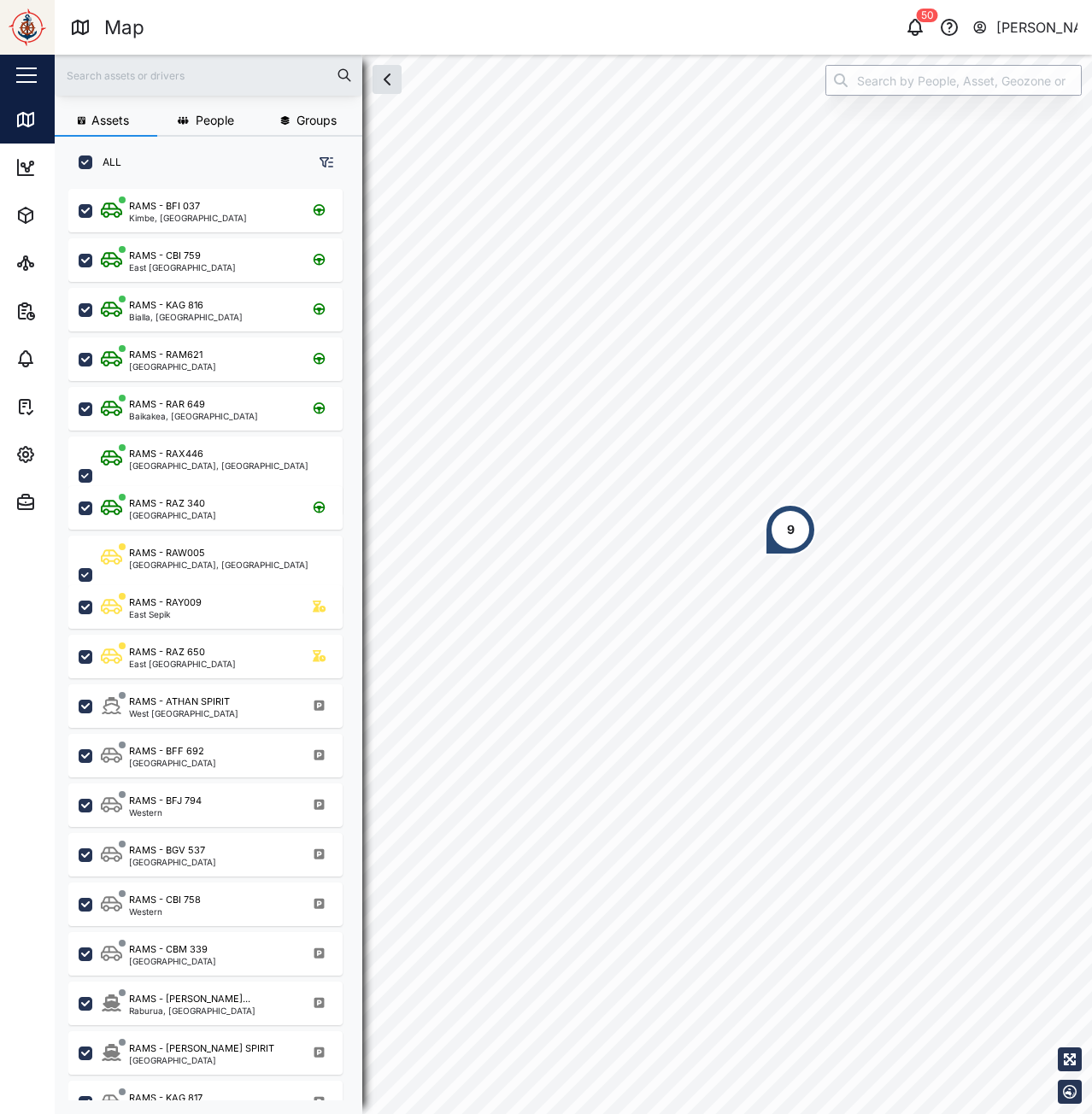 click at bounding box center (954, 80) 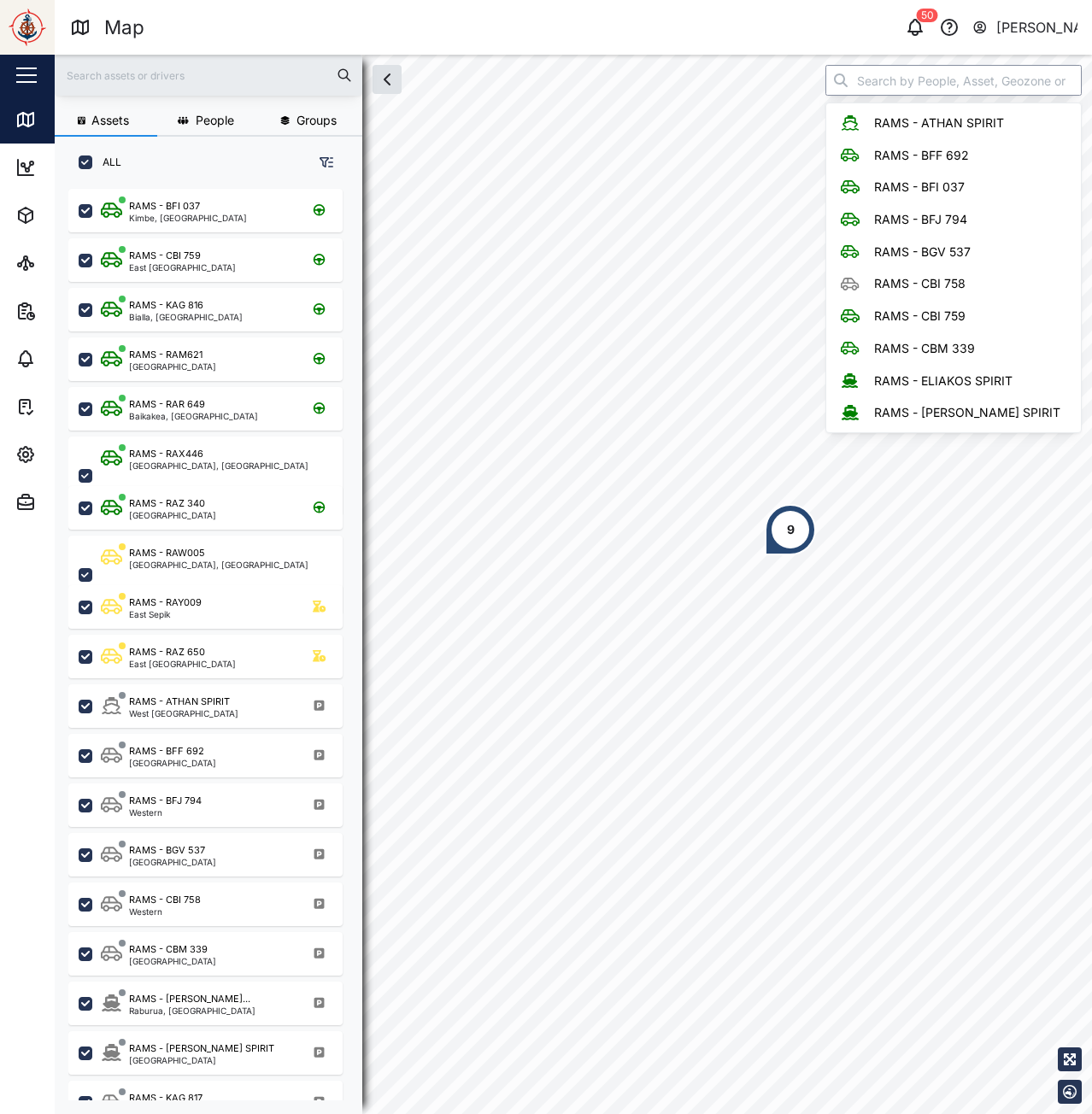 type on "s" 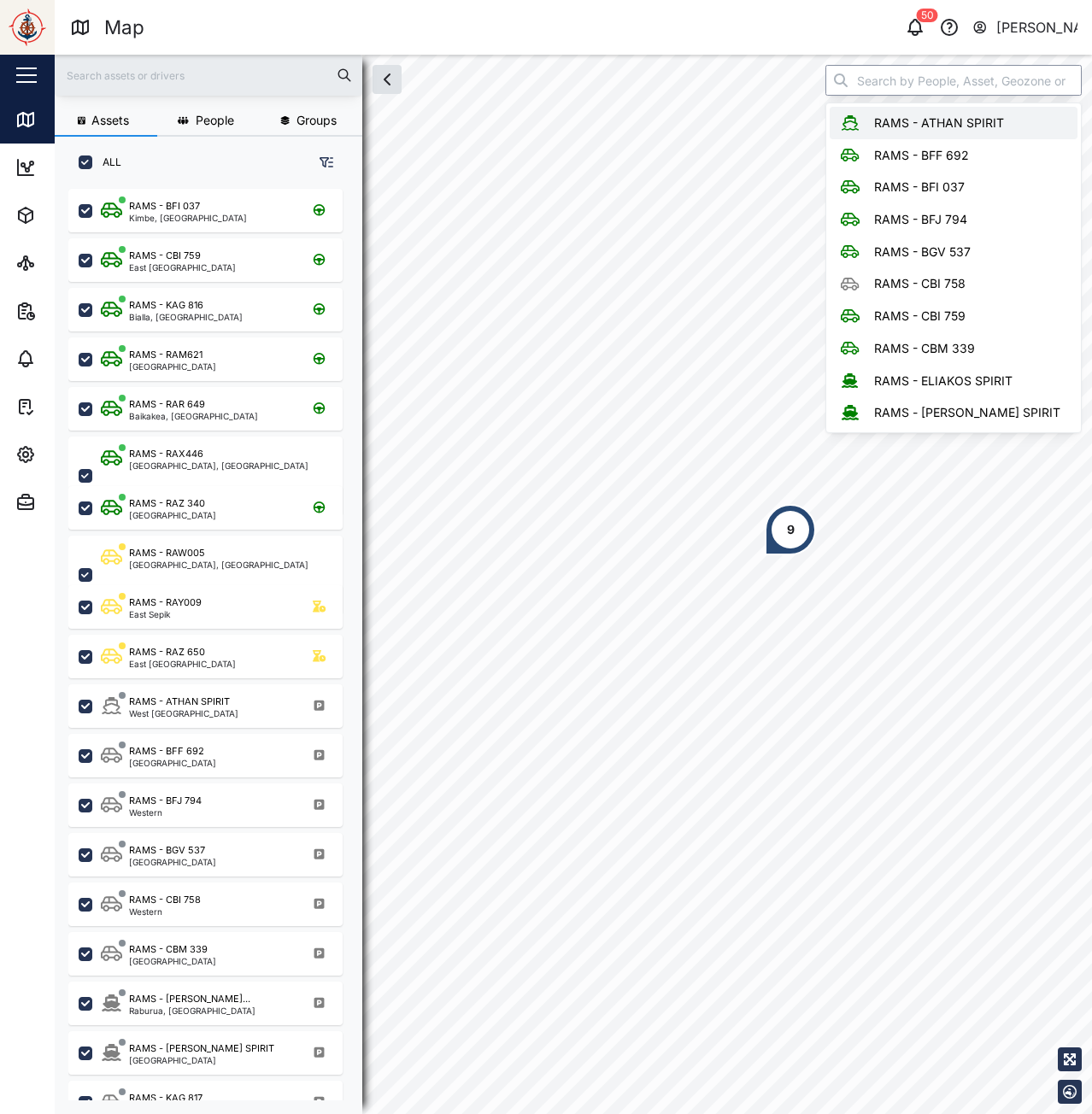type on "RAMS - ATHAN SPIRIT" 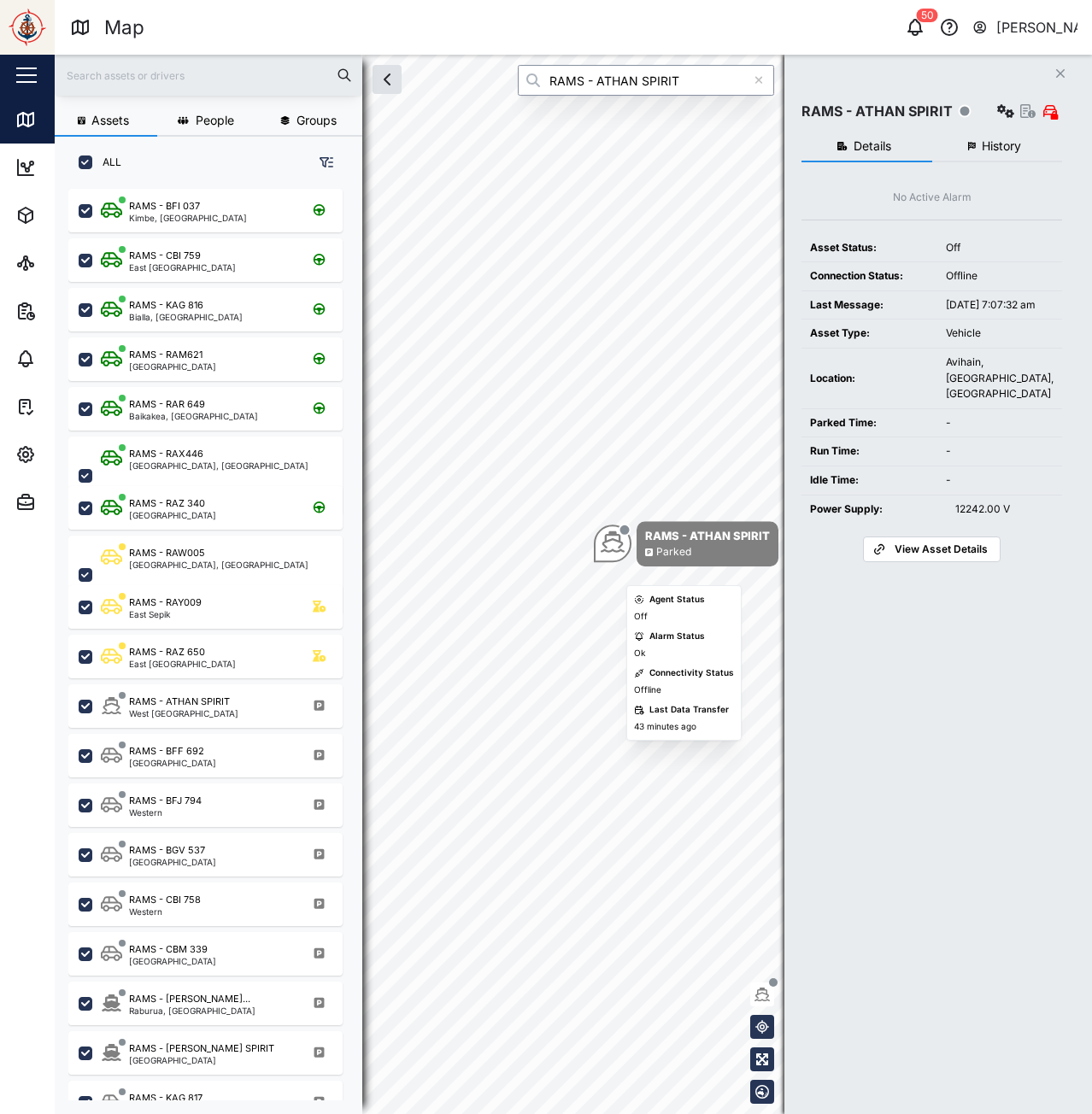 click 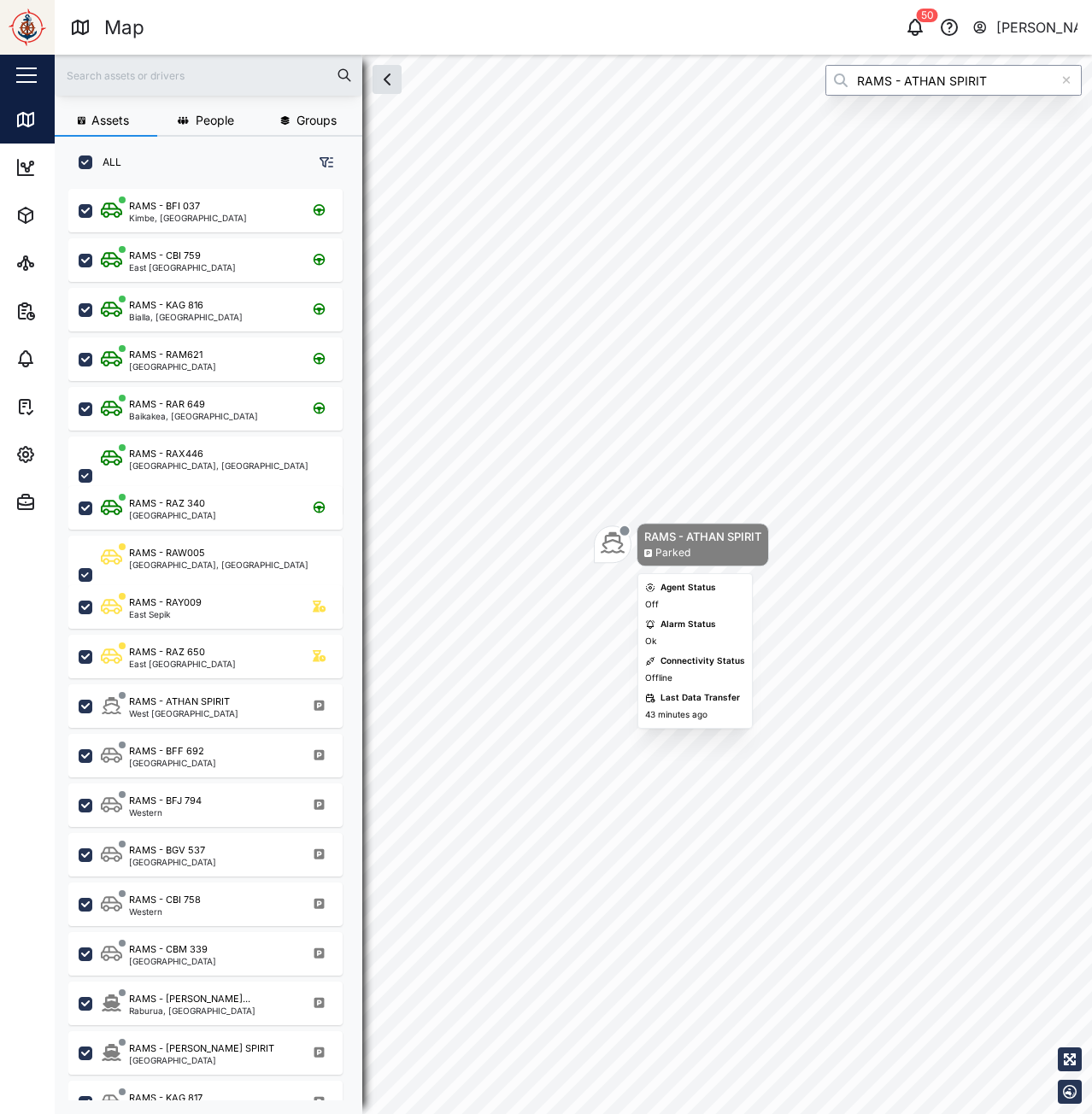 click 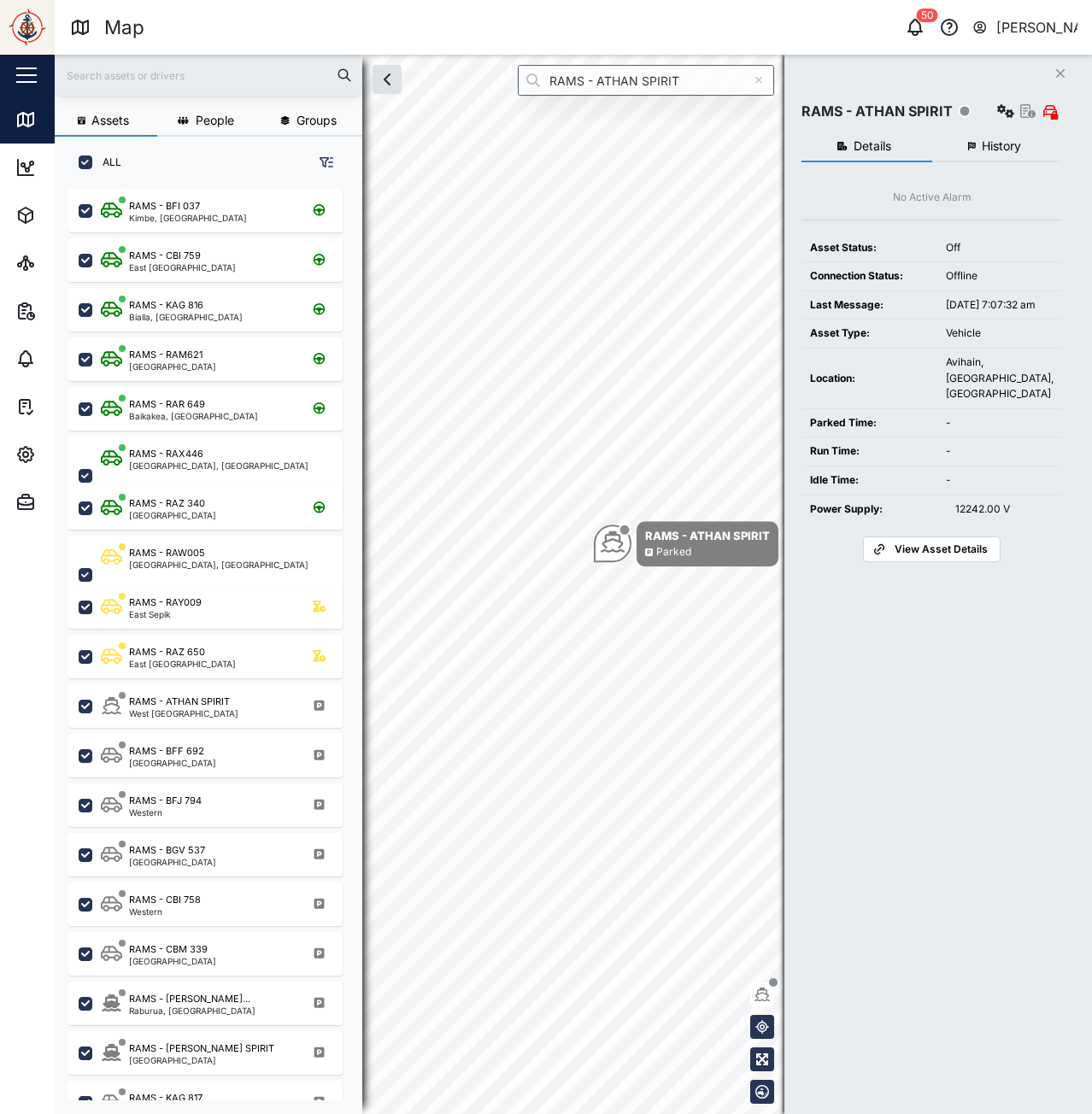 click on "History" at bounding box center (997, 147) 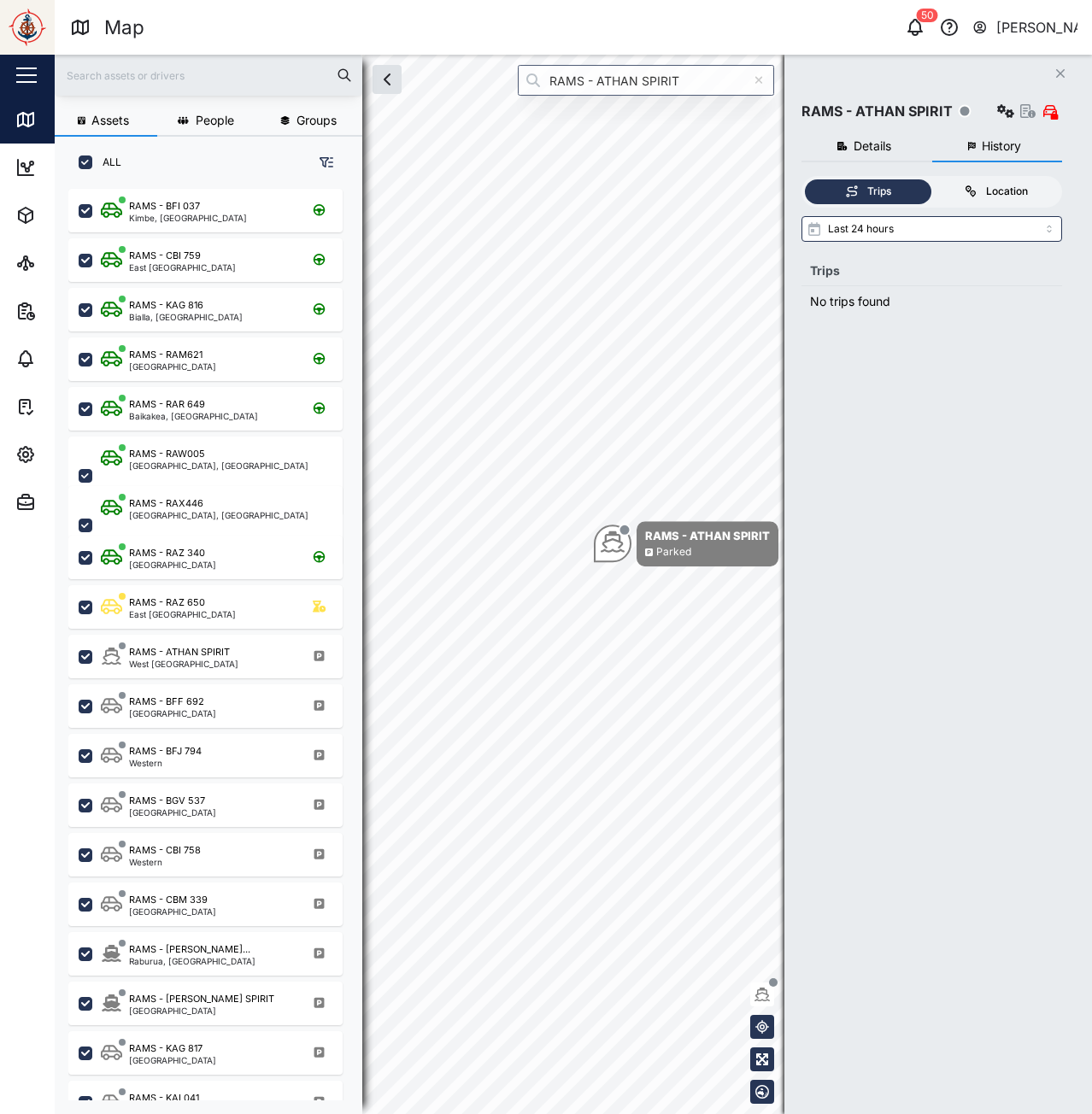 click on "Location" at bounding box center [1007, 191] 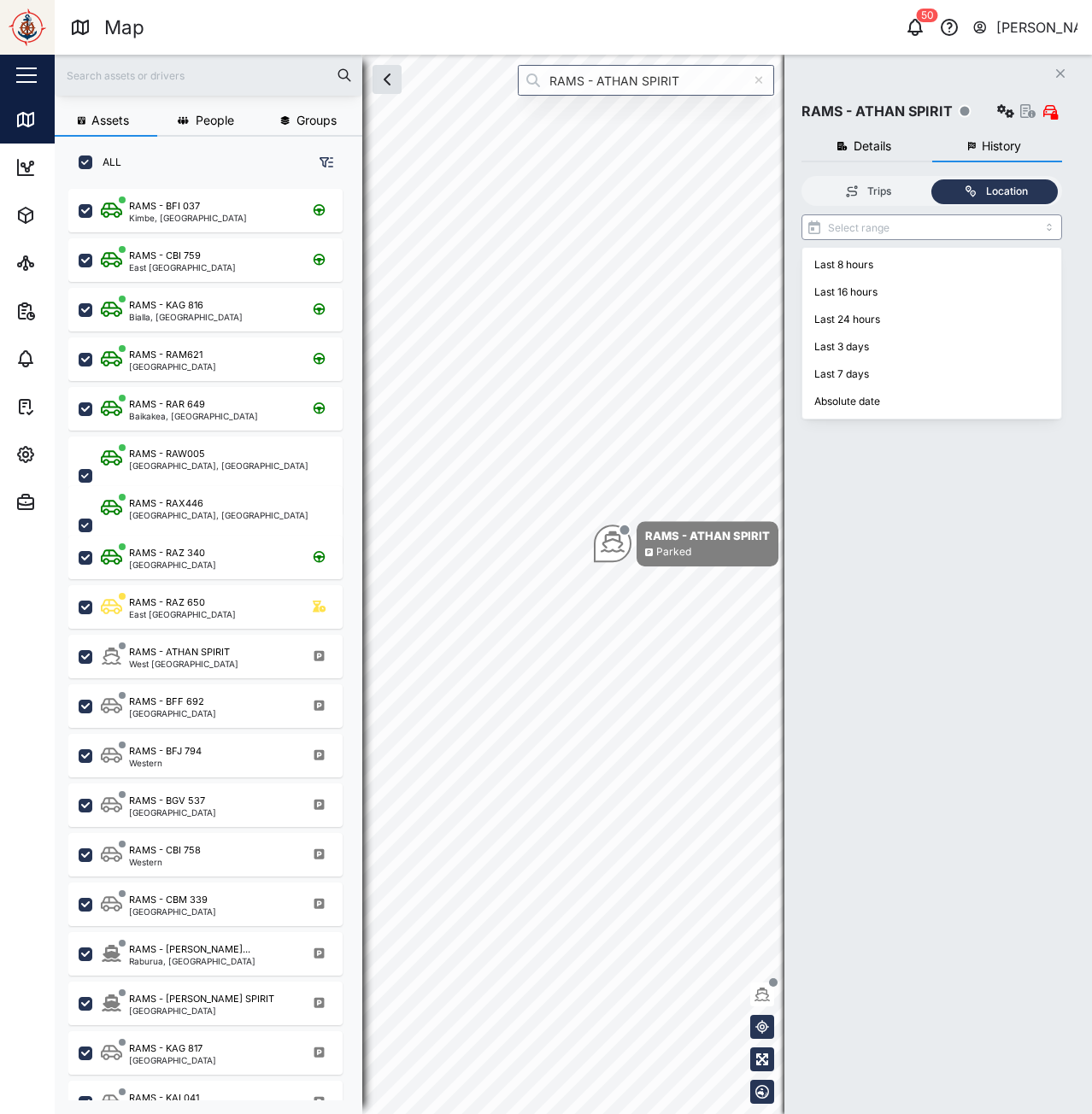 click at bounding box center [931, 227] 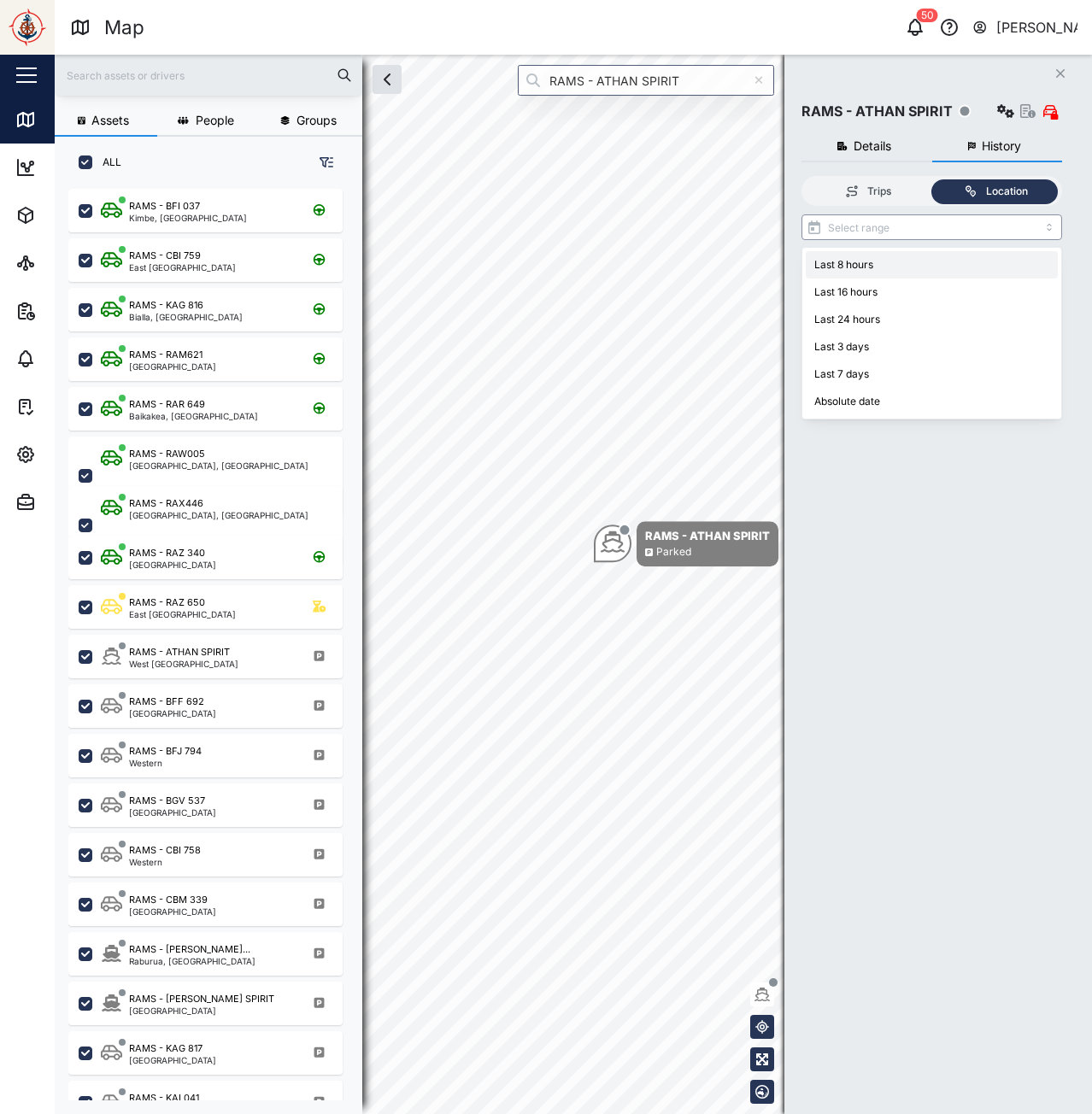 type on "Last 8 hours" 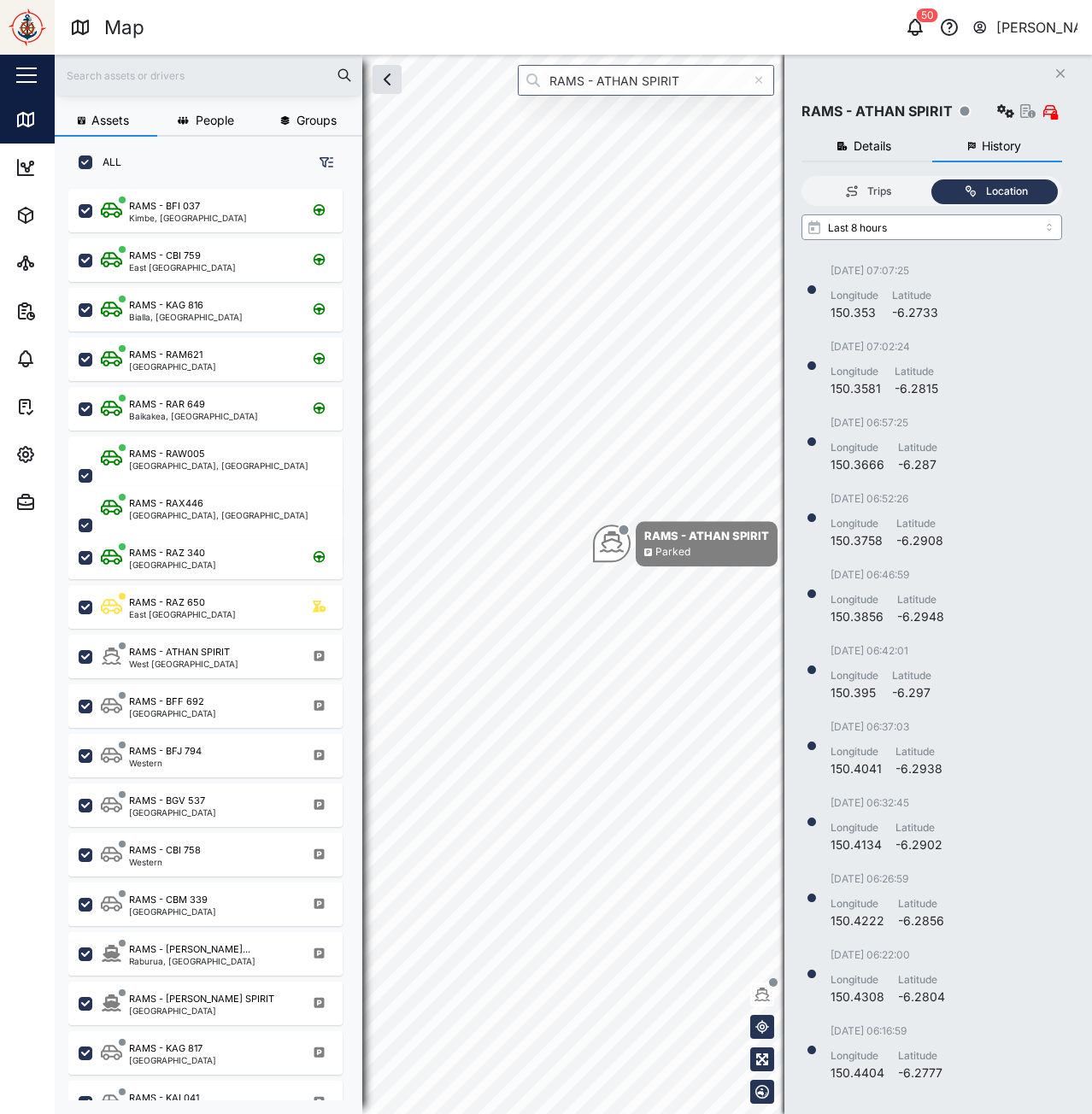 scroll, scrollTop: 14, scrollLeft: 14, axis: both 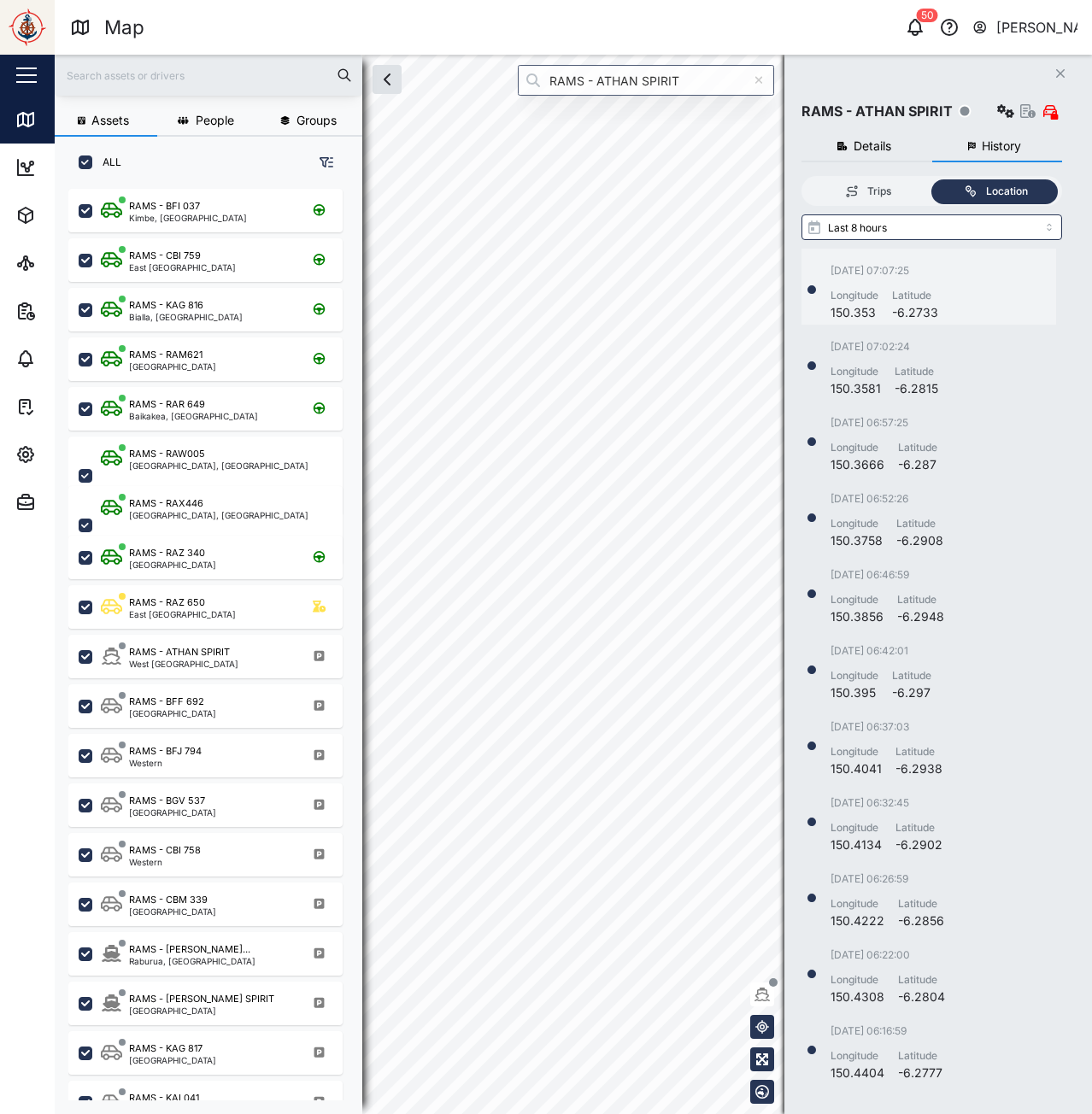 click on "16/07/2025 07:07:25 Longitude 150.353 Latitude -6.2733" at bounding box center (929, 292) 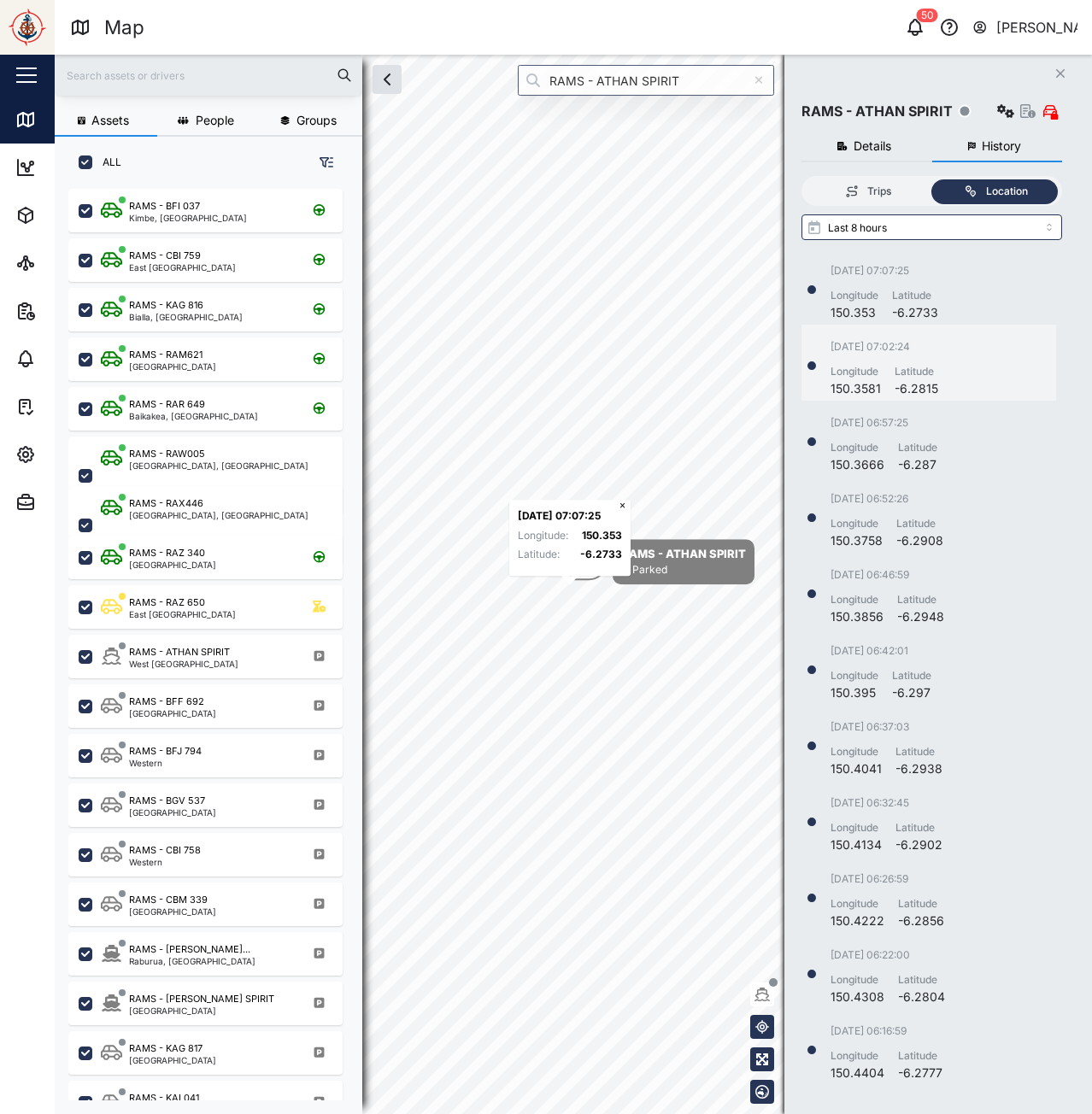 click on "16/07/2025 07:02:24 Longitude 150.3581 Latitude -6.2815" at bounding box center (929, 368) 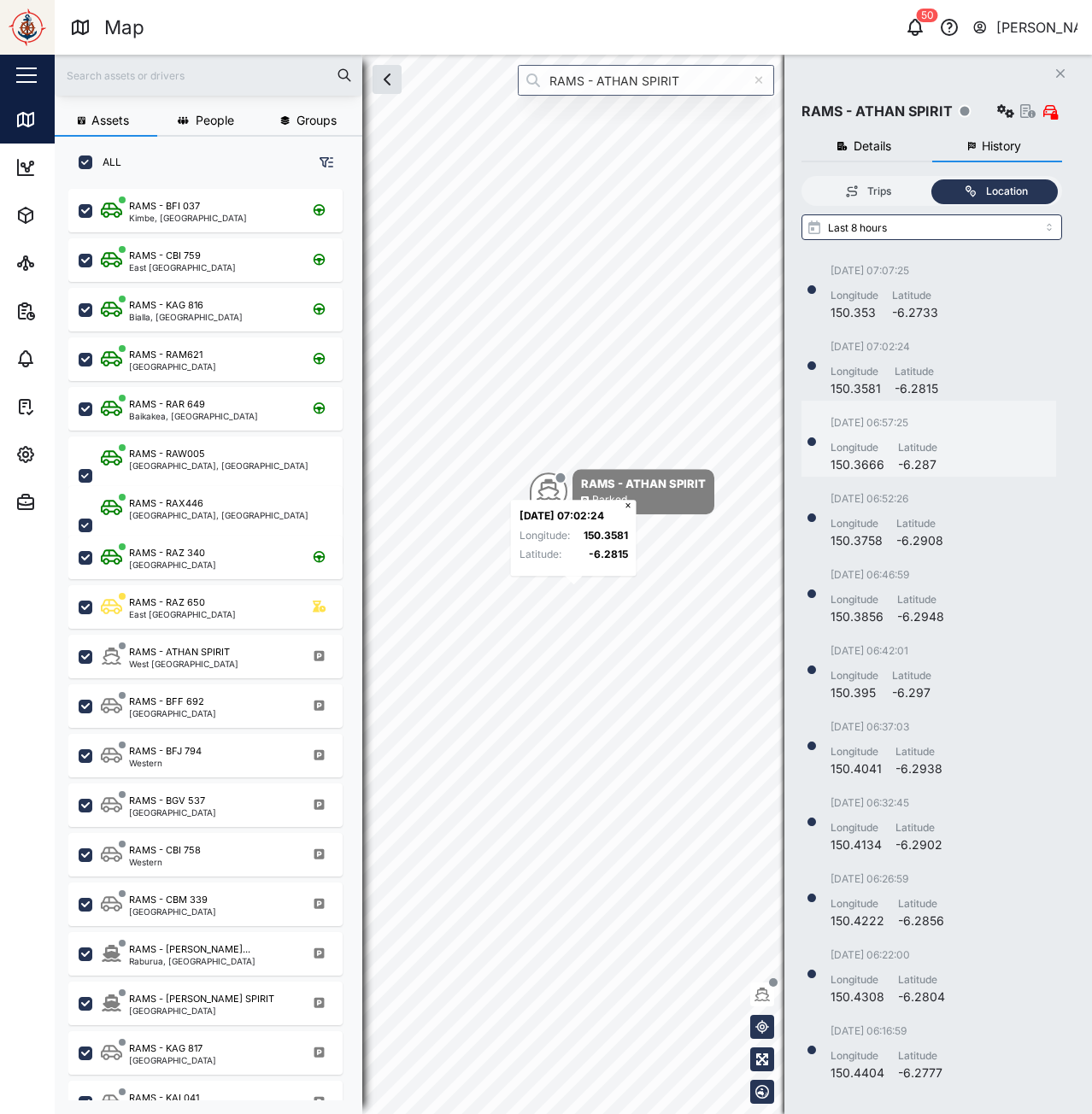 drag, startPoint x: 977, startPoint y: 443, endPoint x: 973, endPoint y: 415, distance: 28.28427 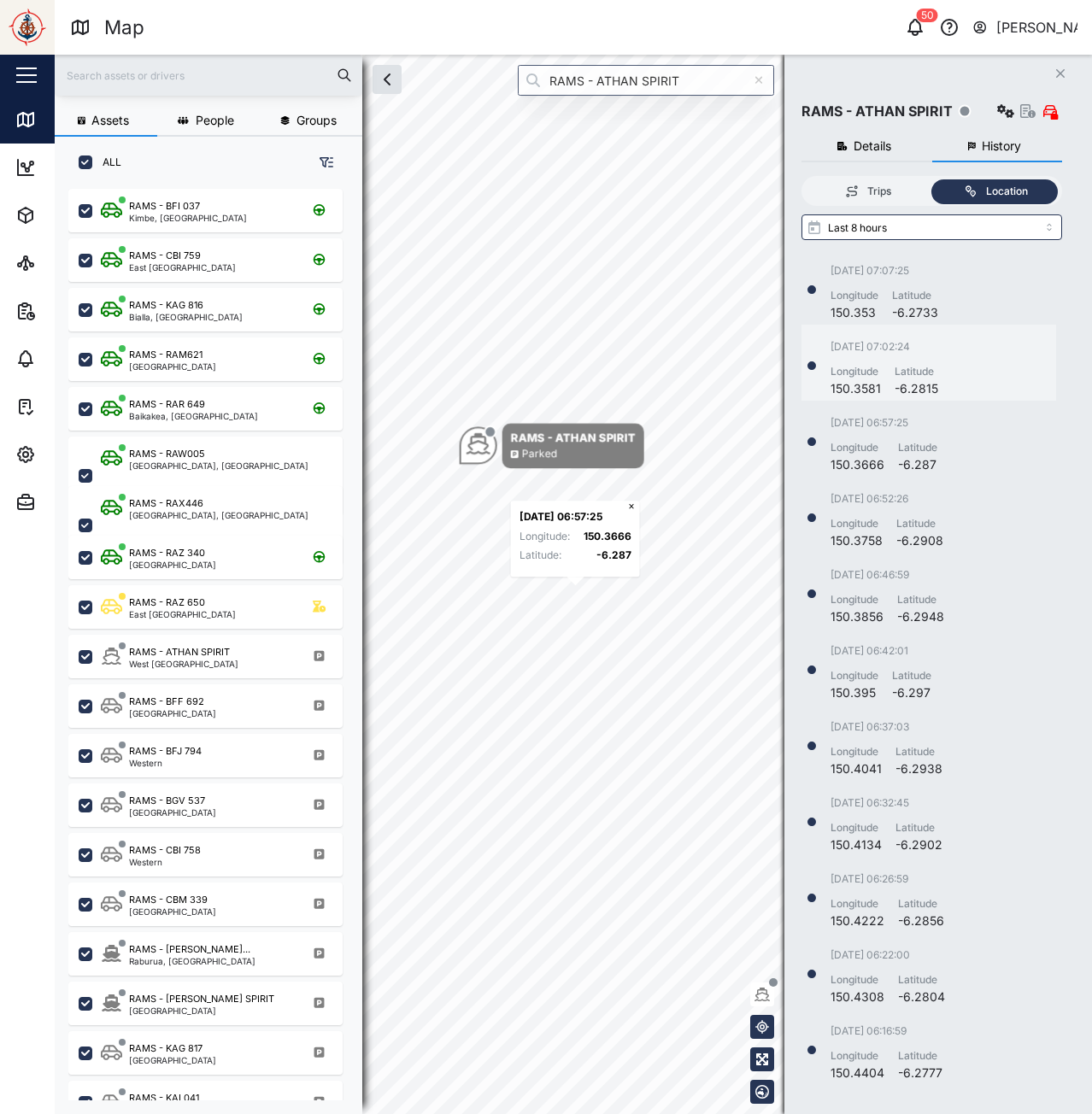 click on "16/07/2025 07:02:24 Longitude 150.3581 Latitude -6.2815" at bounding box center (929, 368) 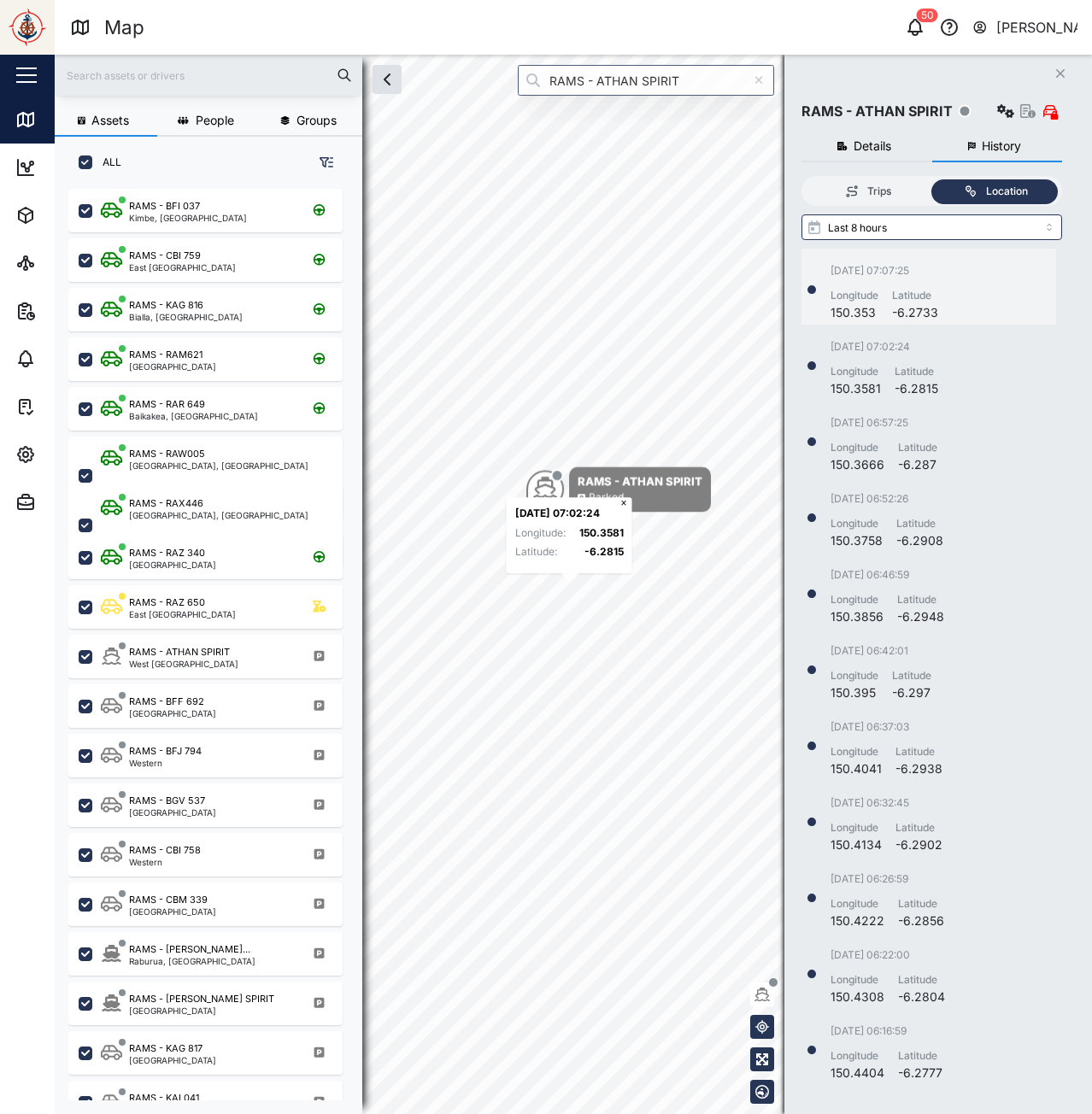click on "16/07/2025 07:07:25 Longitude 150.353 Latitude -6.2733" at bounding box center (929, 292) 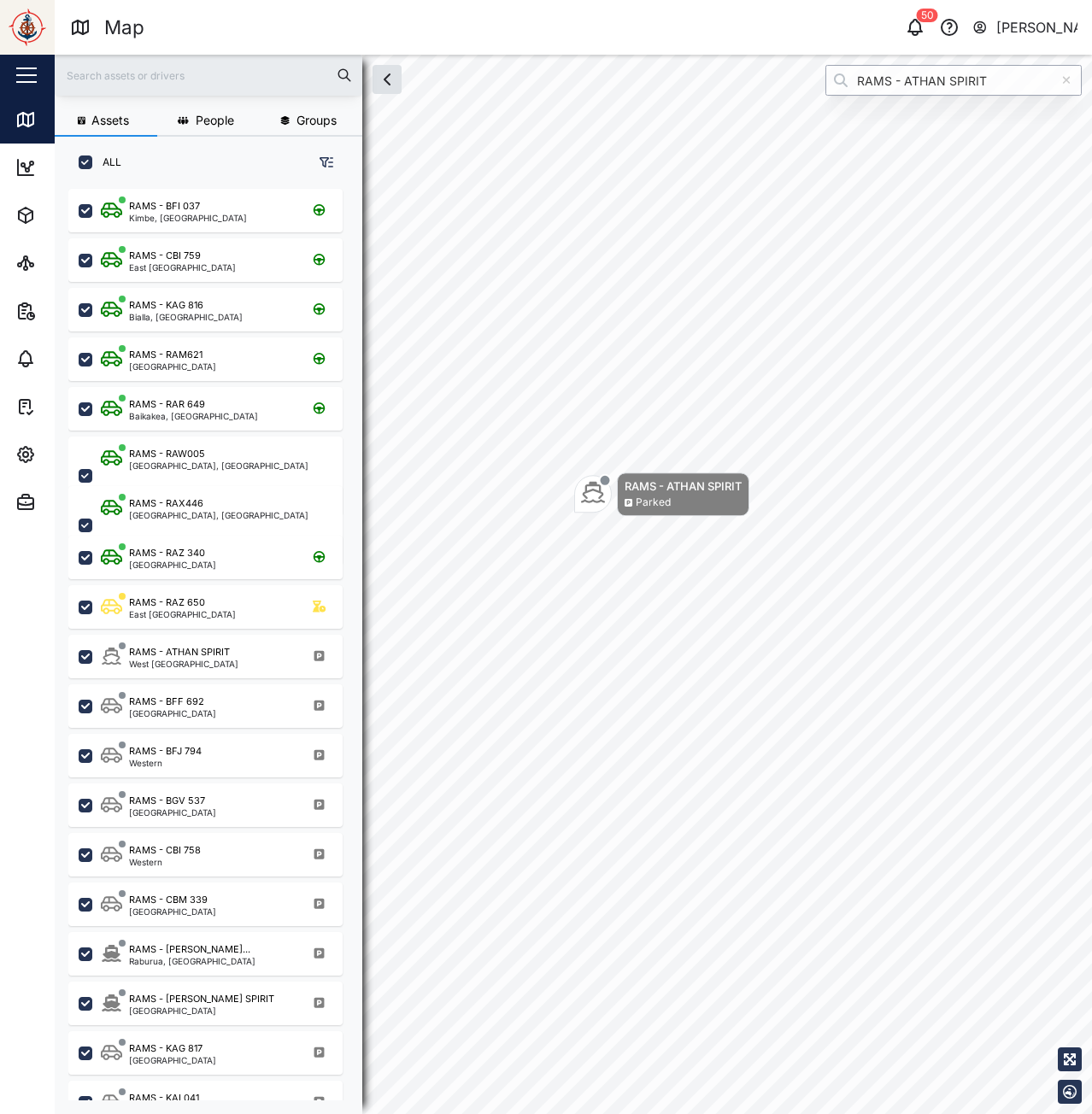 click on "RAMS - ATHAN SPIRIT" at bounding box center (954, 80) 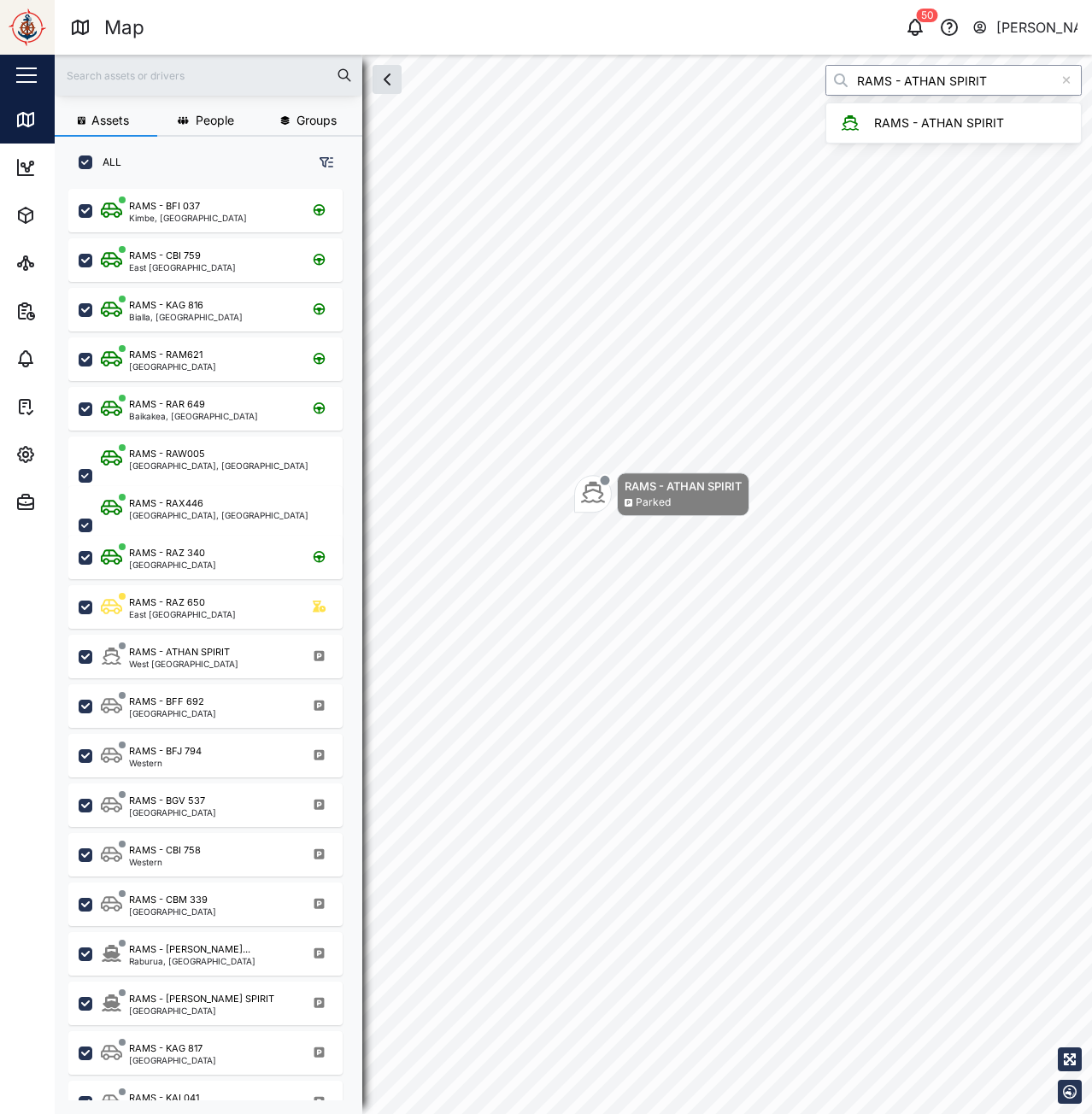 click on "RAMS - ATHAN SPIRIT" at bounding box center (954, 80) 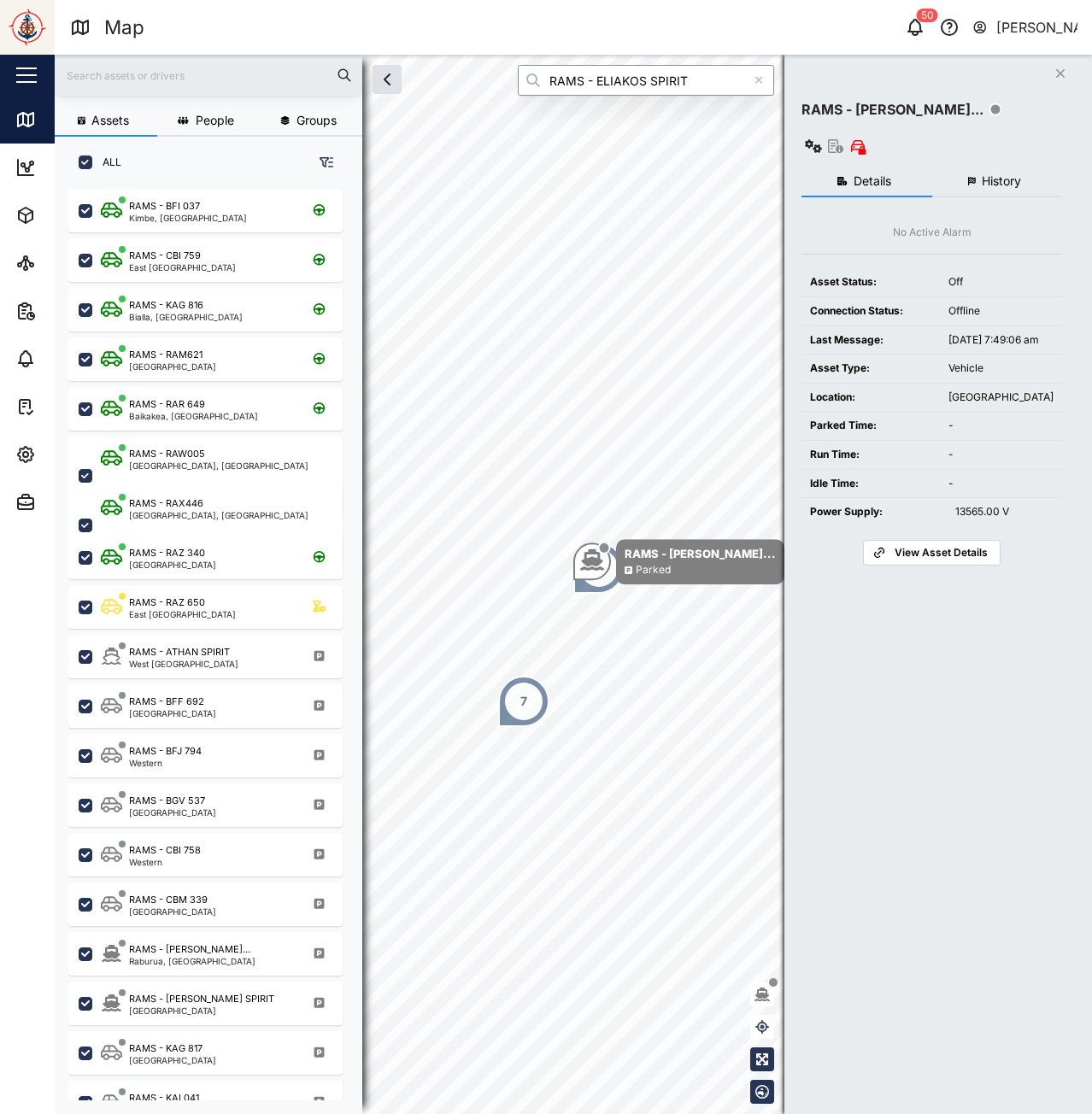 click on "RAMS - ELIAKOS SPIRIT" at bounding box center [646, 80] 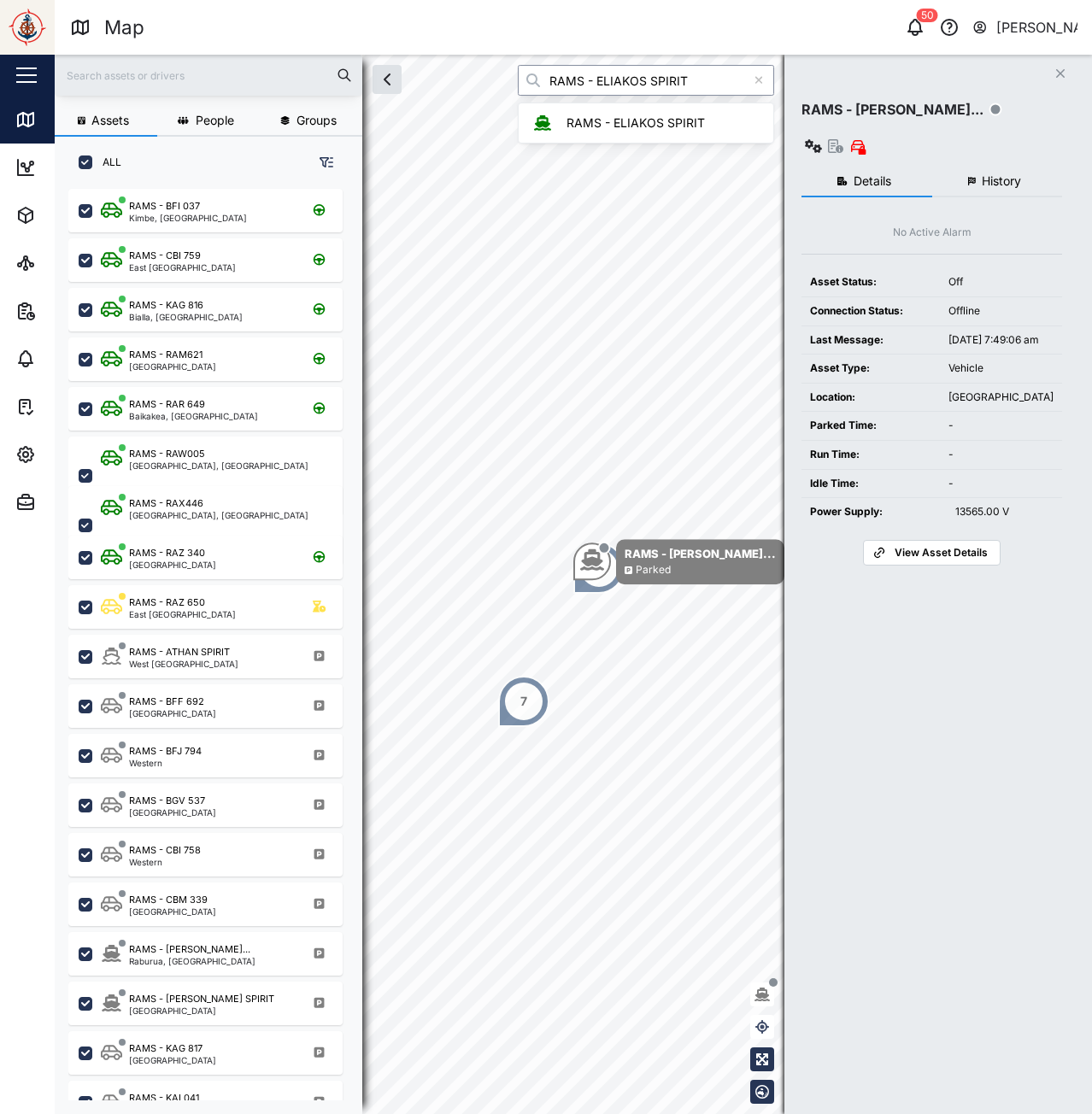 click on "RAMS - ELIAKOS SPIRIT" at bounding box center (646, 80) 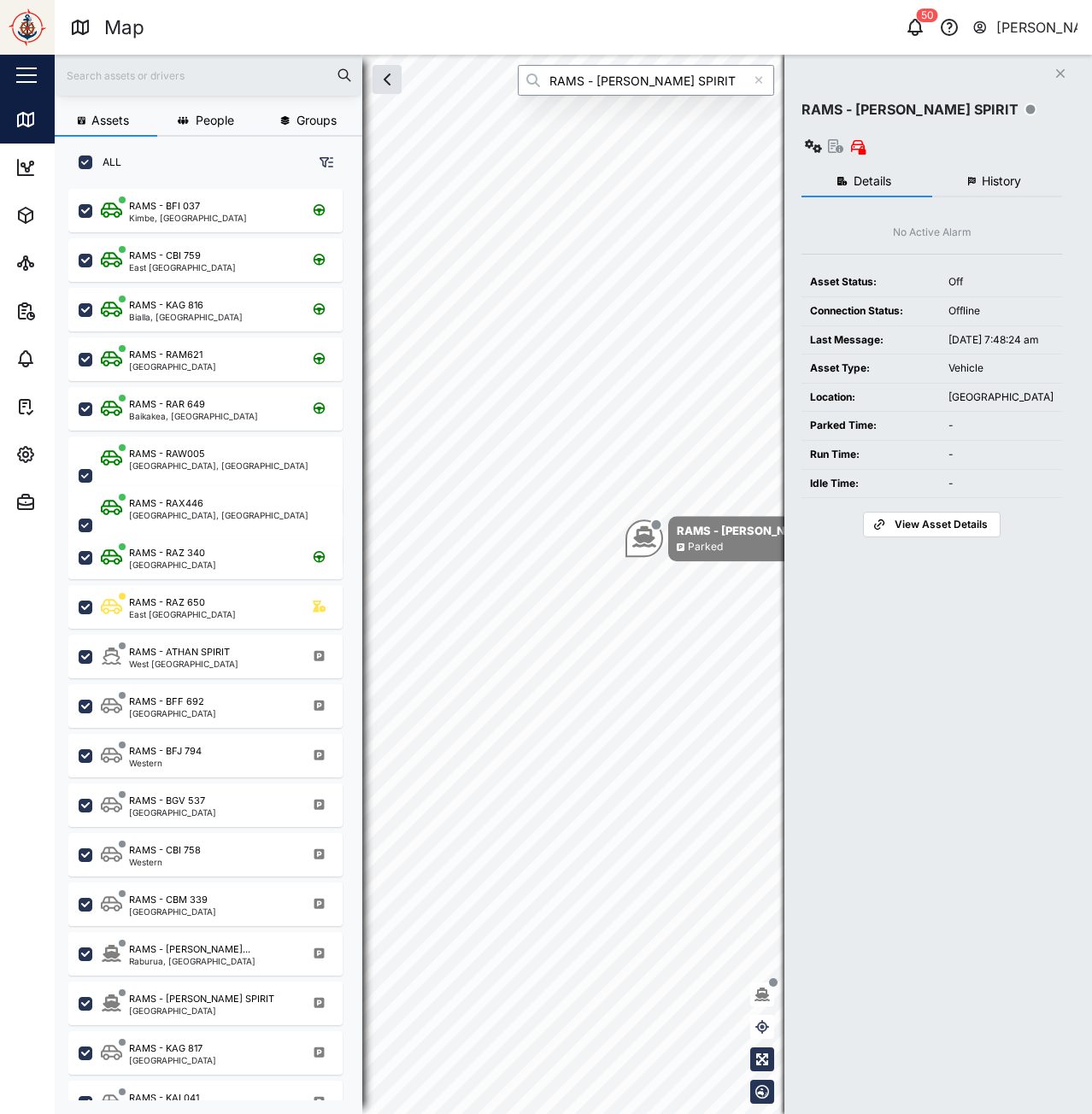 click on "RAMS - EMELIA SPIRIT" at bounding box center (646, 80) 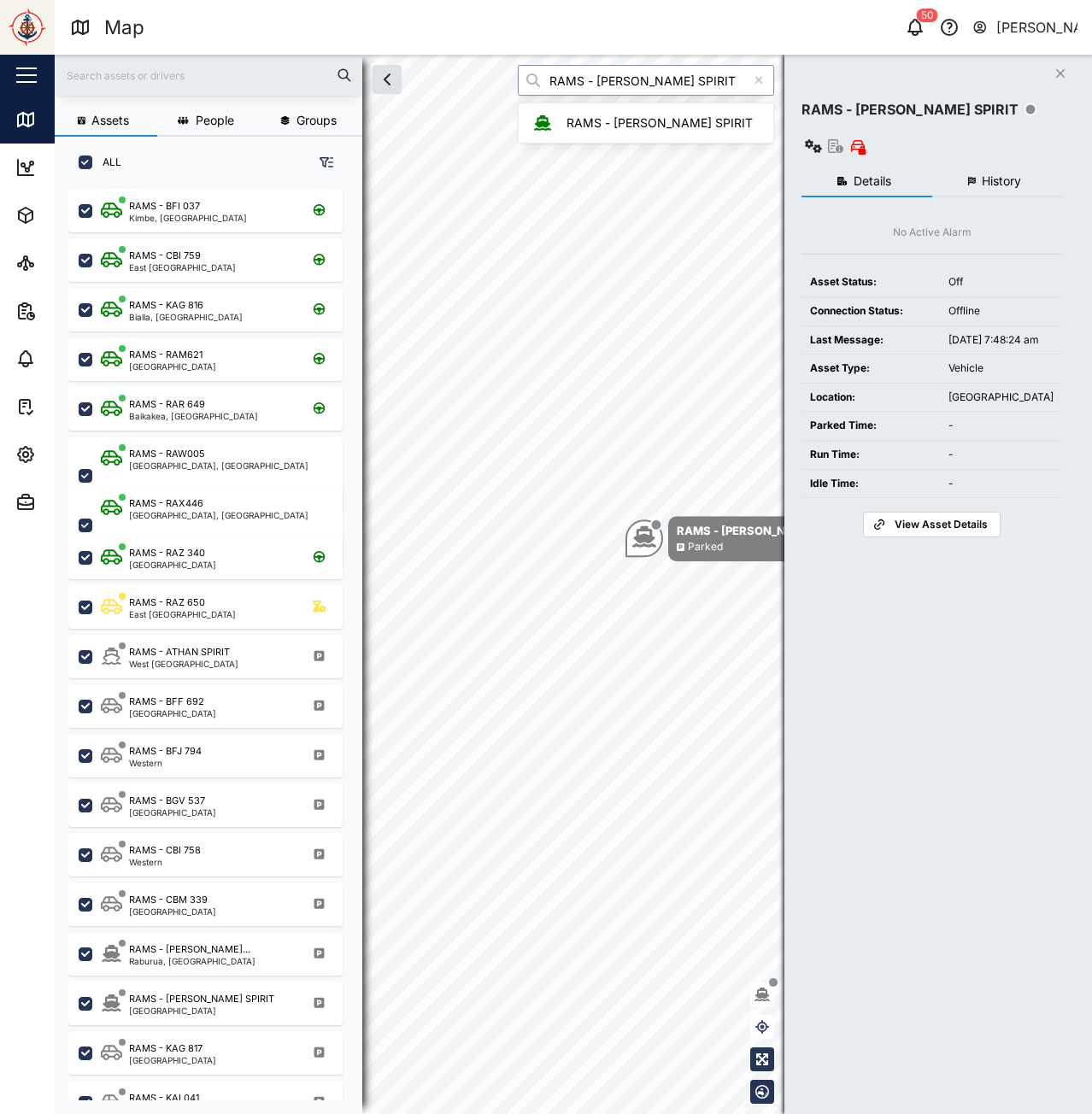 click on "RAMS - EMELIA SPIRIT" at bounding box center (646, 80) 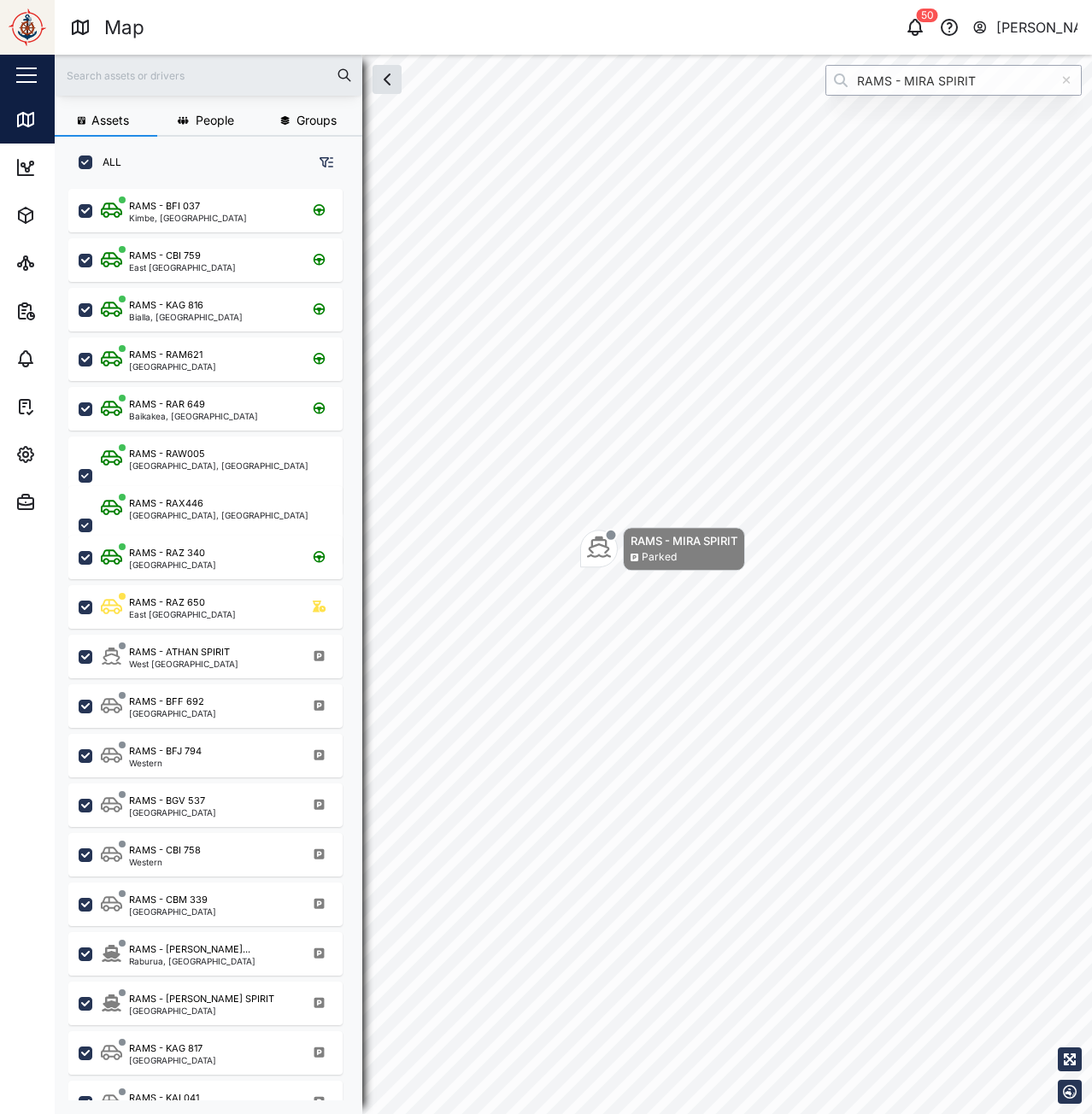 click on "RAMS - MIRA SPIRIT" at bounding box center (954, 80) 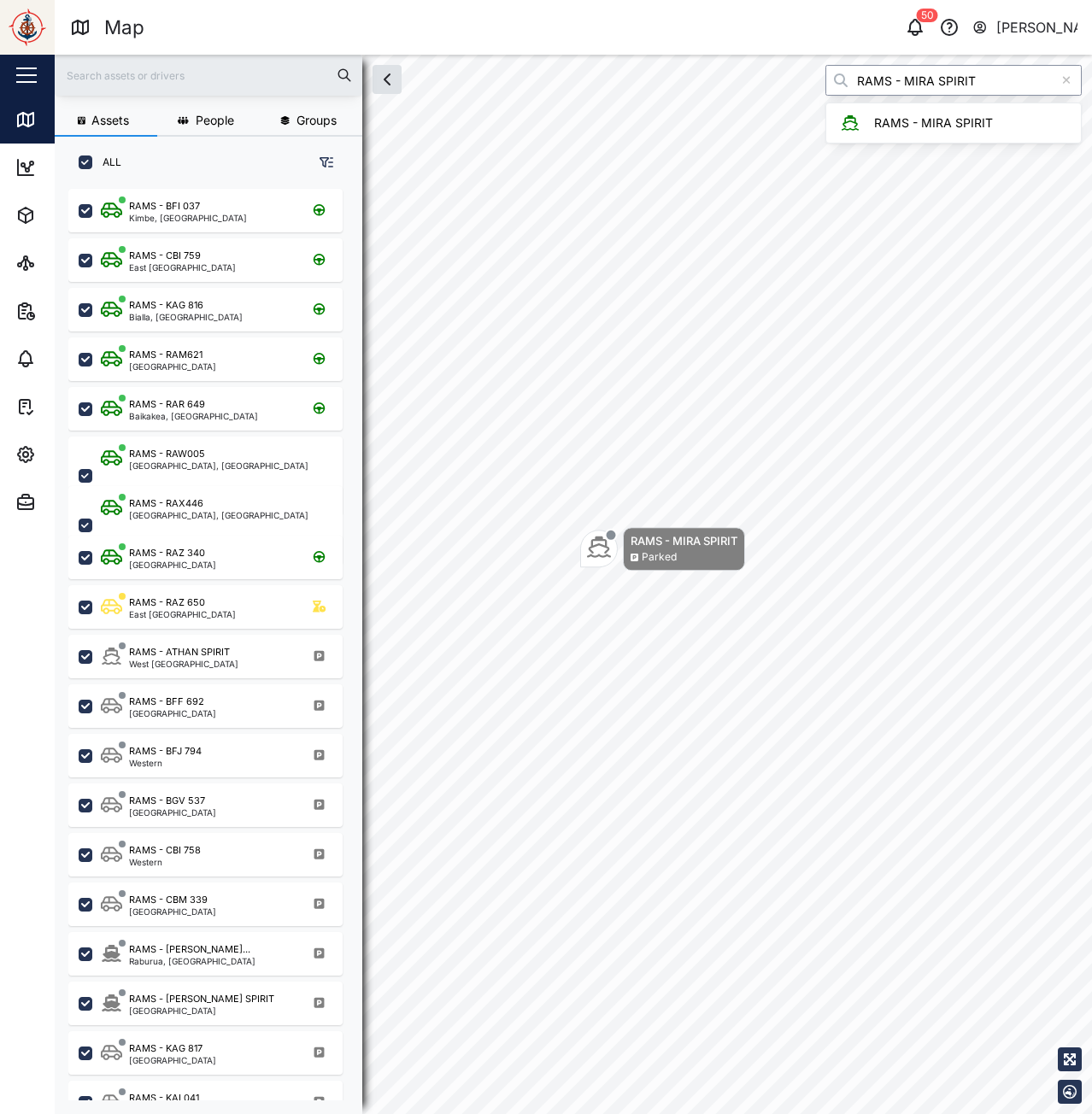 click on "RAMS - MIRA SPIRIT" at bounding box center (954, 80) 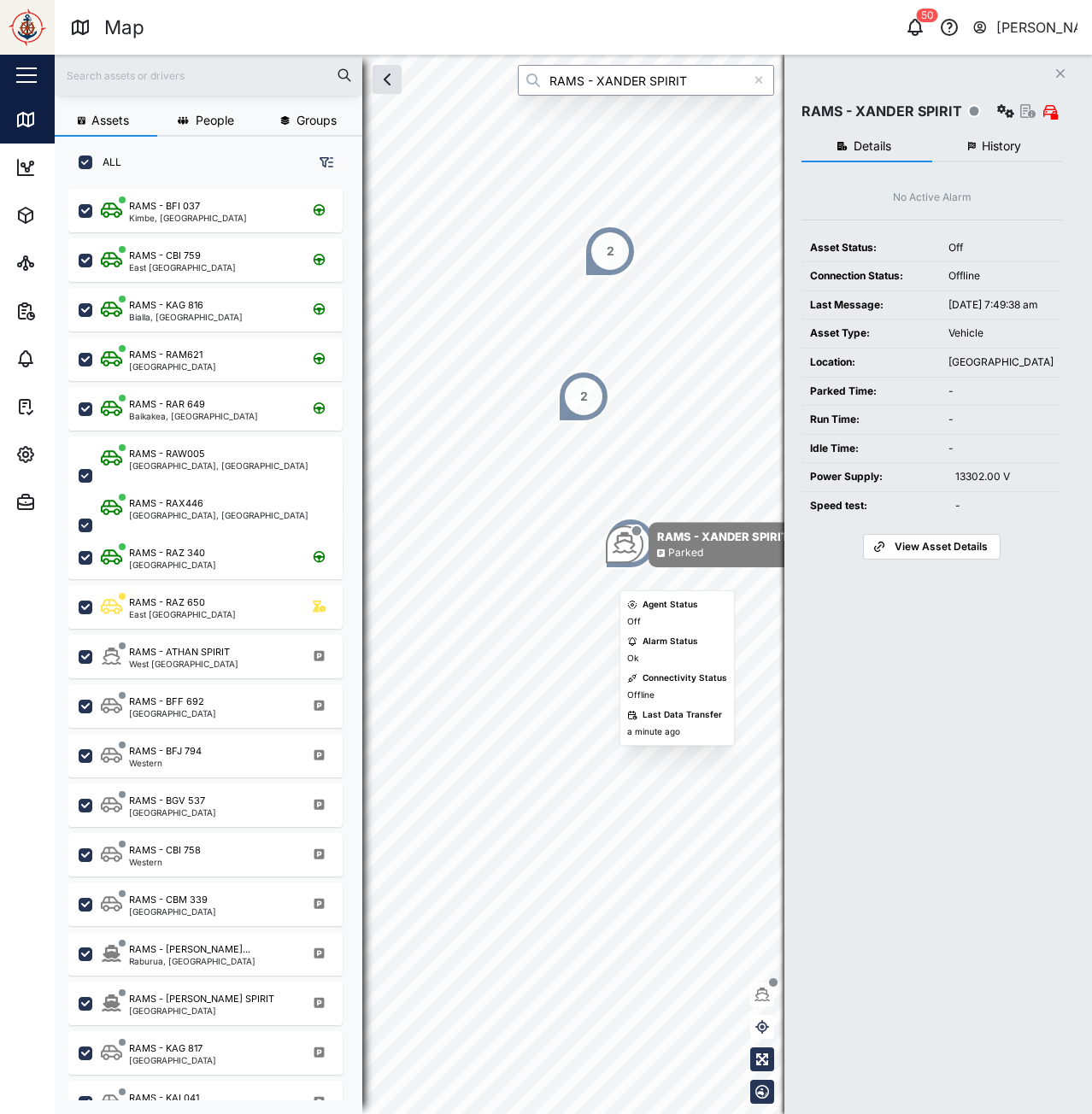 type on "RAMS - XANDER SPIRIT" 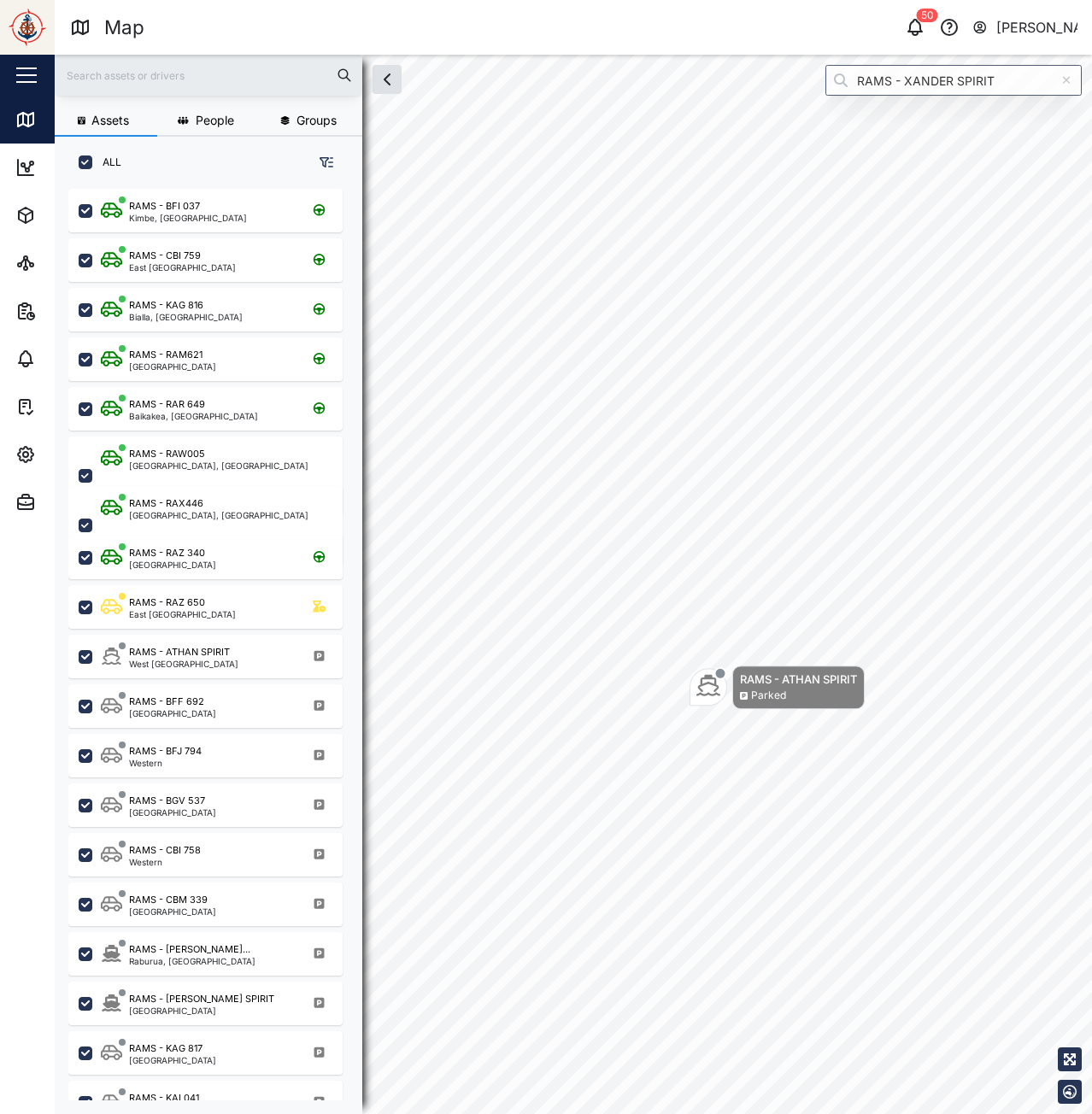 click on "RAMS - ATHAN SPIRIT" at bounding box center [798, 679] 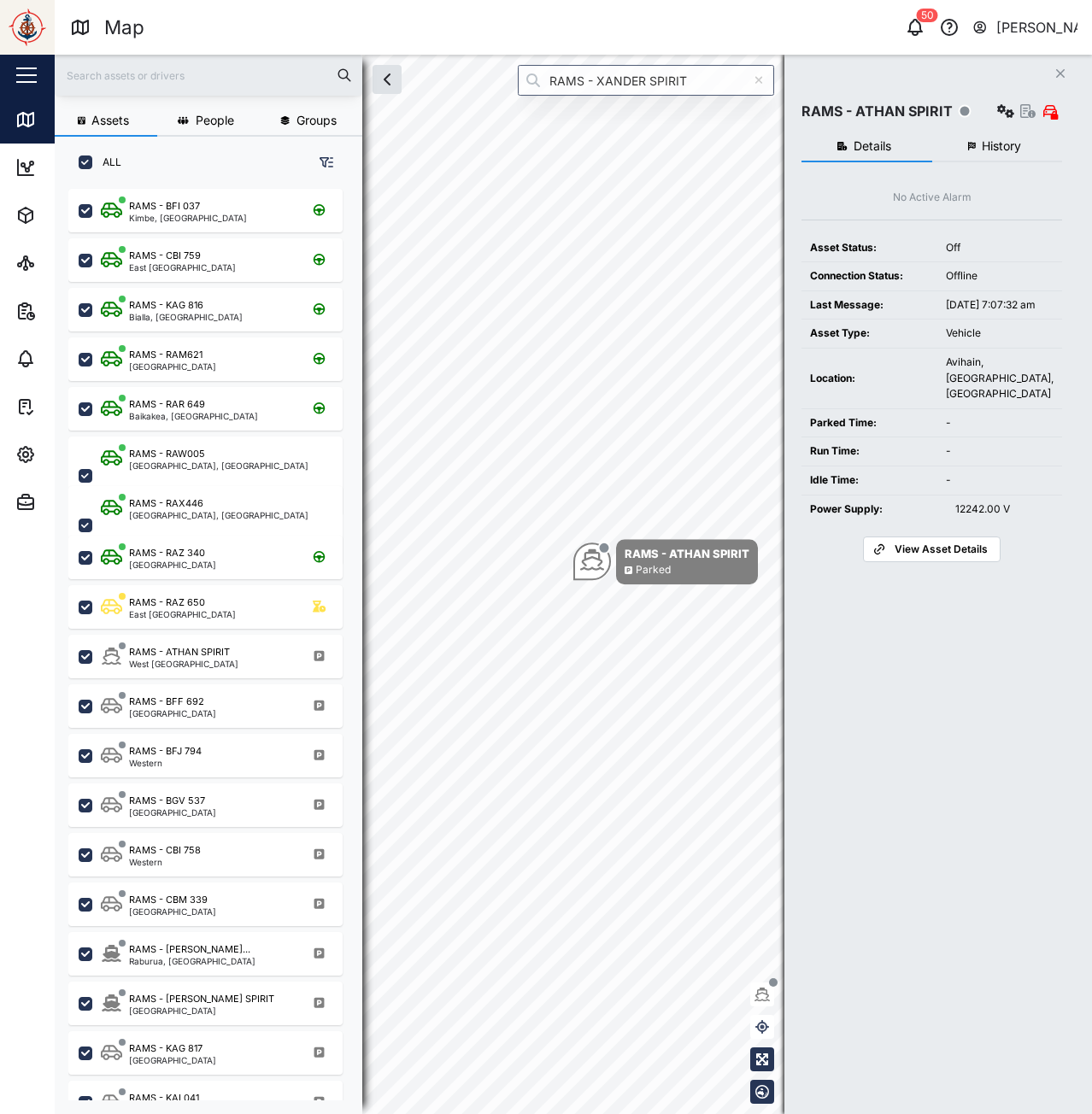 click 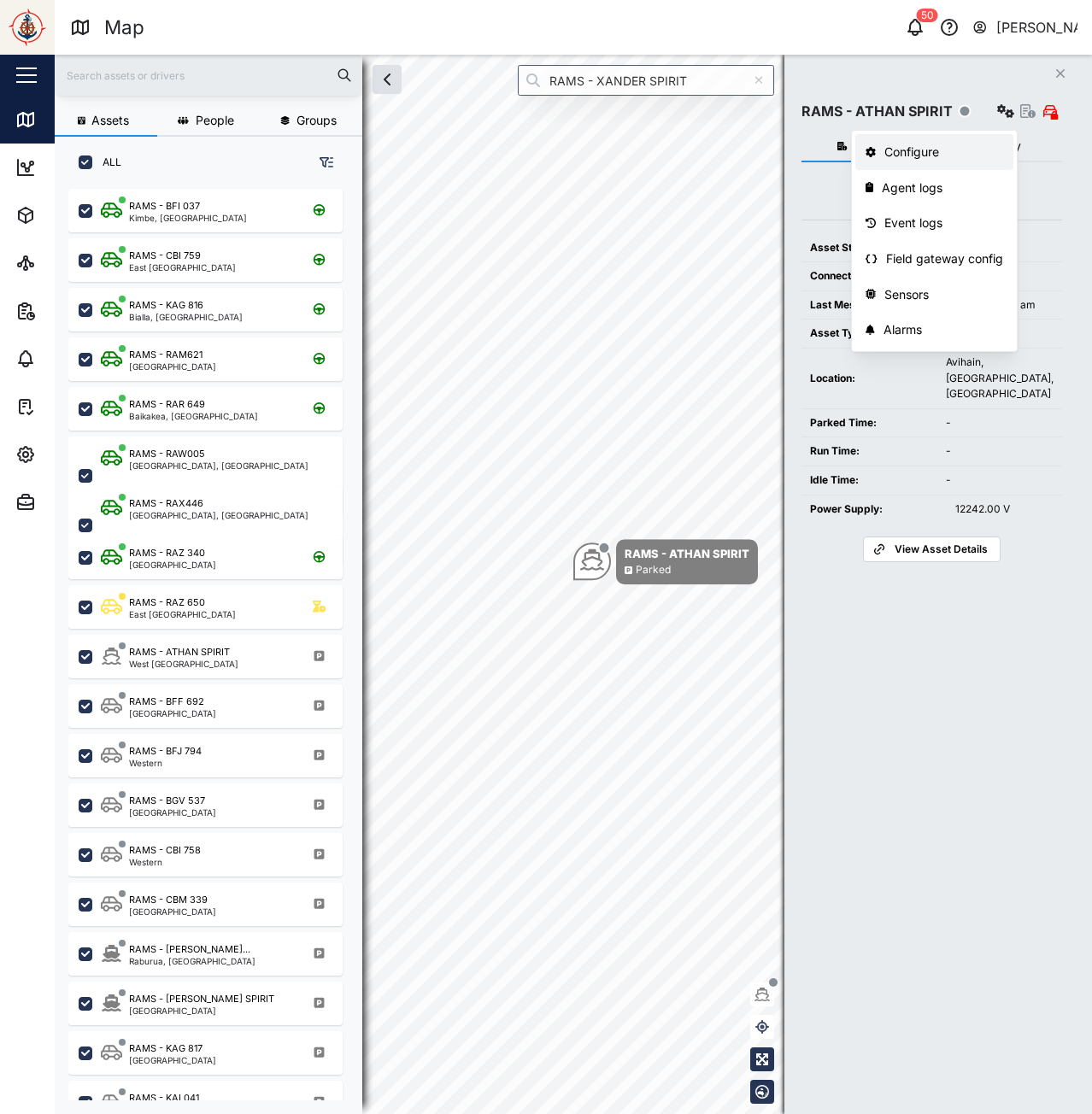 click on "Configure" at bounding box center (943, 152) 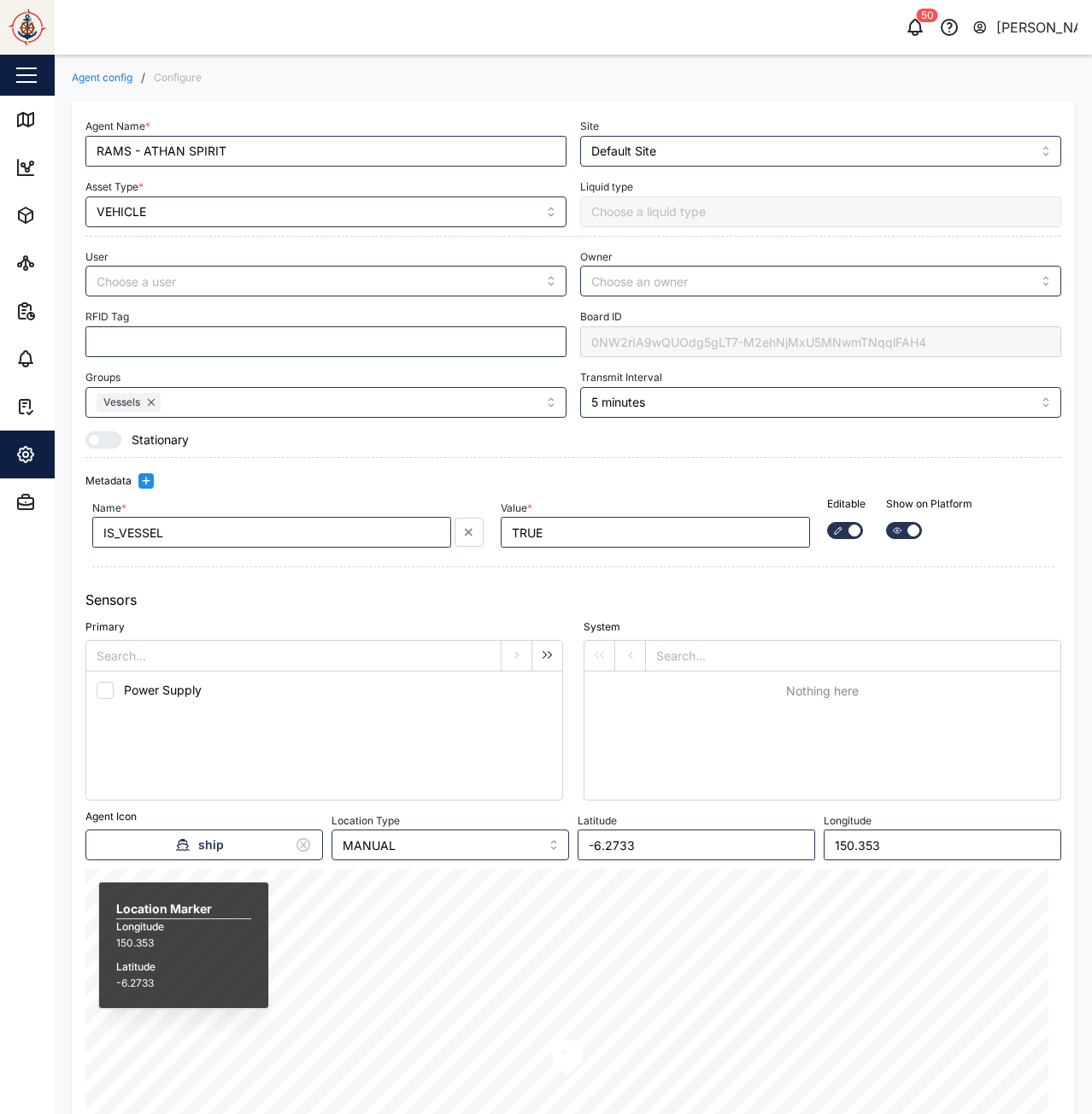 click on "0NW2rIA9wQUOdg5gLT7-M2ehNjMxU5MNwmTNqqlFAH4" at bounding box center (820, 342) 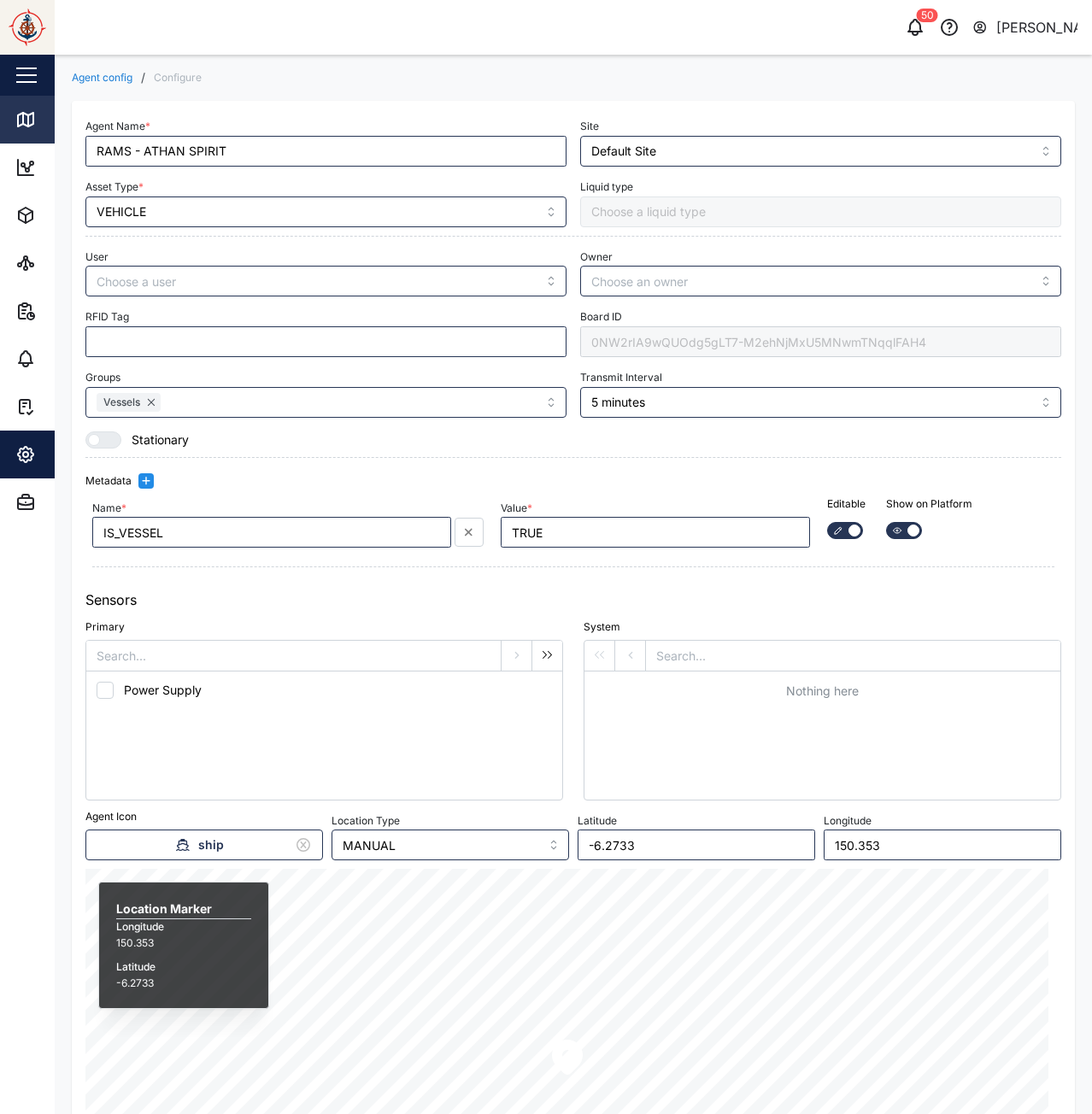 click on "Map" at bounding box center (49, 120) 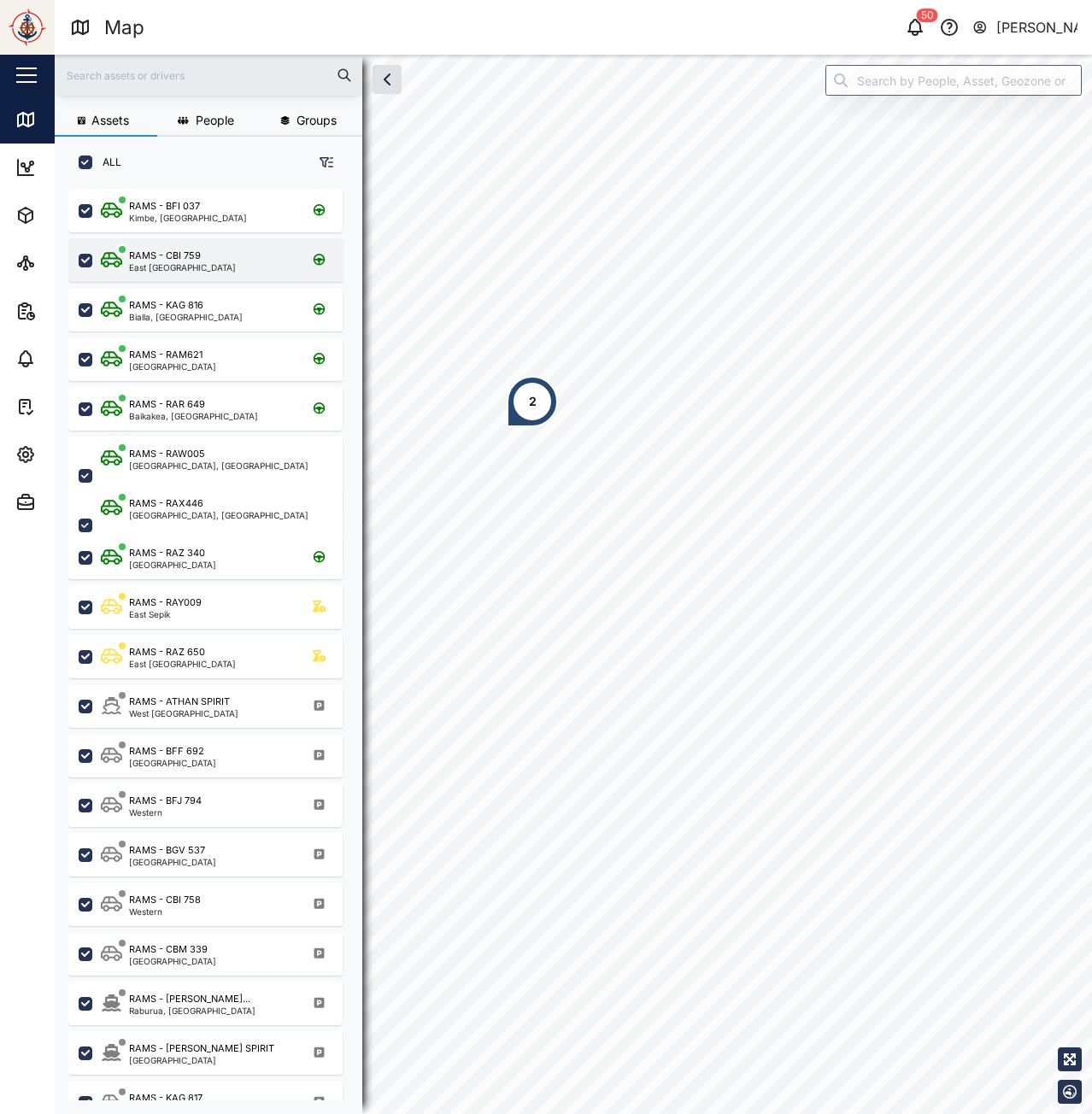scroll, scrollTop: 14, scrollLeft: 14, axis: both 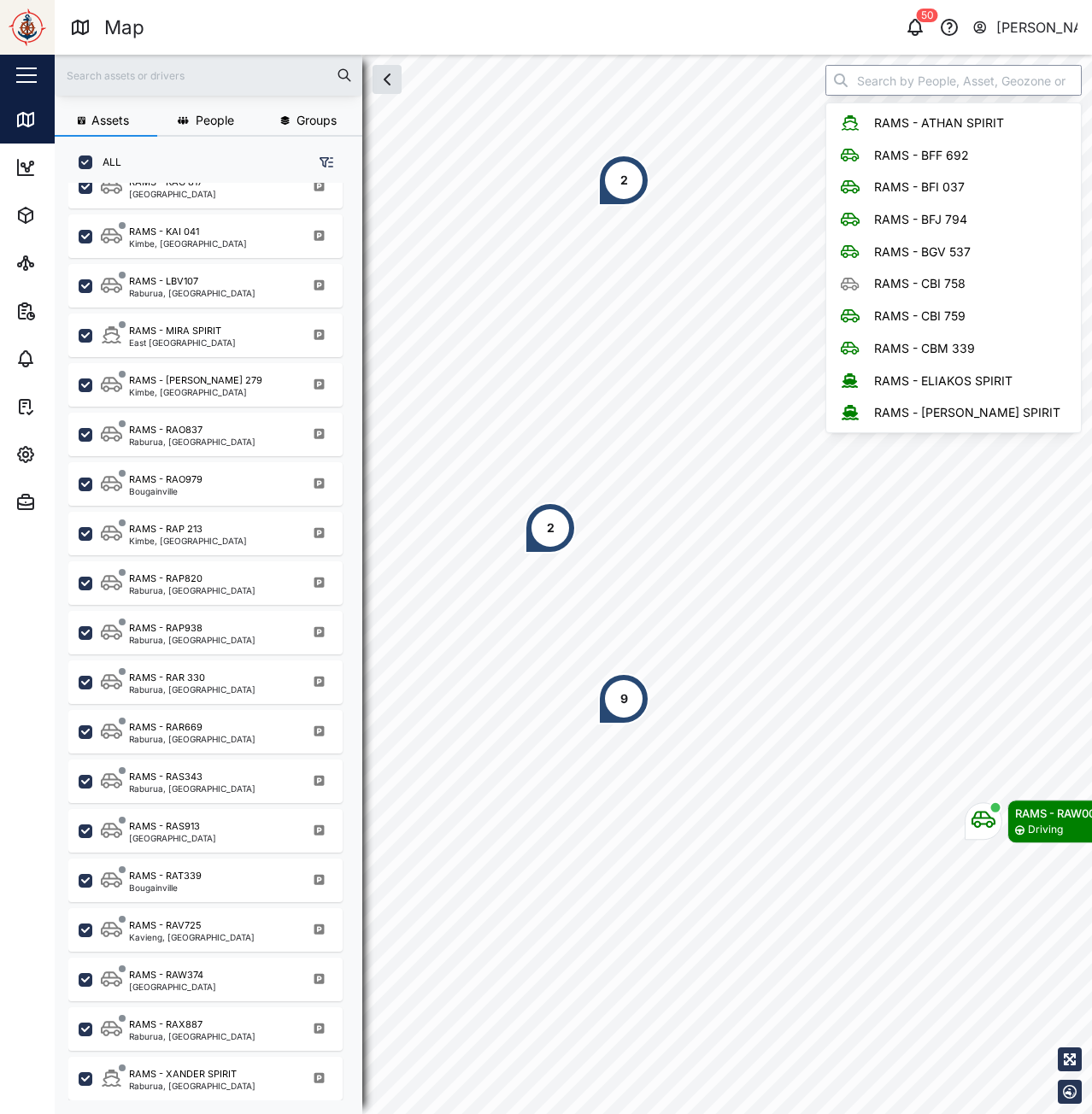 click at bounding box center (954, 80) 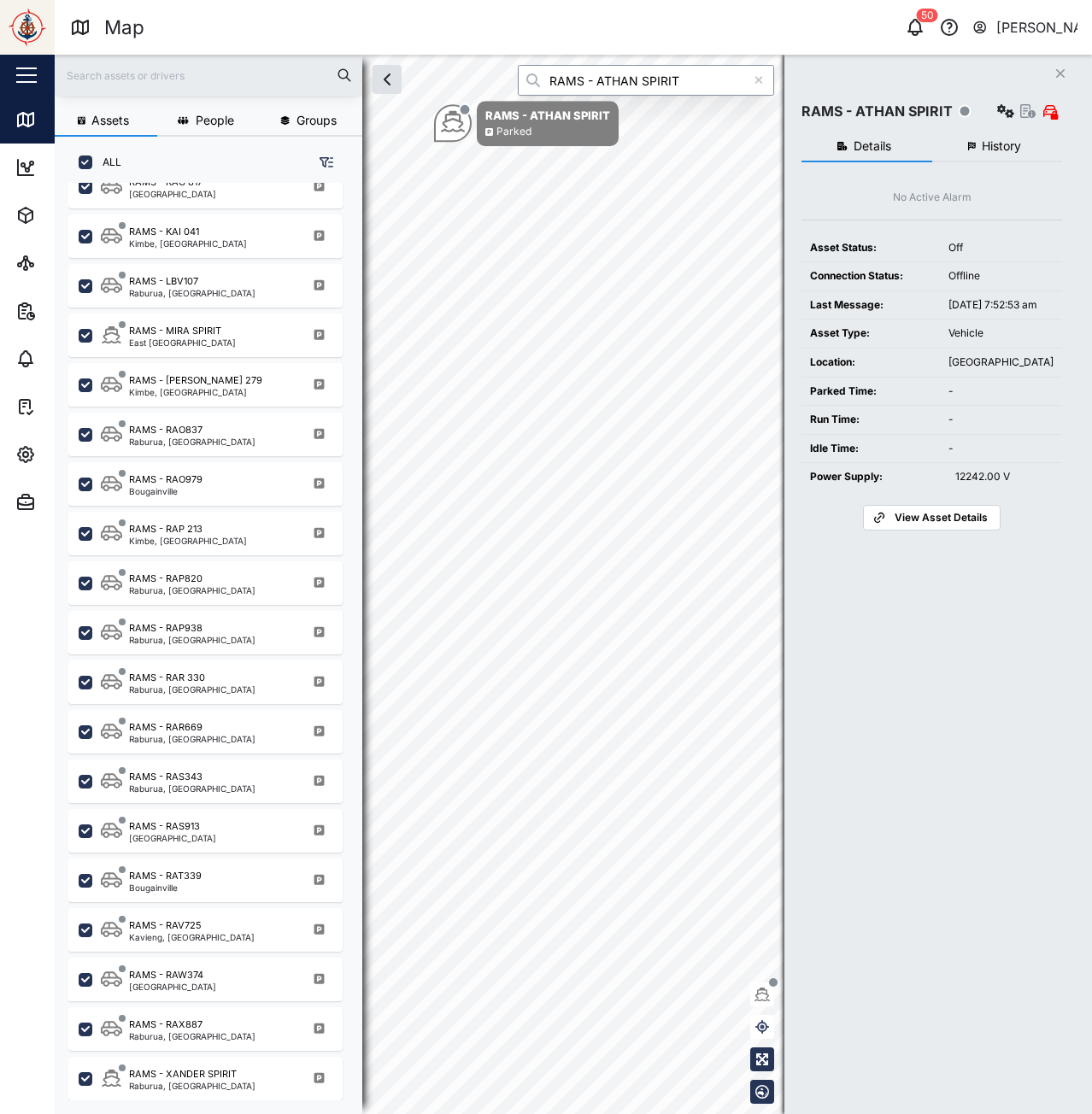 type on "RAMS - ATHAN SPIRIT" 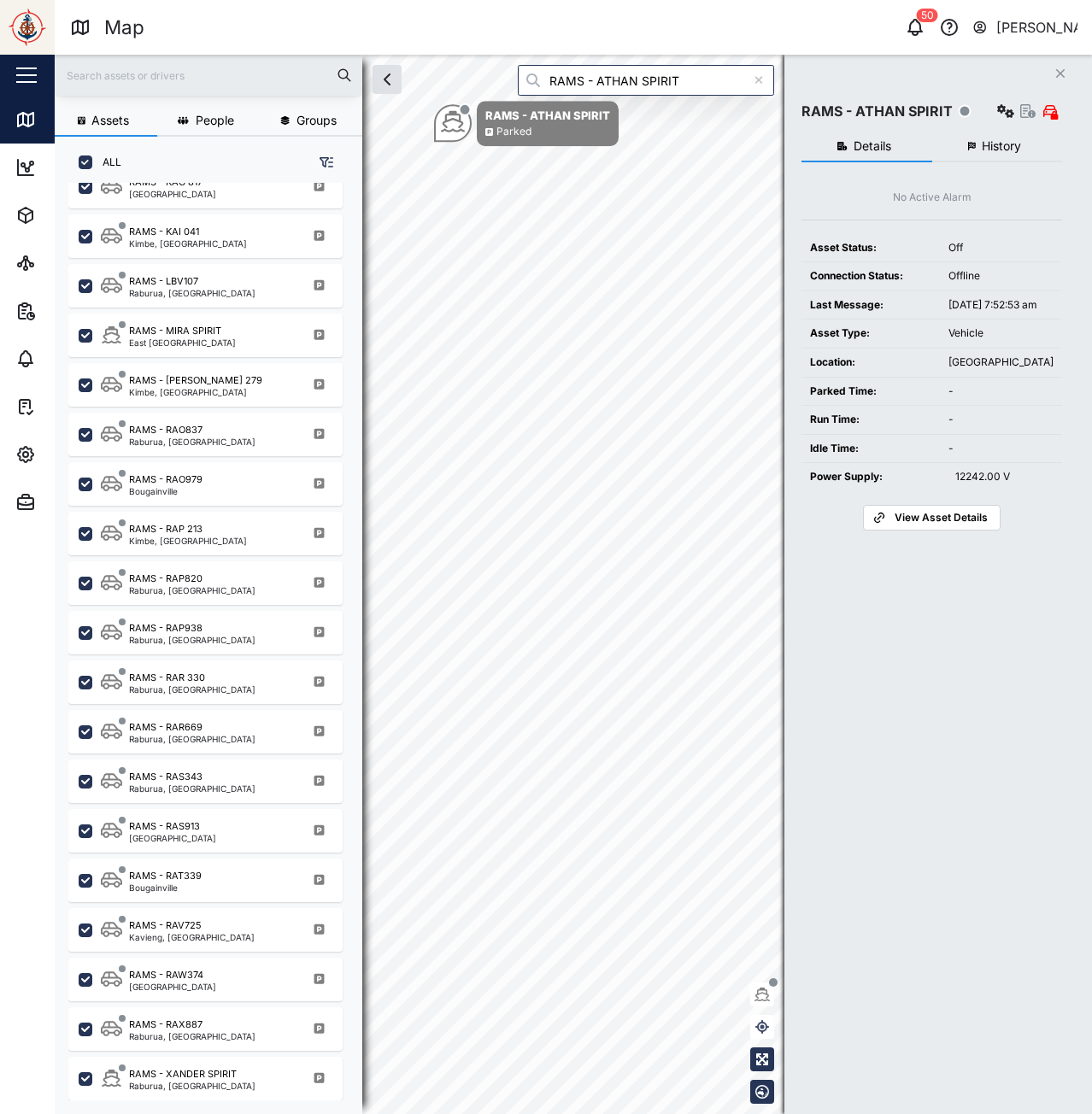 click on "History" at bounding box center [997, 147] 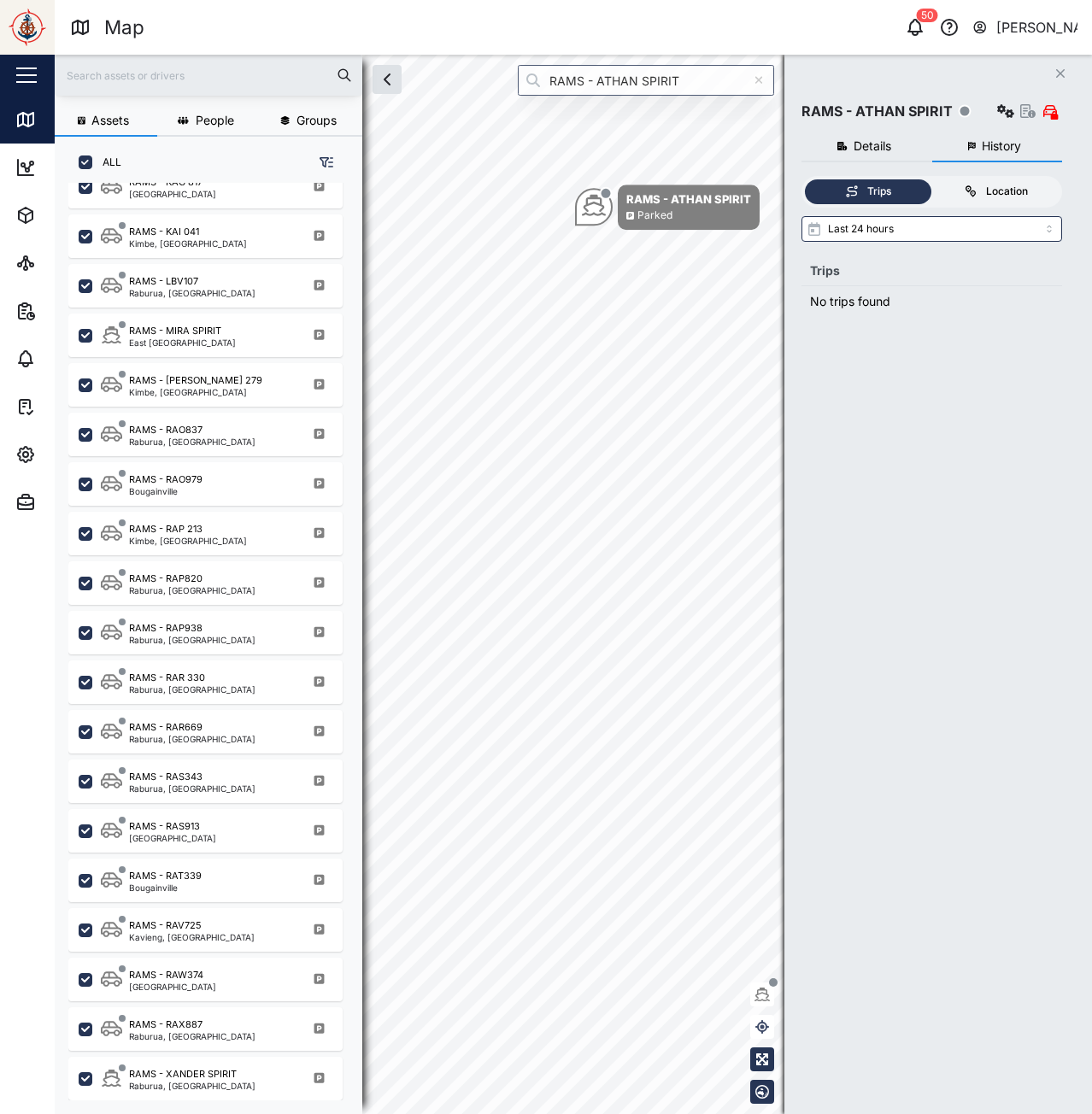 click on "Location" at bounding box center (1007, 191) 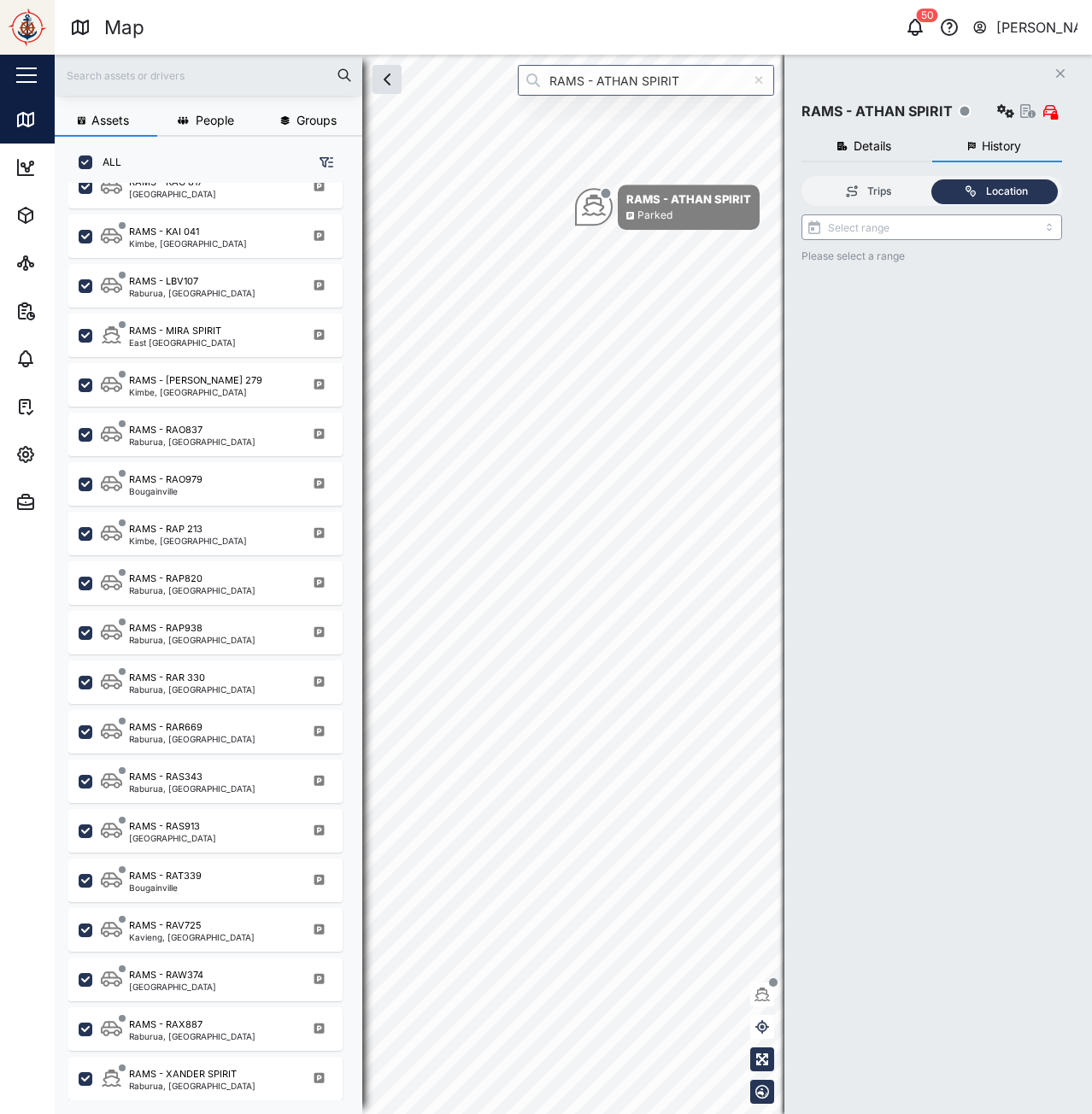 click at bounding box center (931, 227) 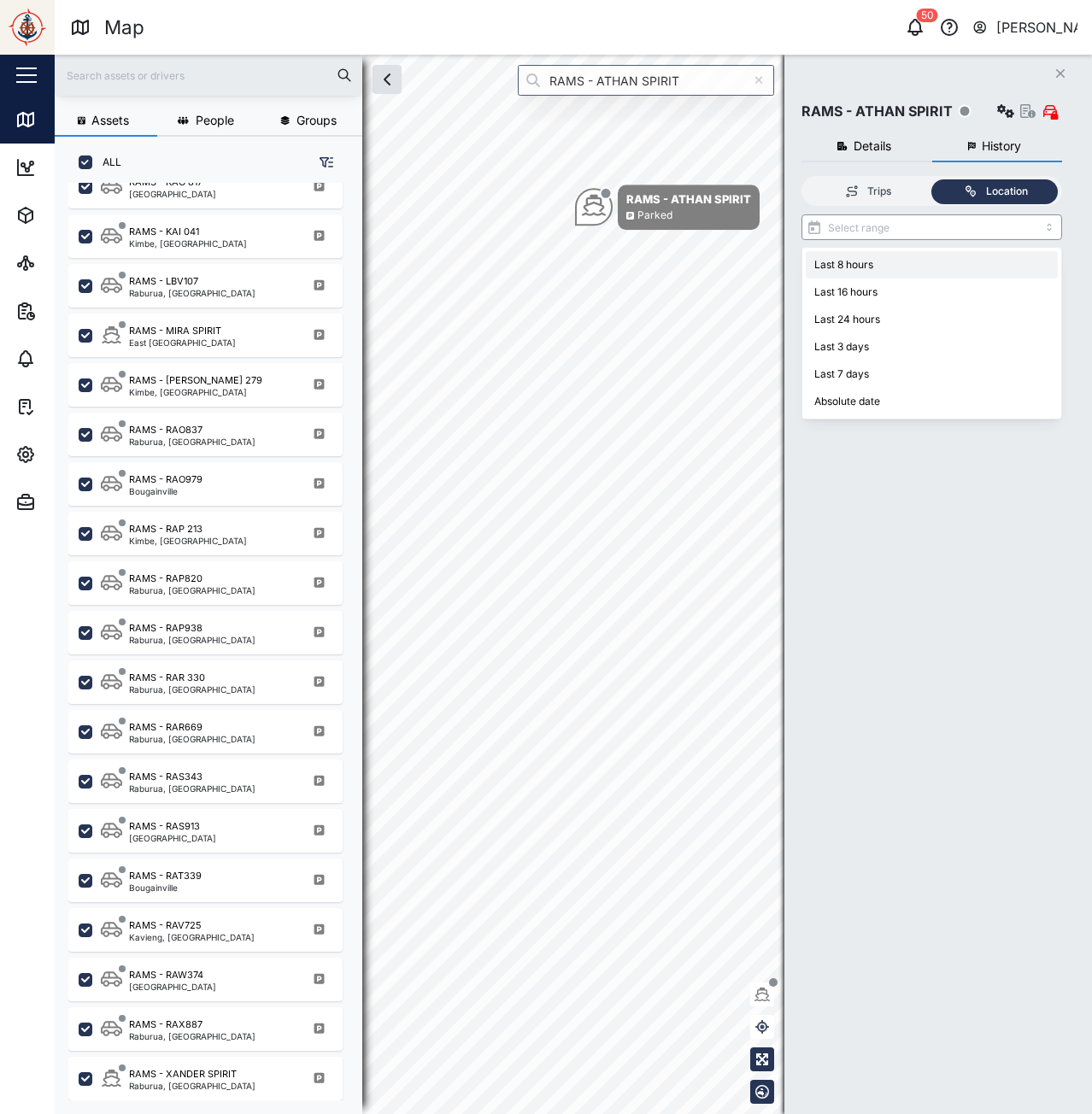 type on "Last 8 hours" 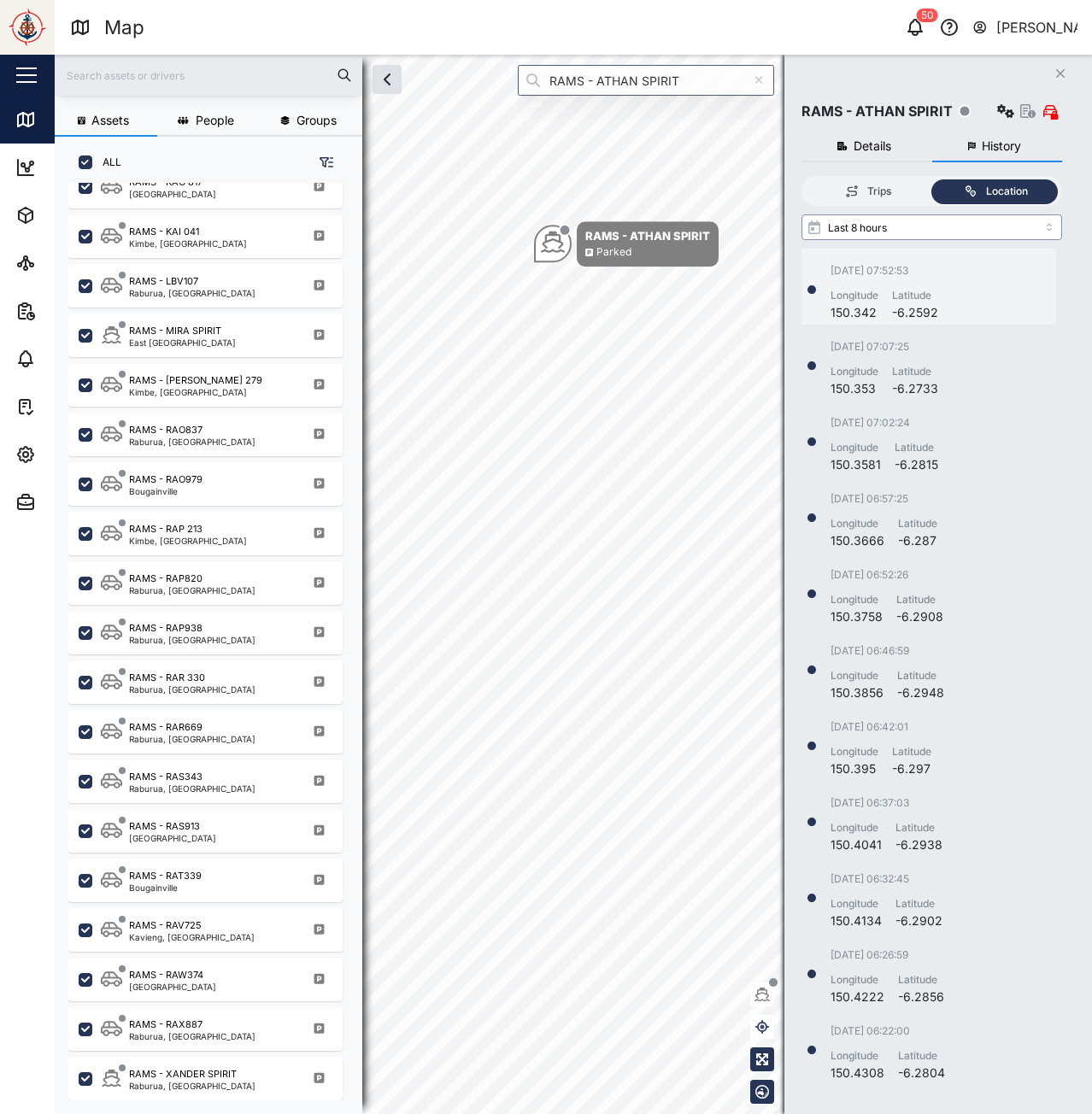 scroll, scrollTop: 14, scrollLeft: 14, axis: both 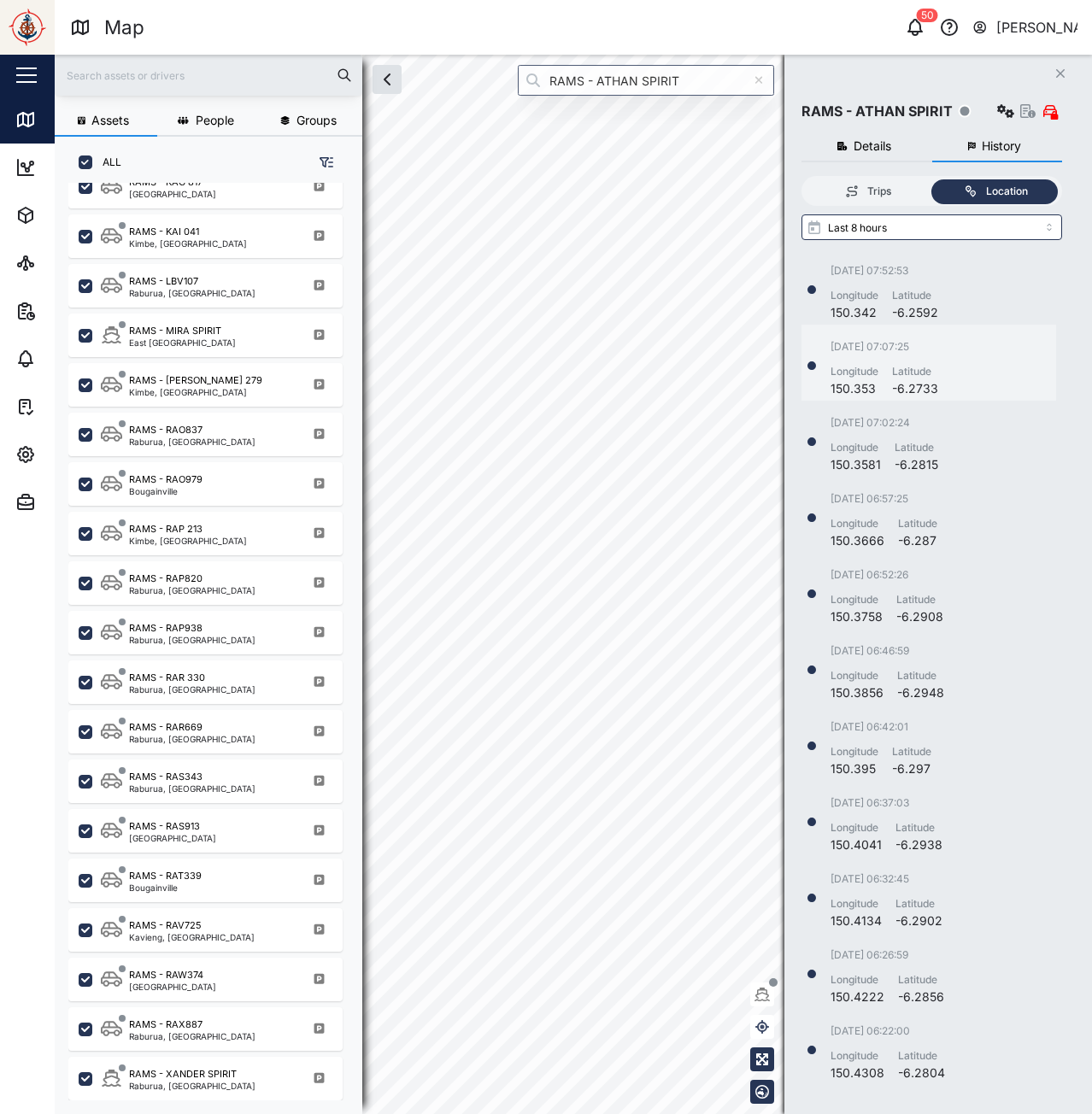 click on "16/07/2025 07:07:25 Longitude 150.353 Latitude -6.2733" at bounding box center (929, 368) 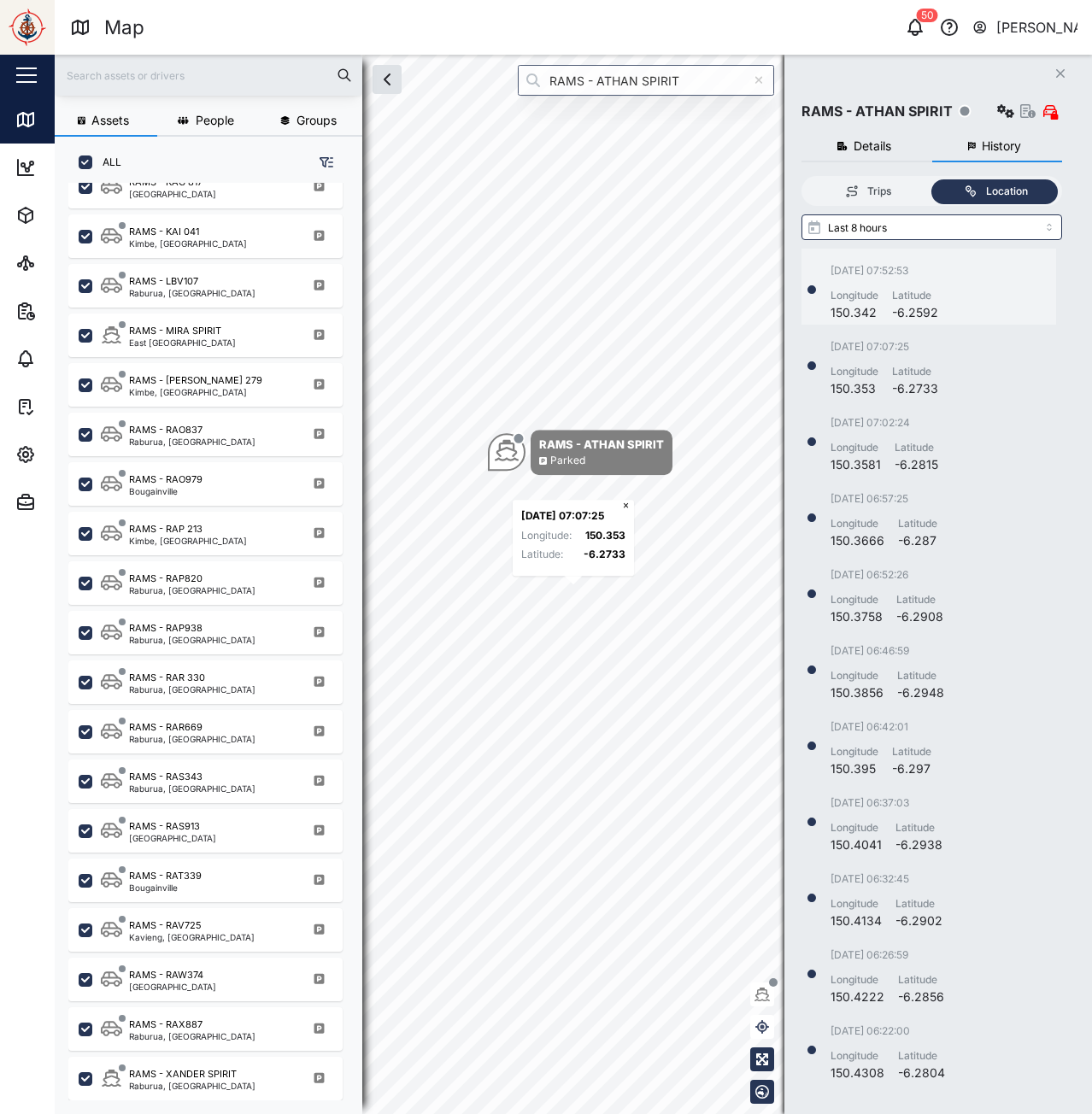 click on "16/07/2025 07:52:53 Longitude 150.342 Latitude -6.2592" at bounding box center [884, 292] 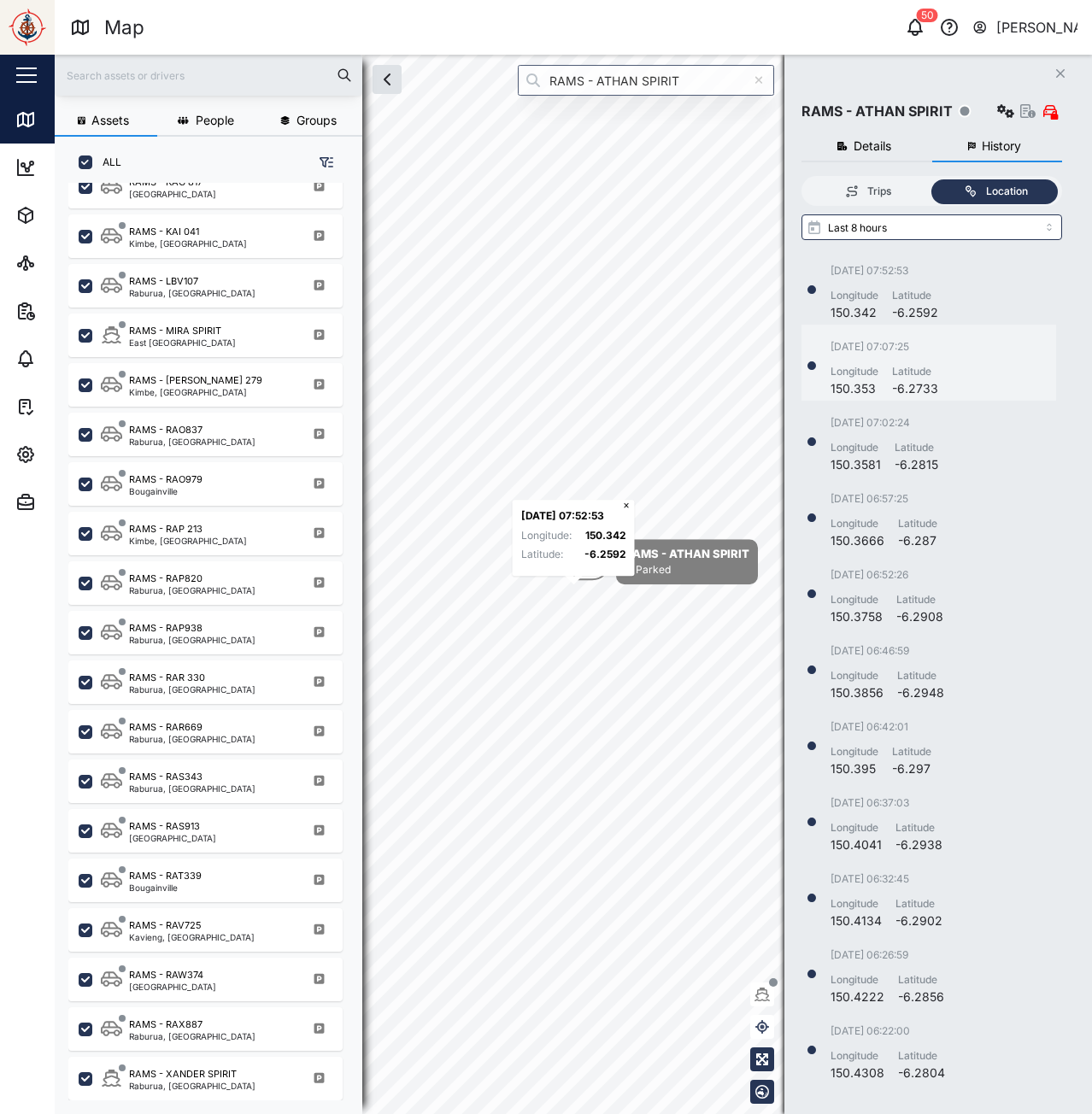 click on "16/07/2025 07:07:25 Longitude 150.353 Latitude -6.2733" at bounding box center [929, 362] 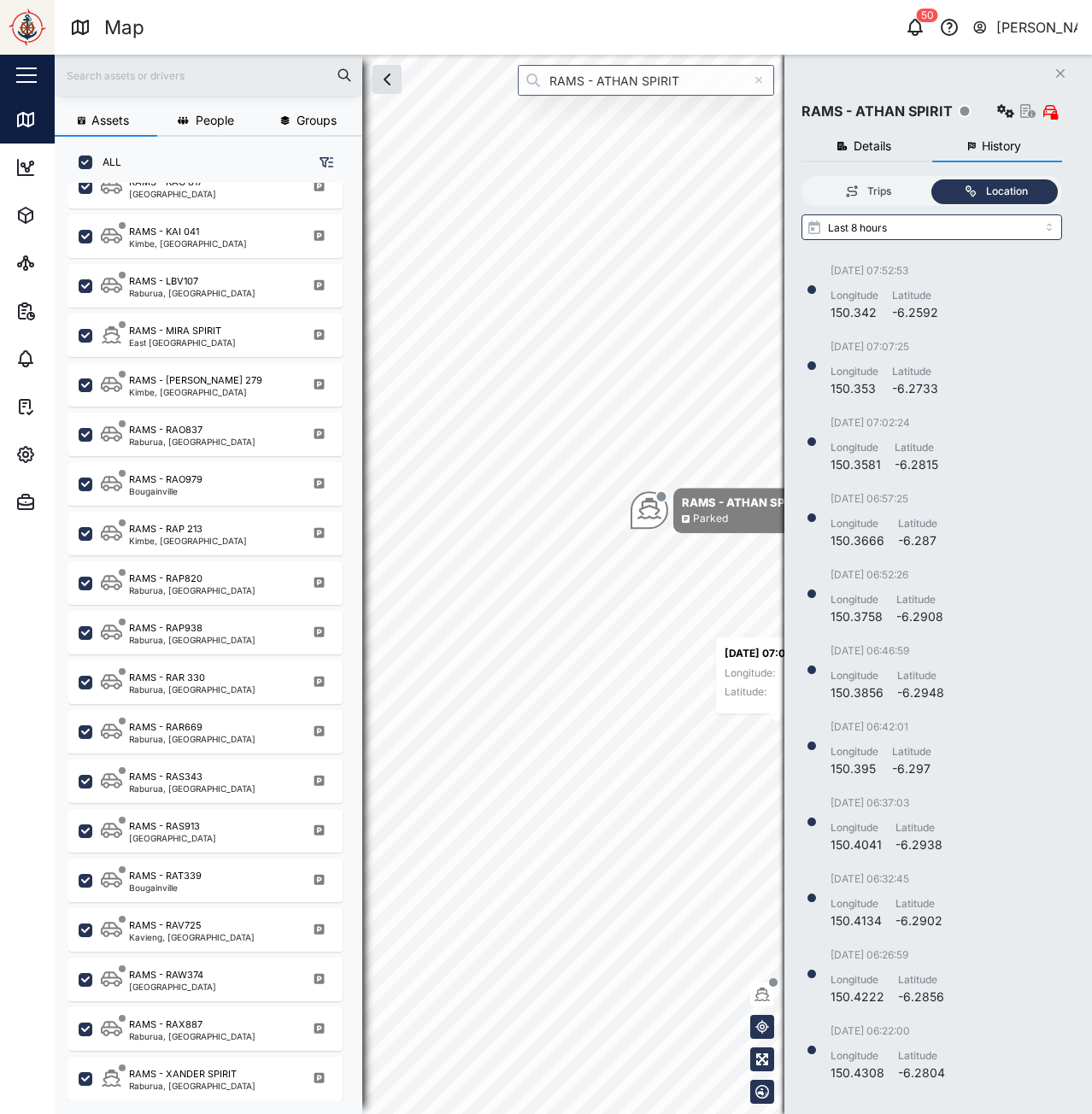 click at bounding box center [1006, 111] 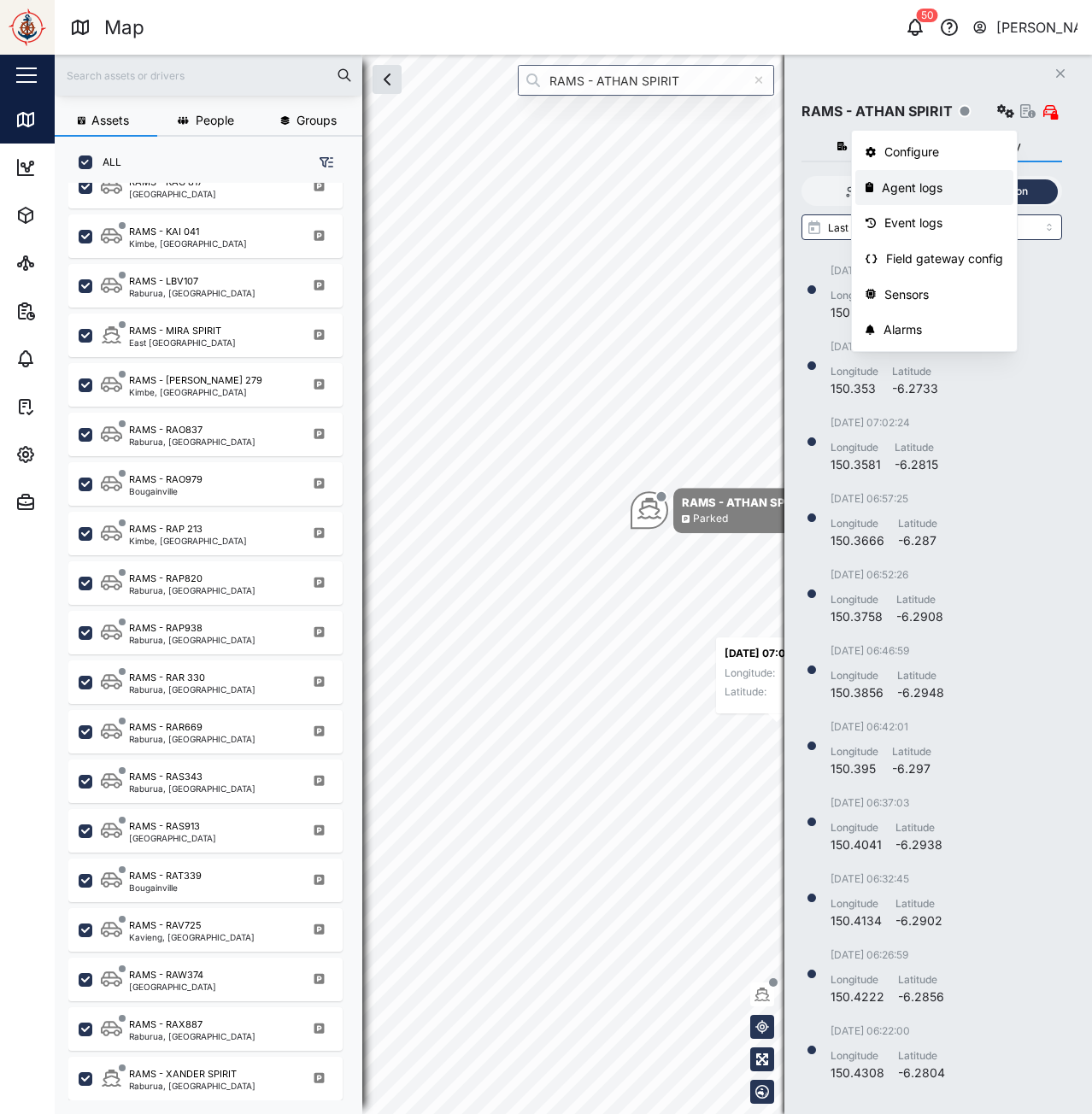 click on "Agent logs" at bounding box center (942, 188) 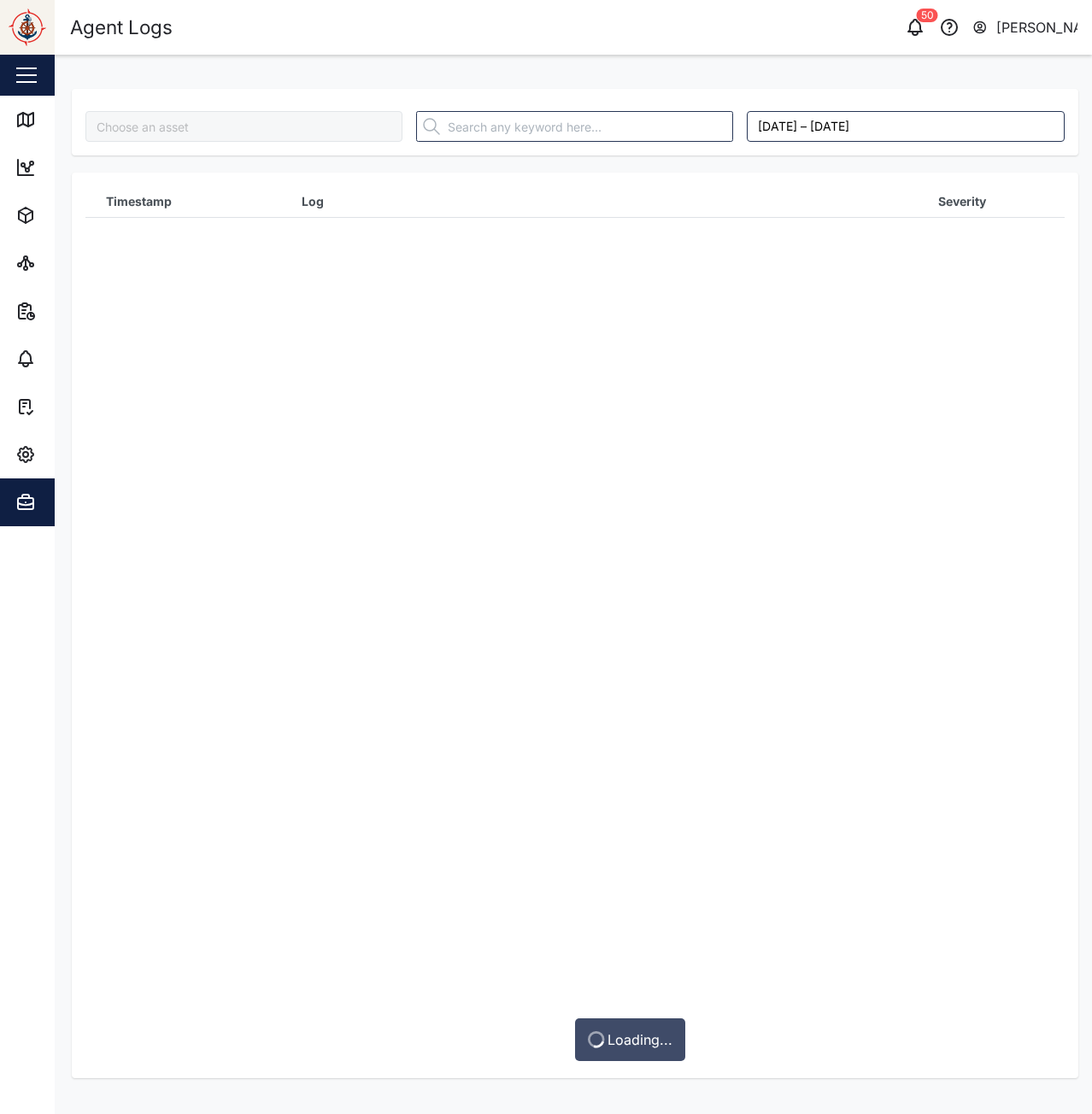 type on "RAMS - ATHAN SPIRIT" 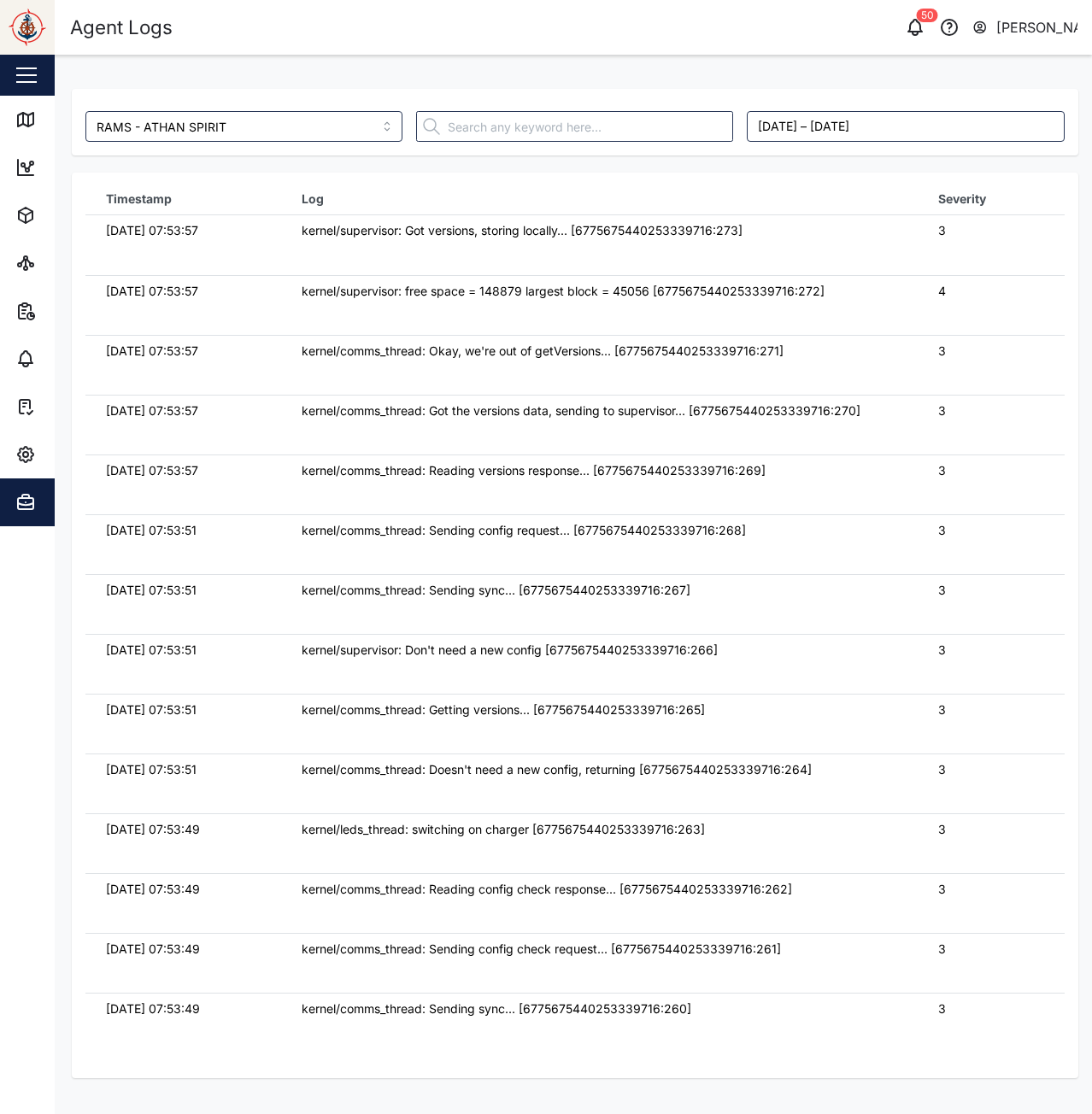 scroll, scrollTop: 0, scrollLeft: 0, axis: both 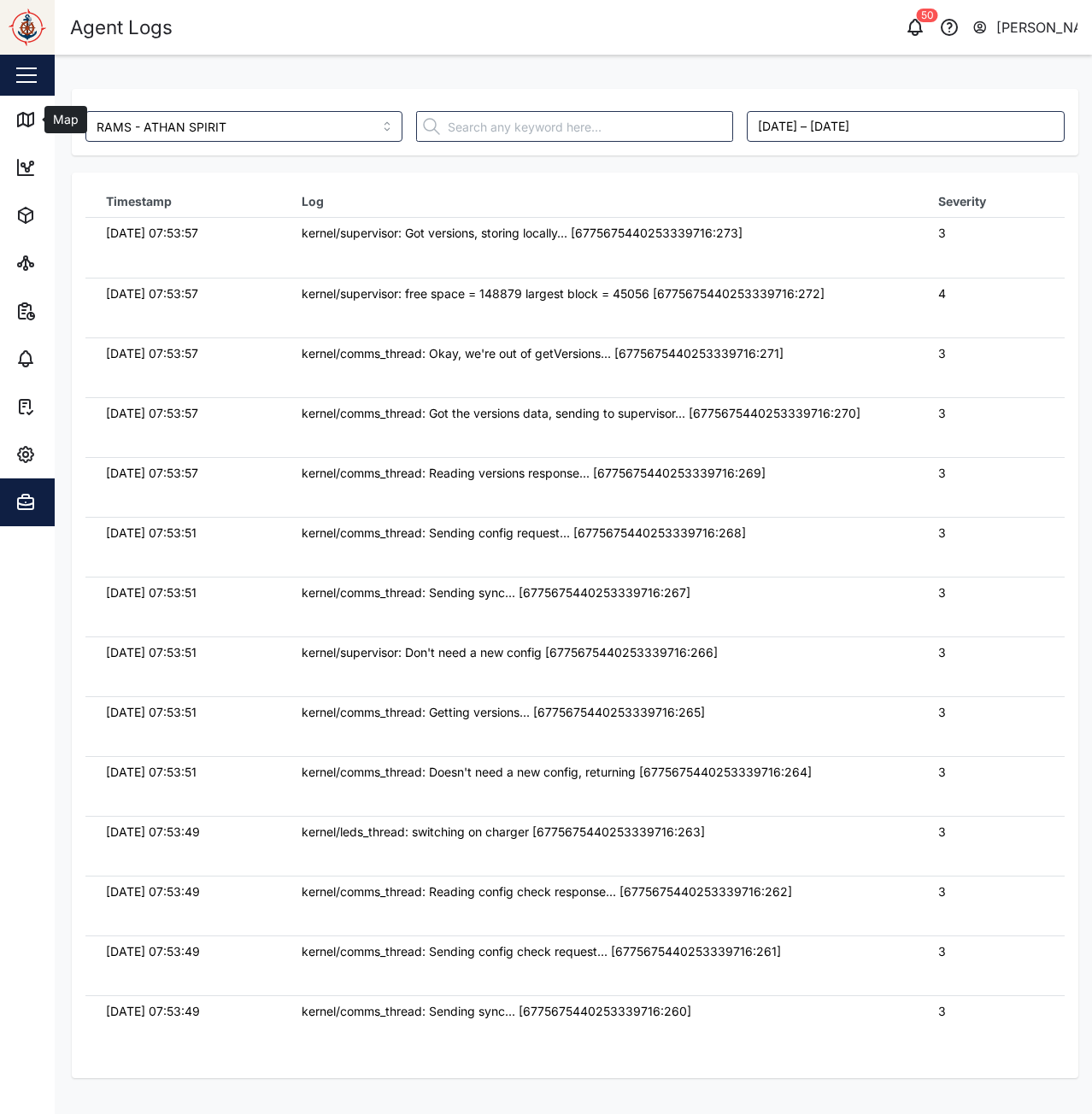 drag, startPoint x: 35, startPoint y: 132, endPoint x: 194, endPoint y: 11, distance: 199.8049 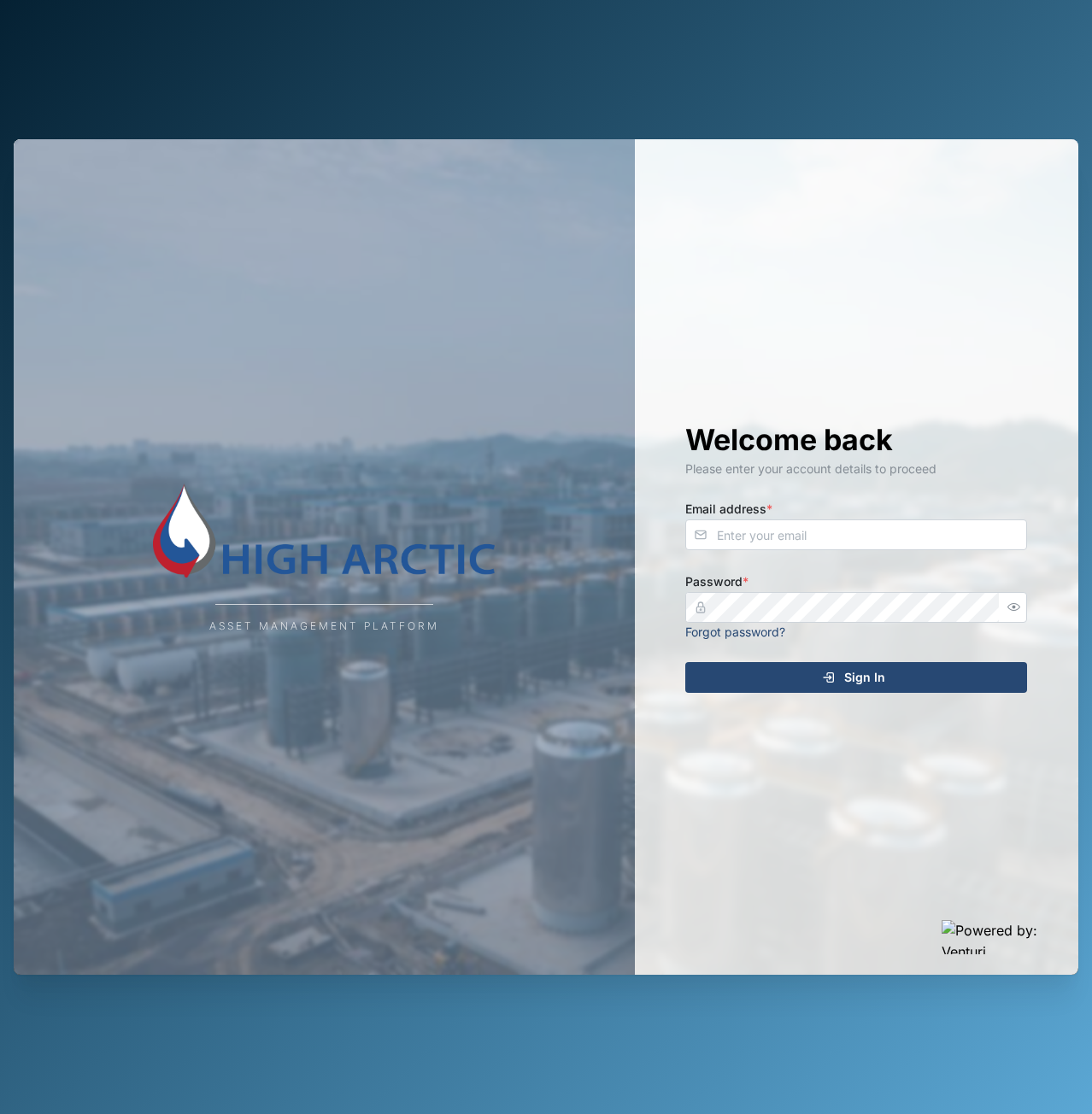 scroll, scrollTop: 0, scrollLeft: 0, axis: both 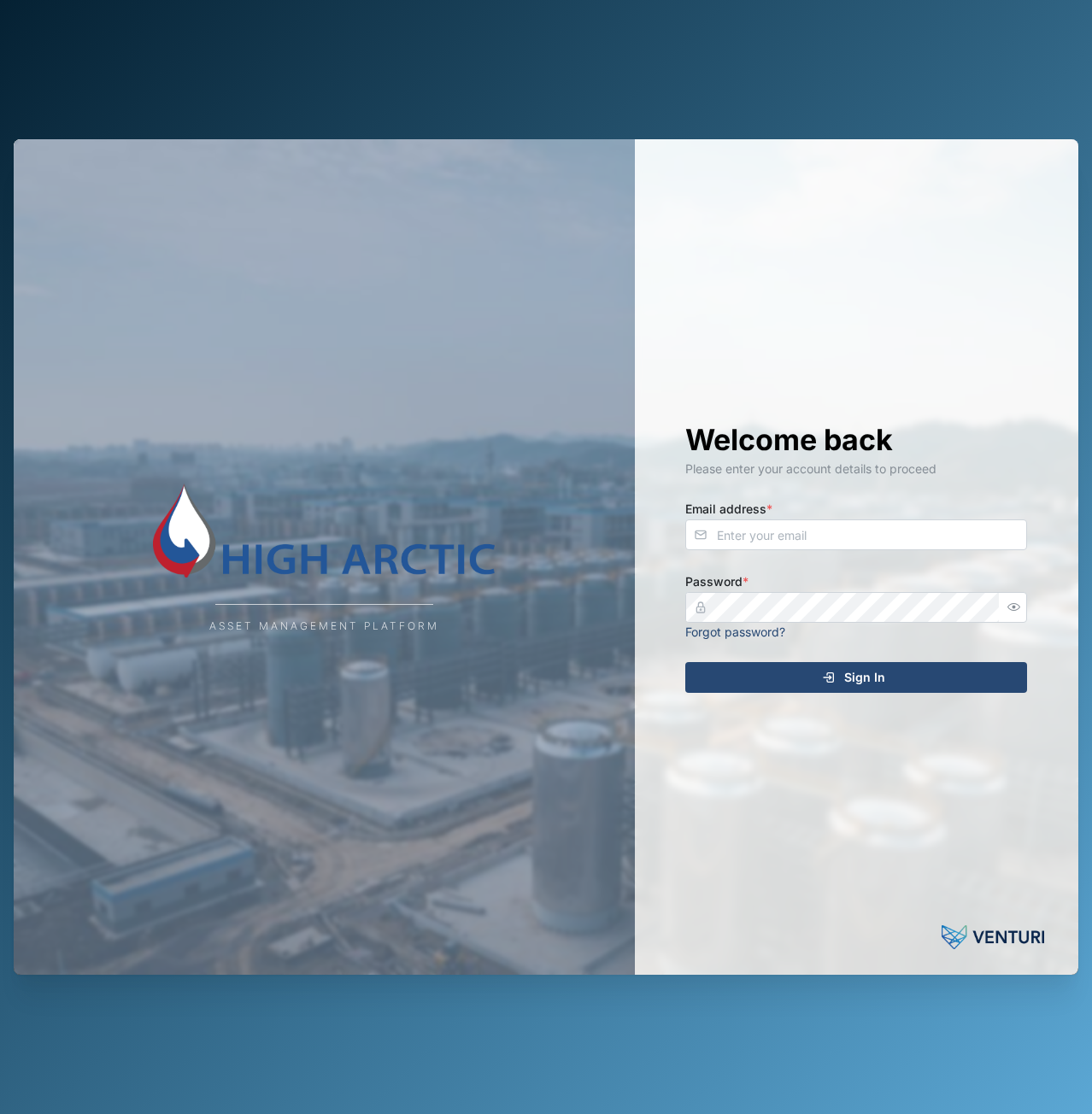 click on "Email address  *" at bounding box center [856, 524] 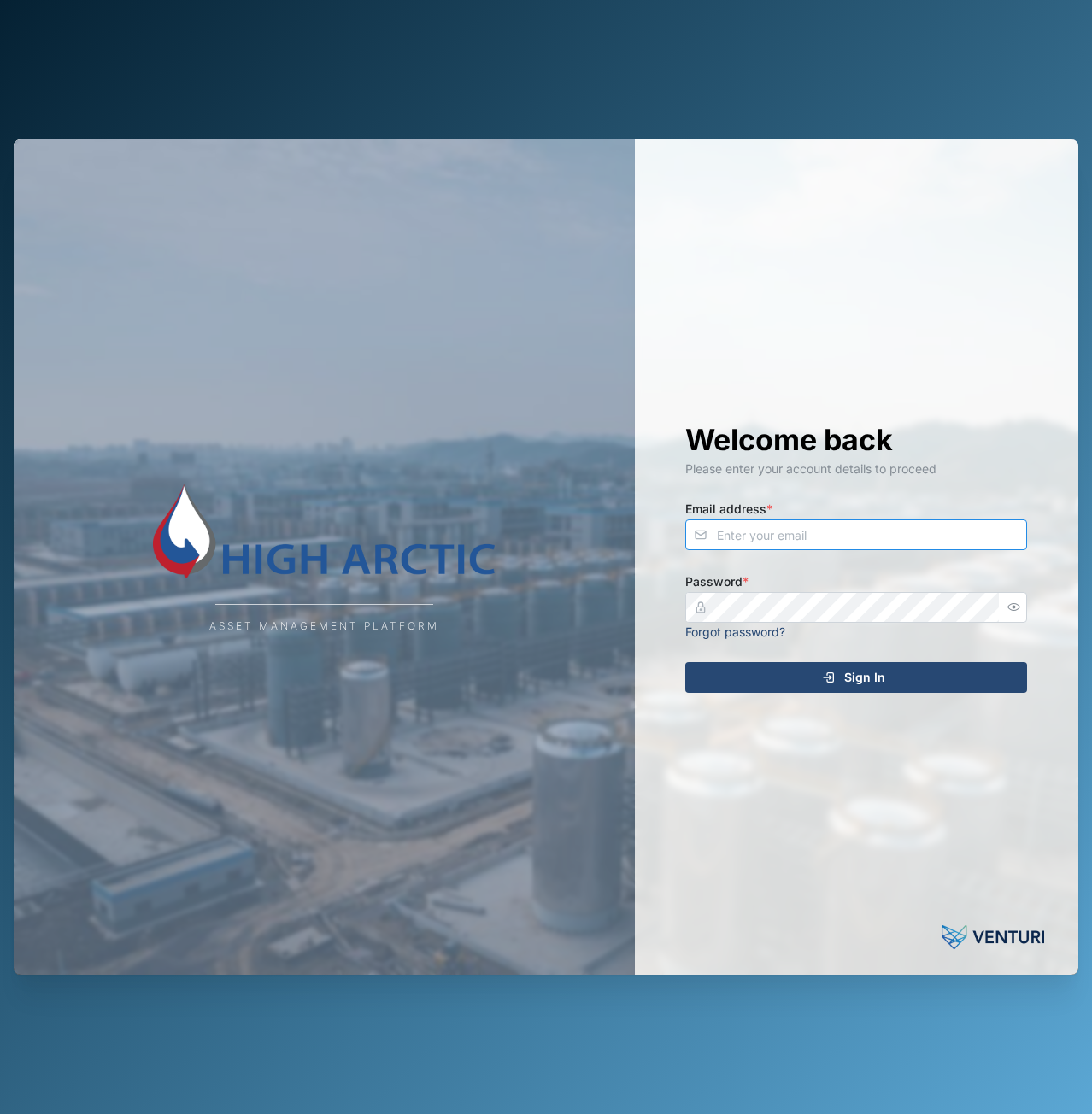 click on "Email address  *" at bounding box center (856, 535) 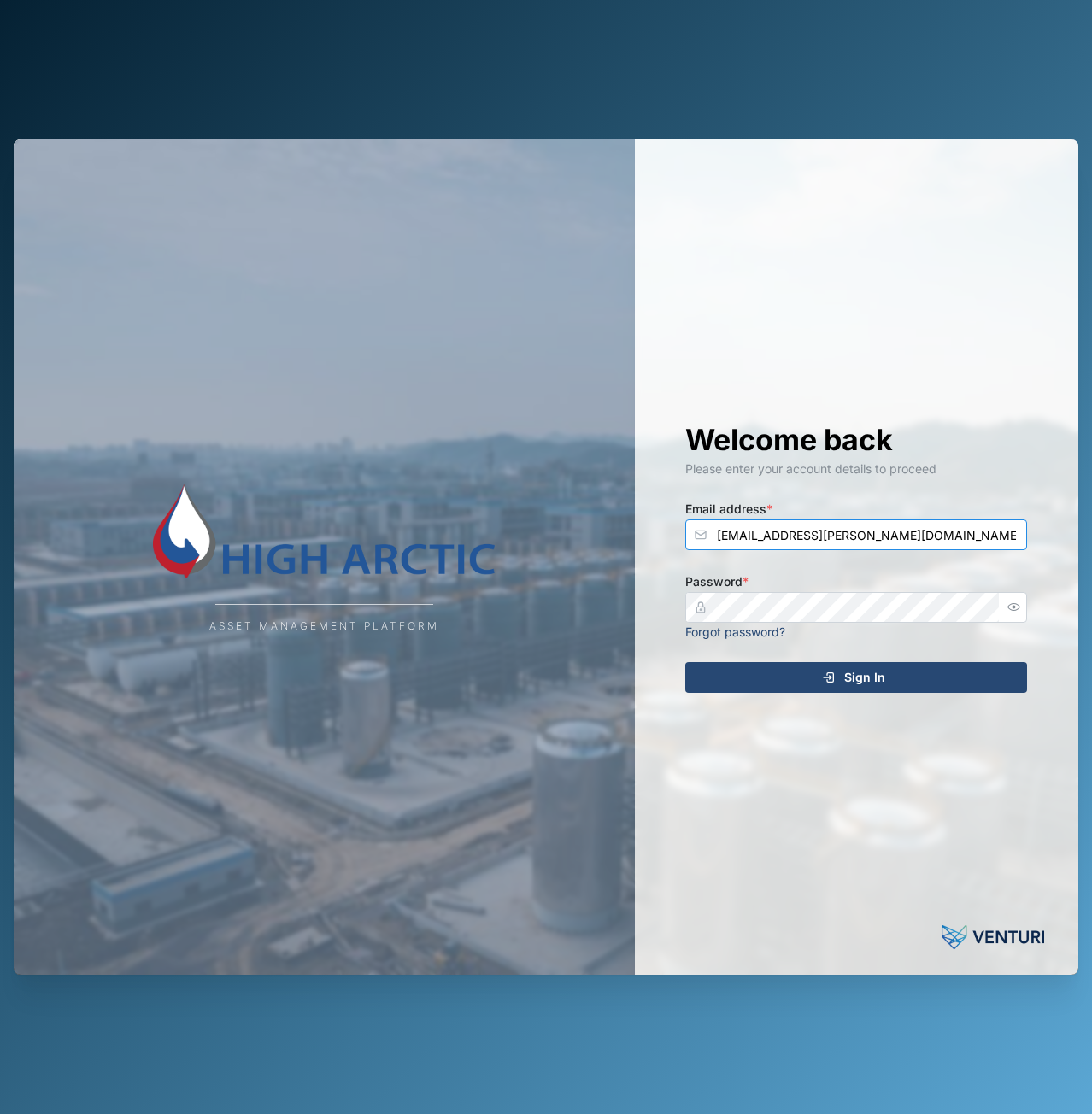 type on "[EMAIL_ADDRESS][PERSON_NAME][DOMAIN_NAME]" 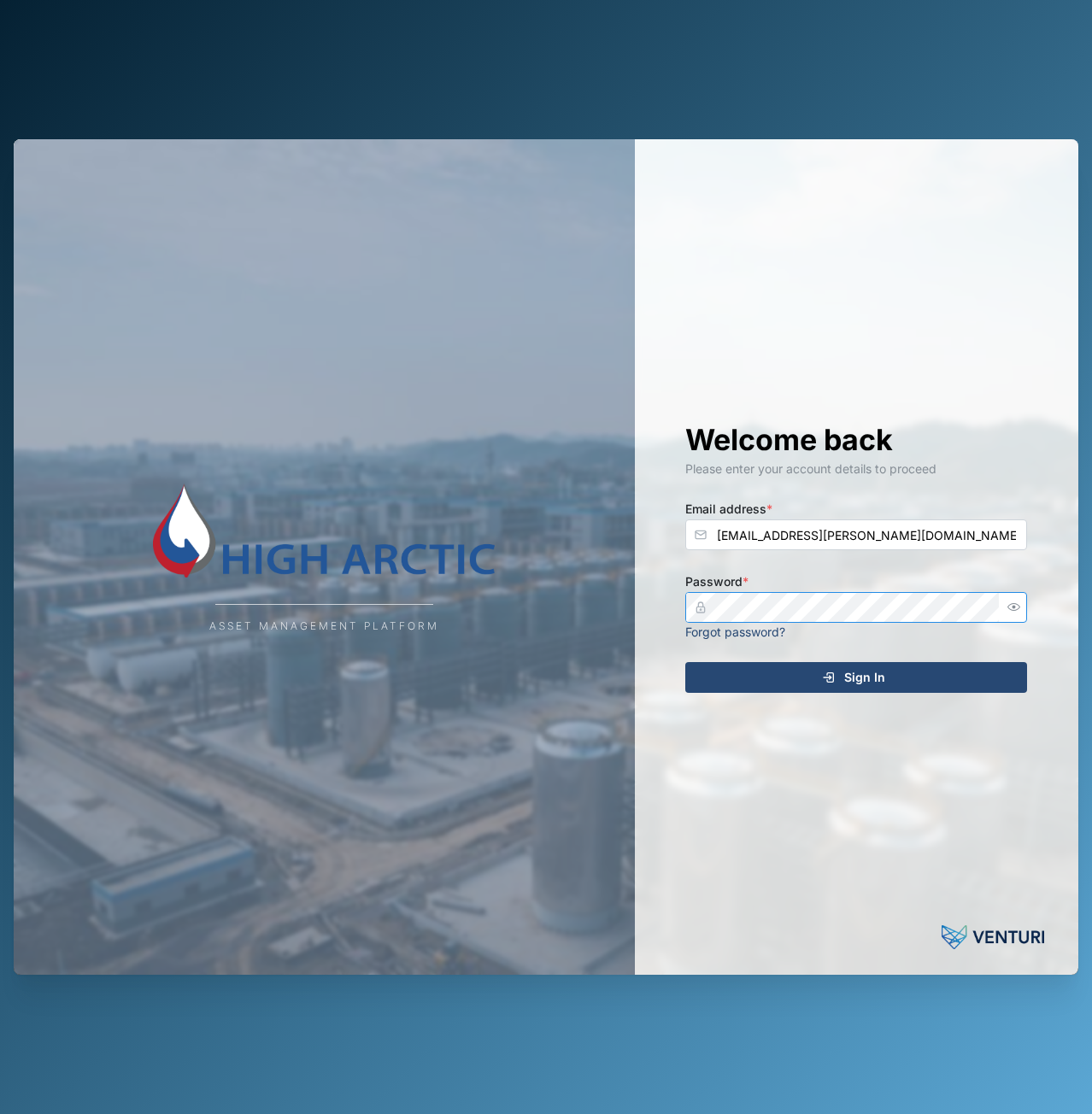 click on "Sign In" at bounding box center [856, 677] 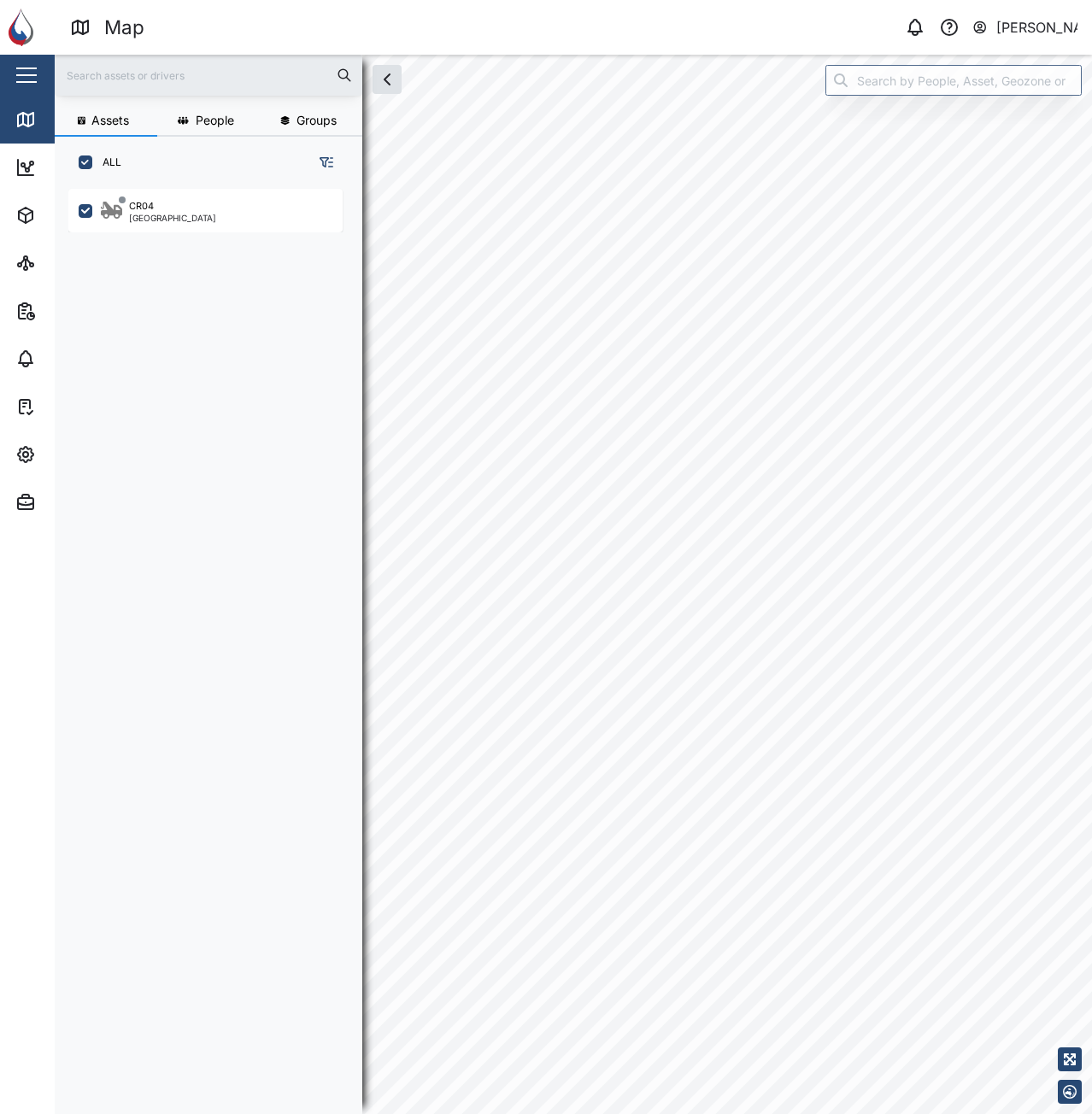 scroll, scrollTop: 14, scrollLeft: 14, axis: both 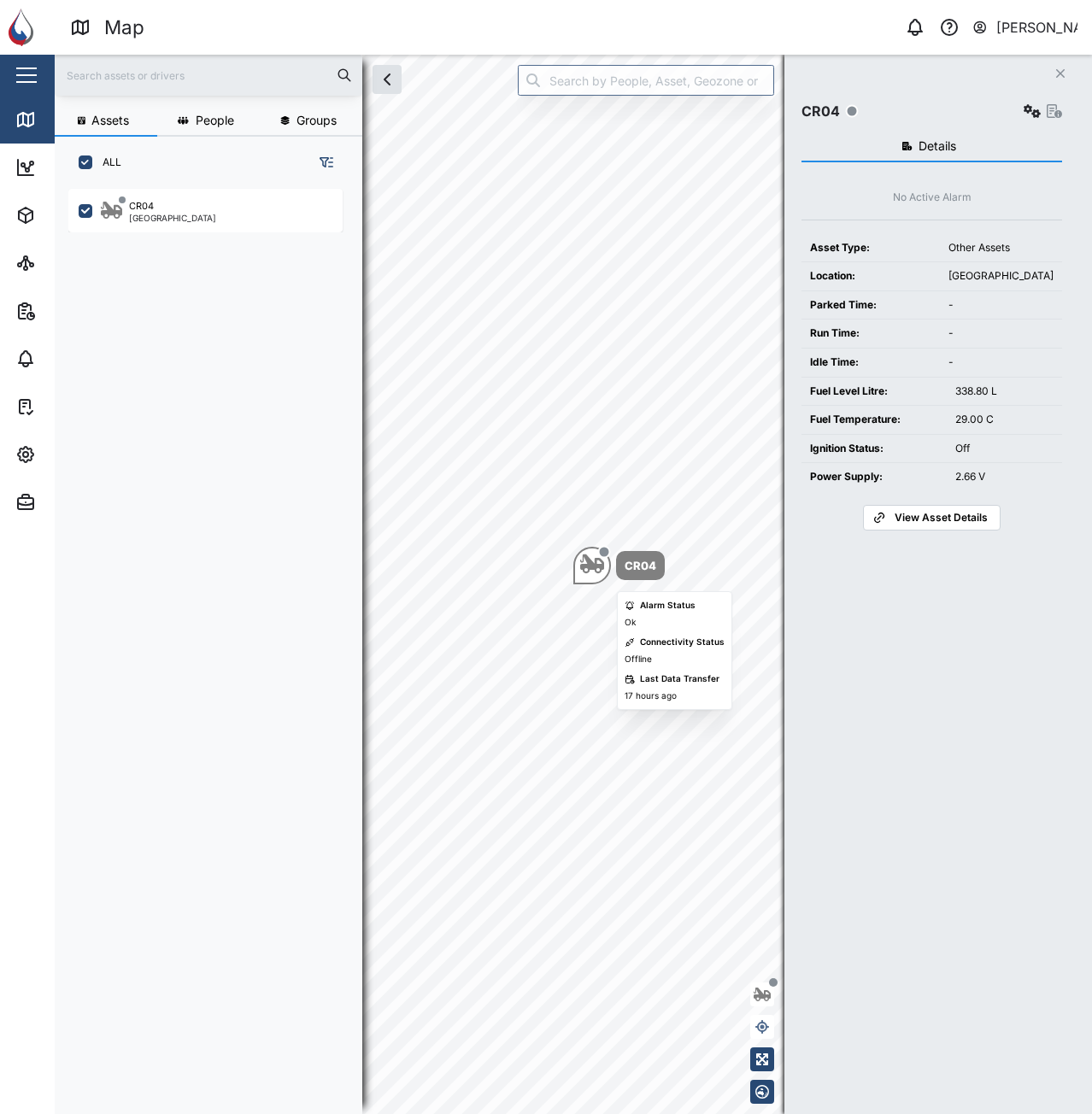 click 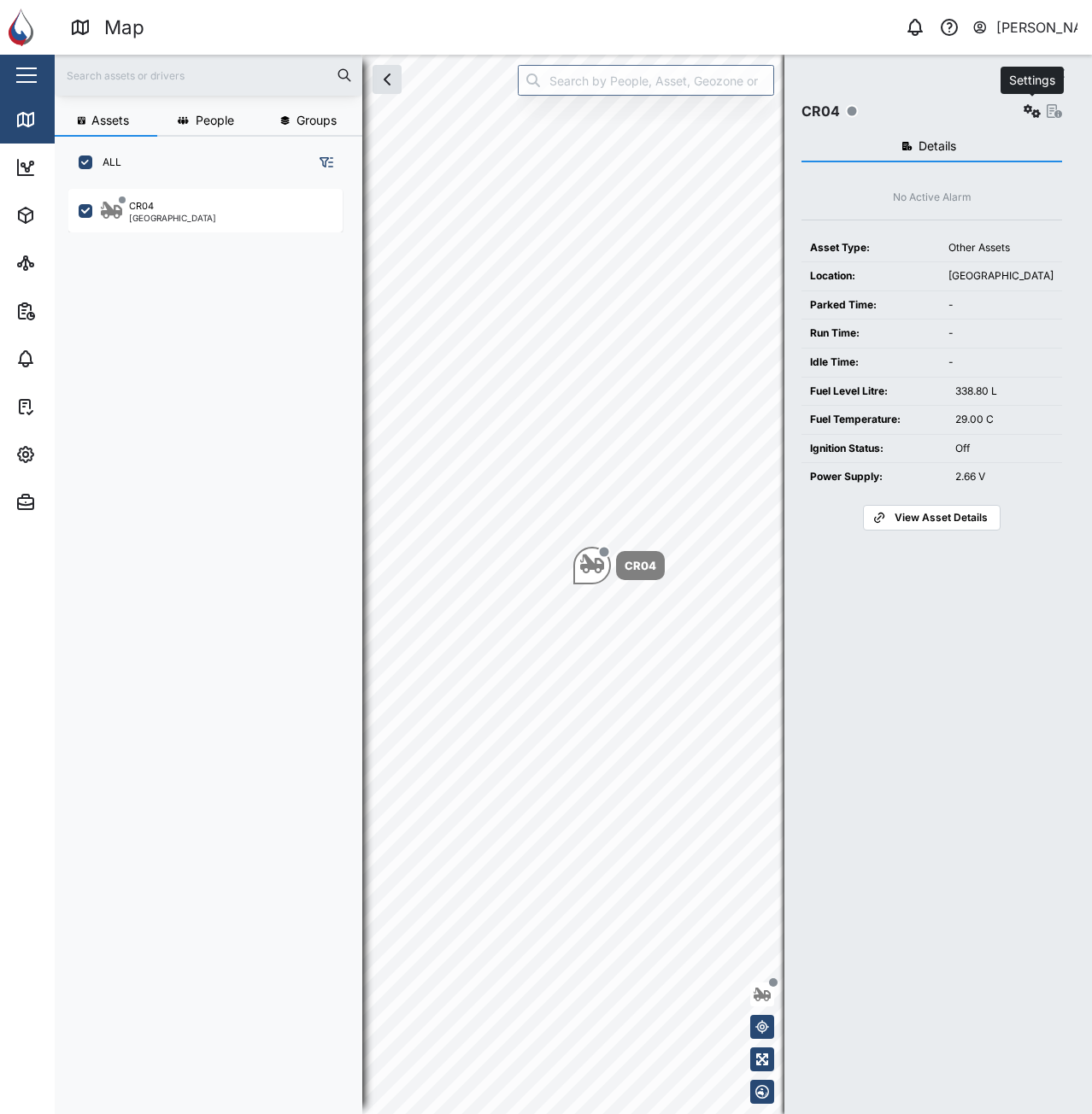 click 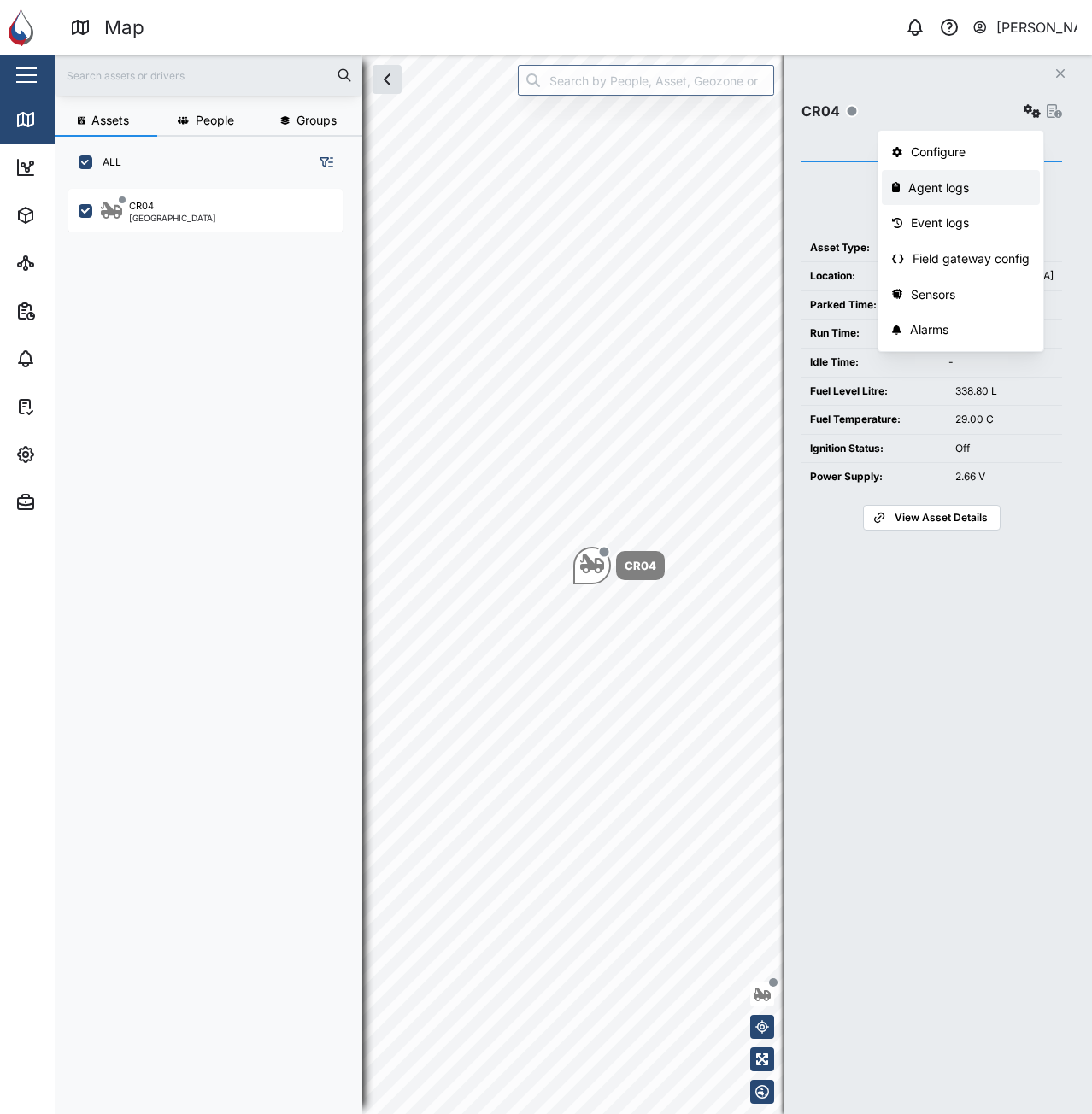 click on "Agent logs" at bounding box center (969, 188) 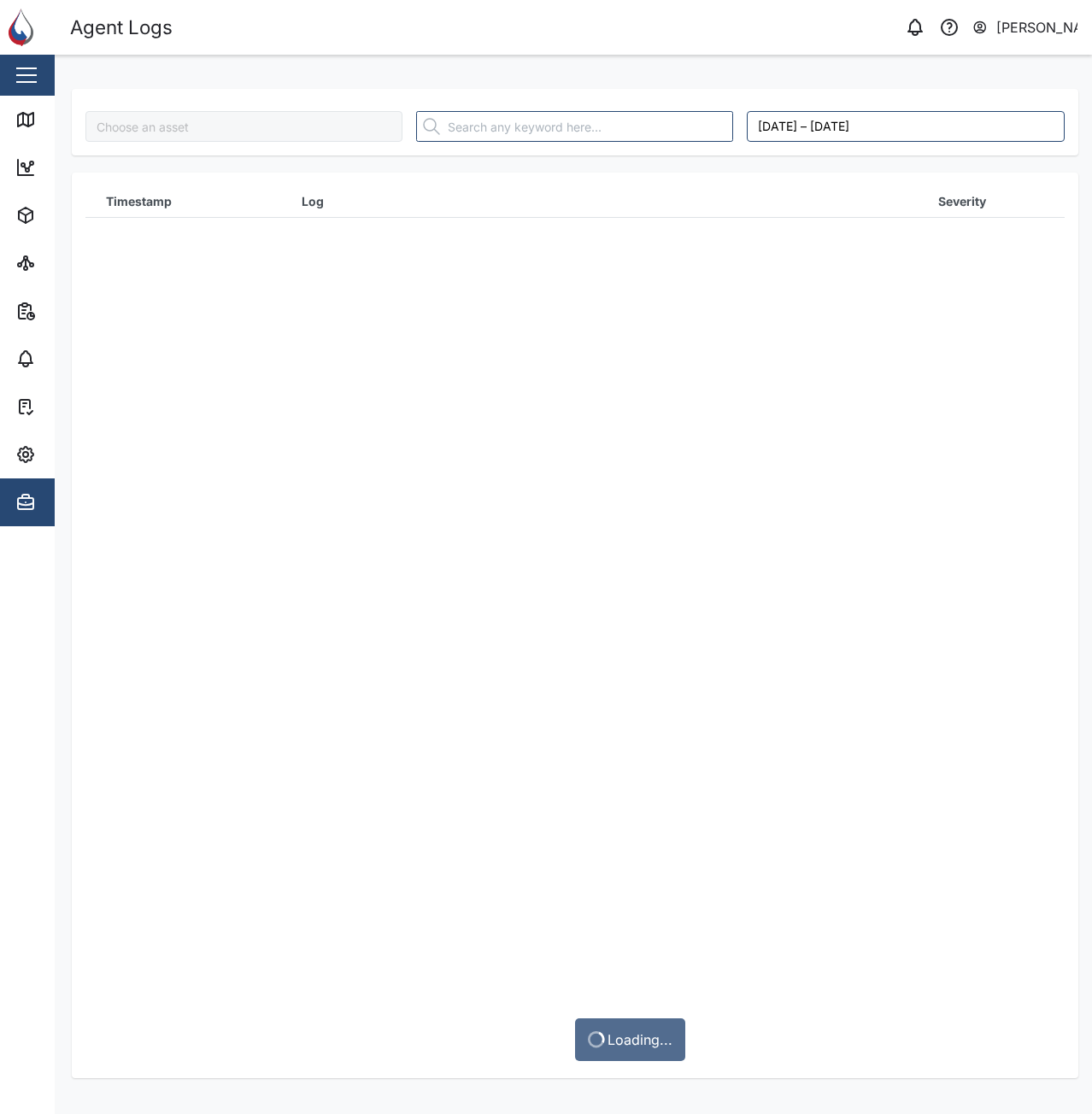 type on "CR04" 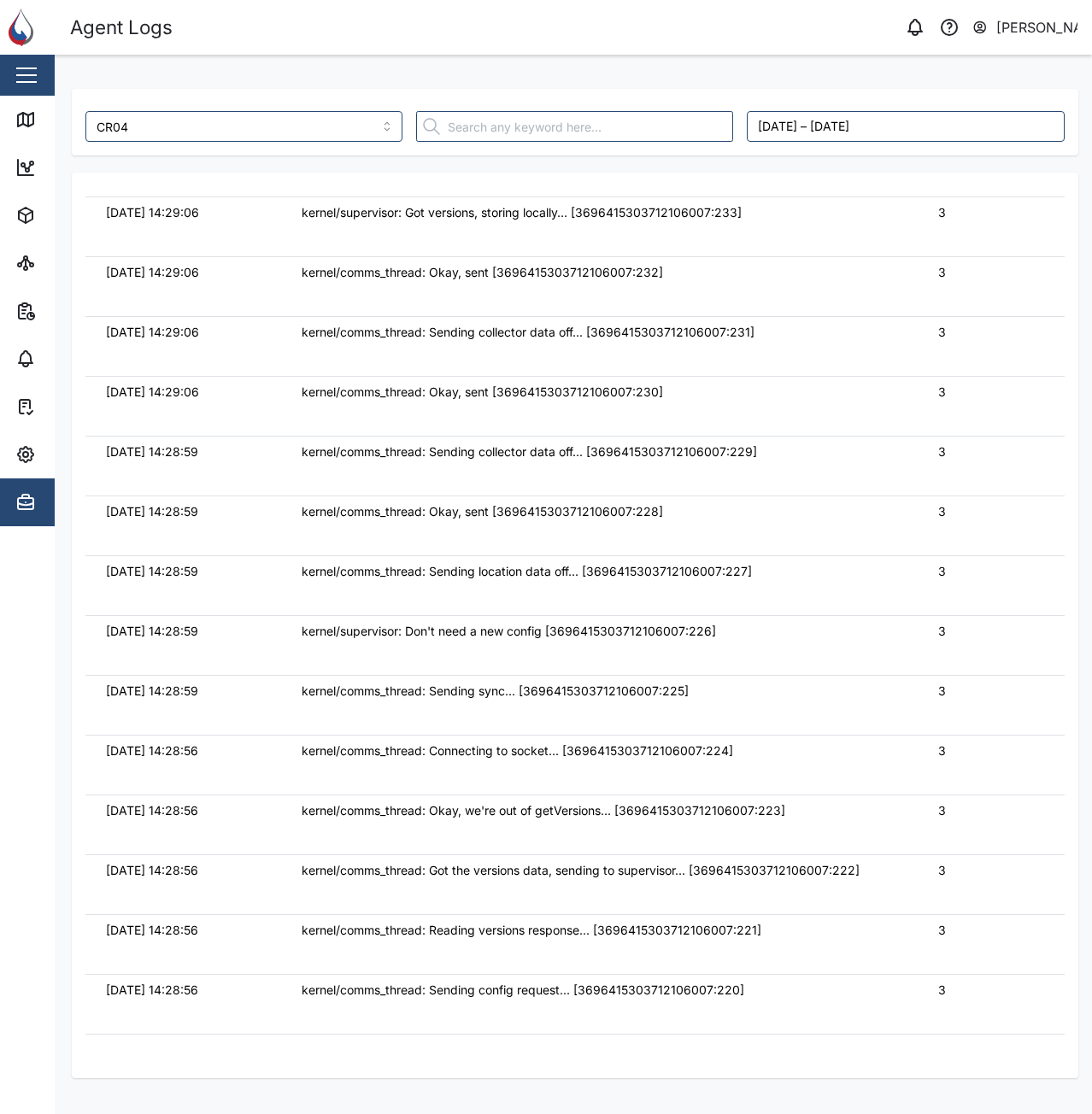 scroll, scrollTop: 33035, scrollLeft: 0, axis: vertical 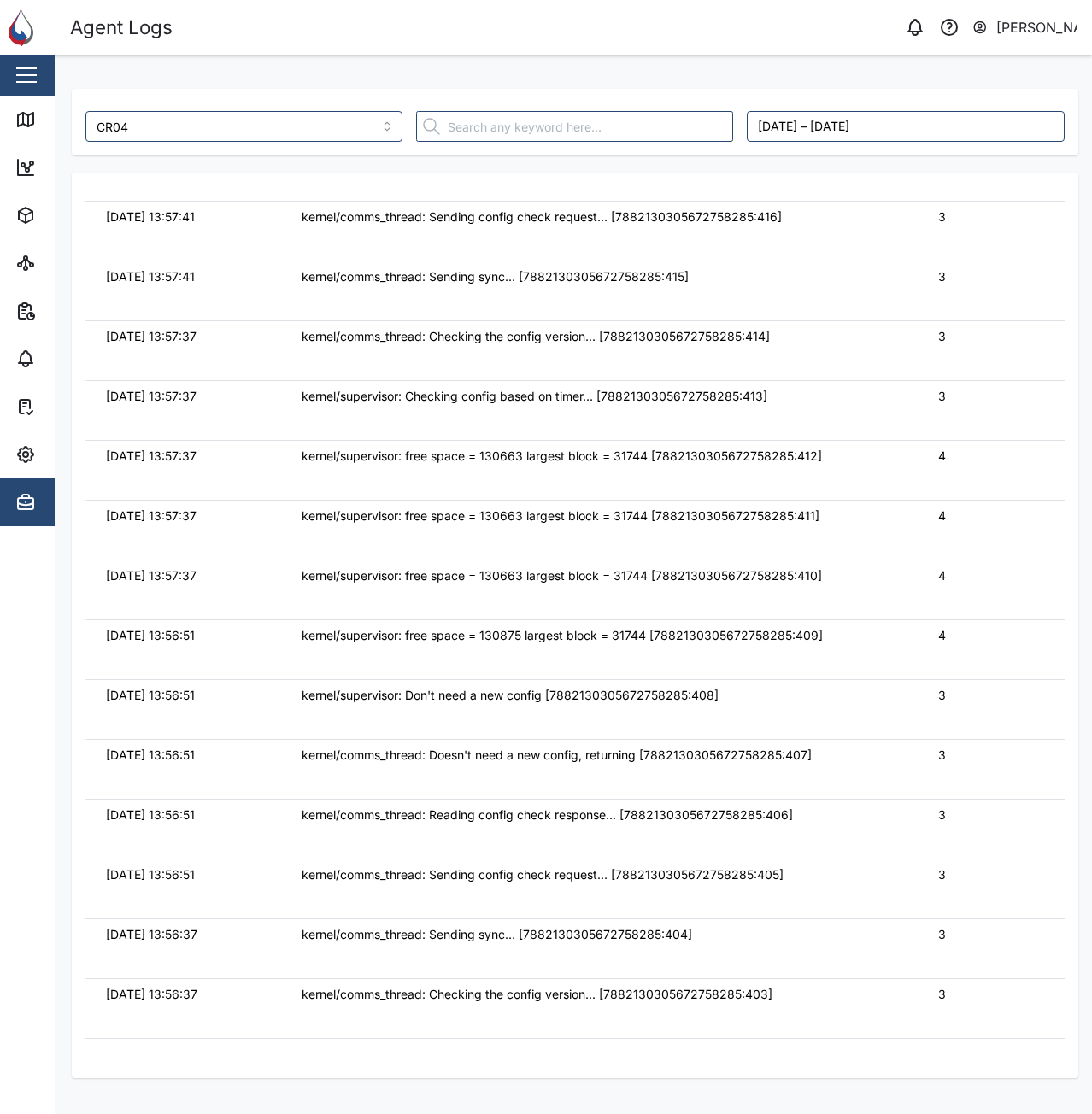 click on "kernel/supervisor: Don't need a new config [7882130305672758285:408]" at bounding box center [599, 695] 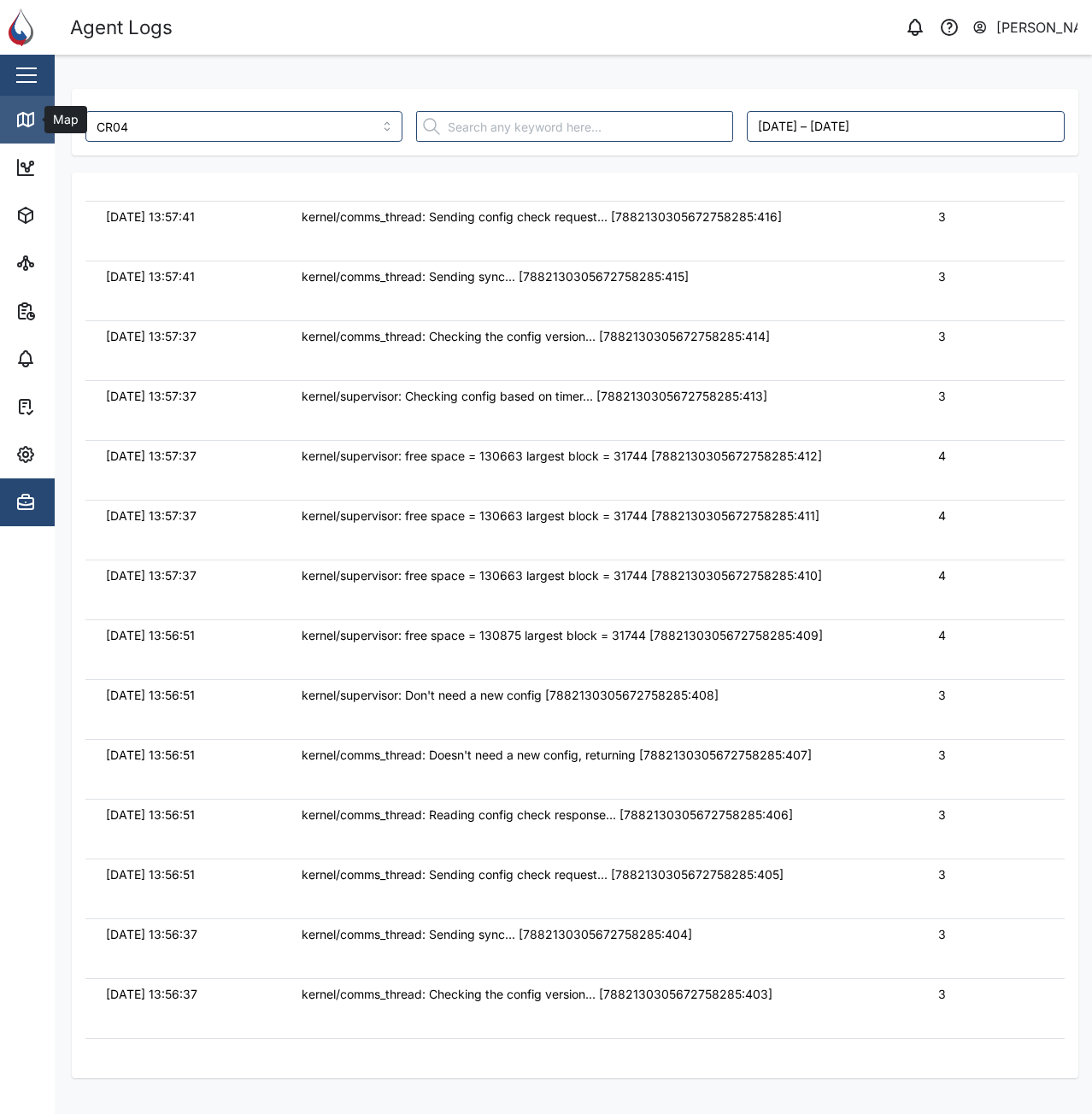 click on "Map" at bounding box center (111, 120) 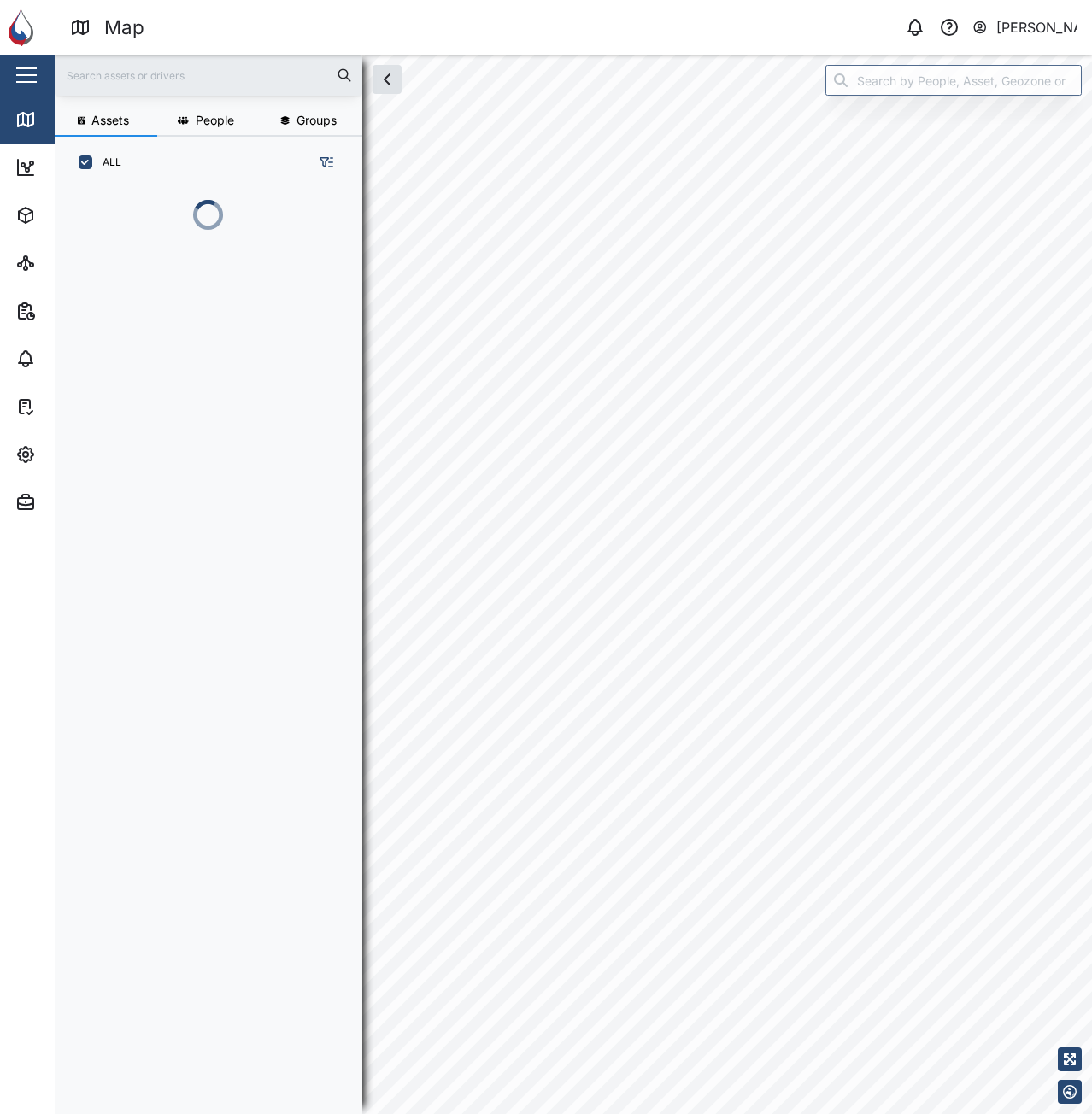 scroll, scrollTop: 14, scrollLeft: 14, axis: both 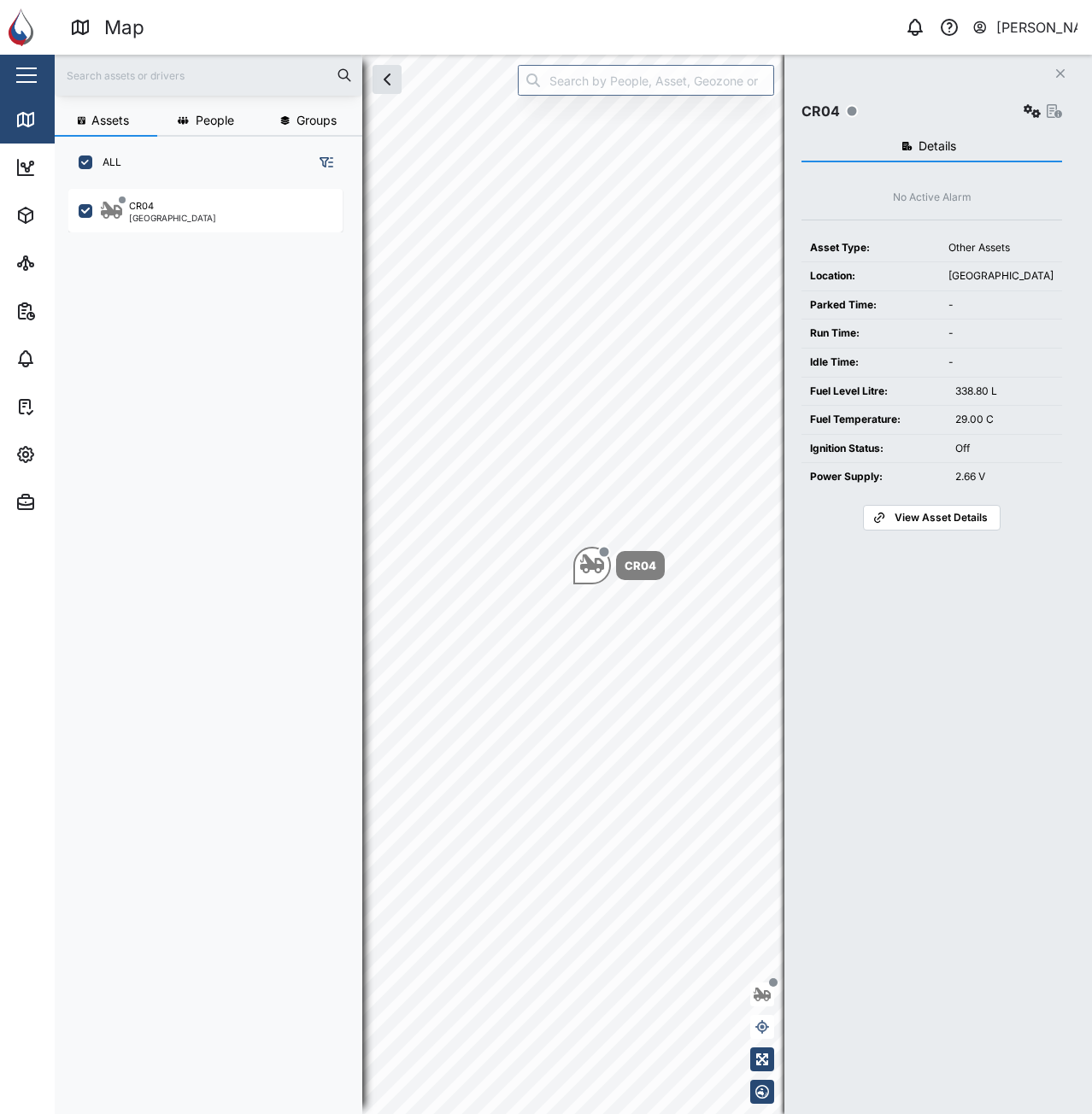click 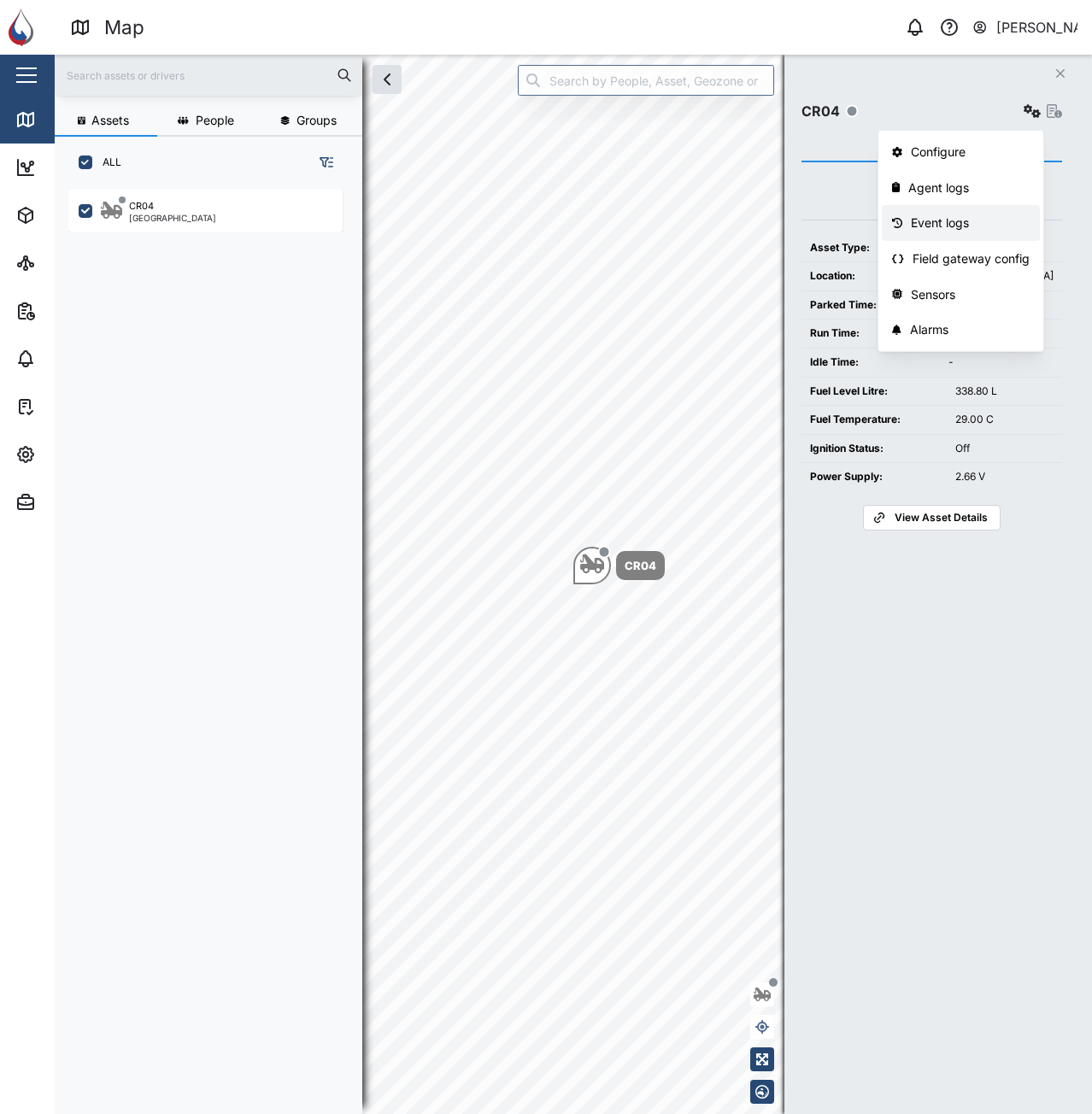 click on "Event logs" at bounding box center [970, 223] 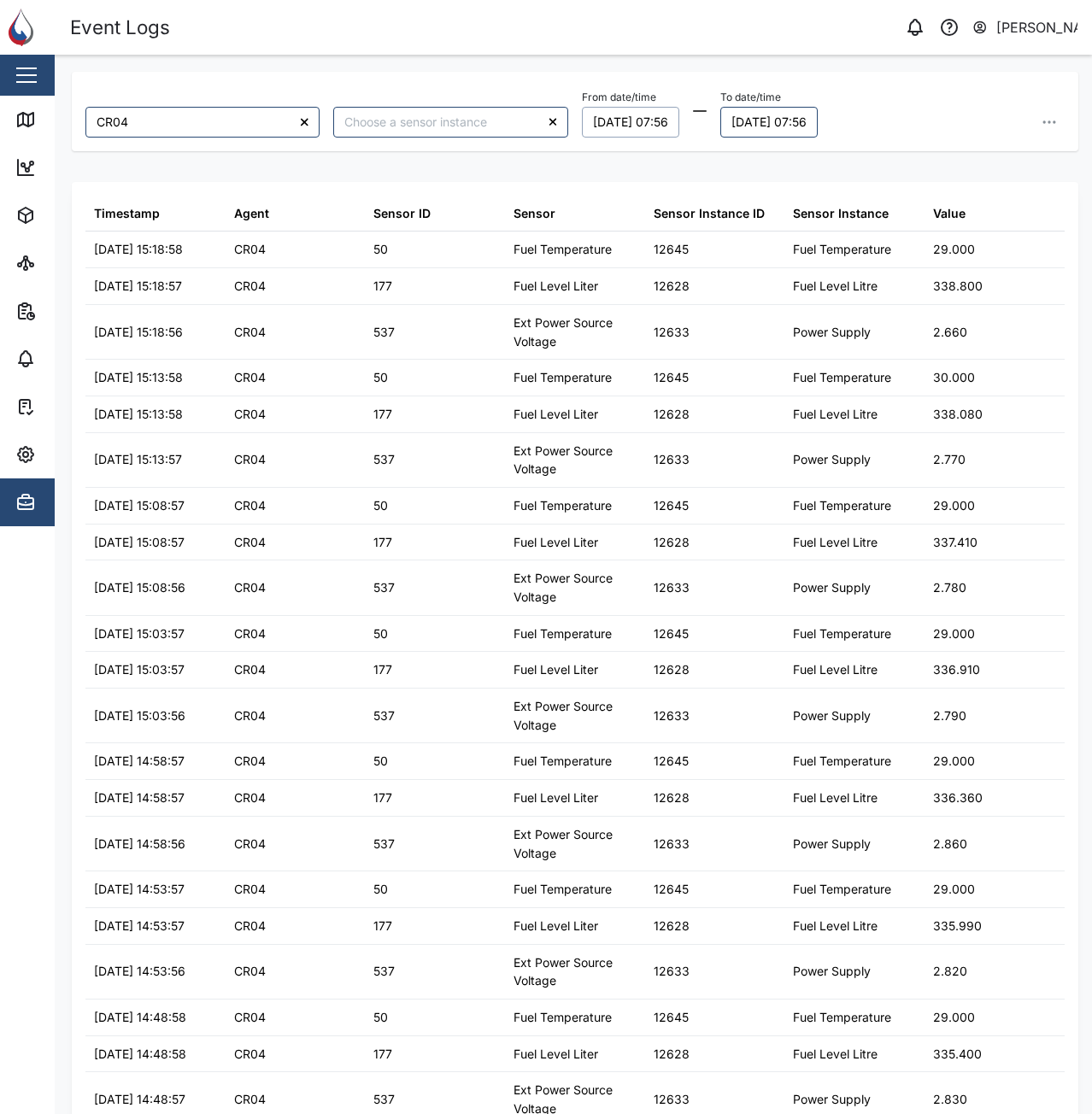 click on "15/07/2025 07:56" at bounding box center (631, 122) 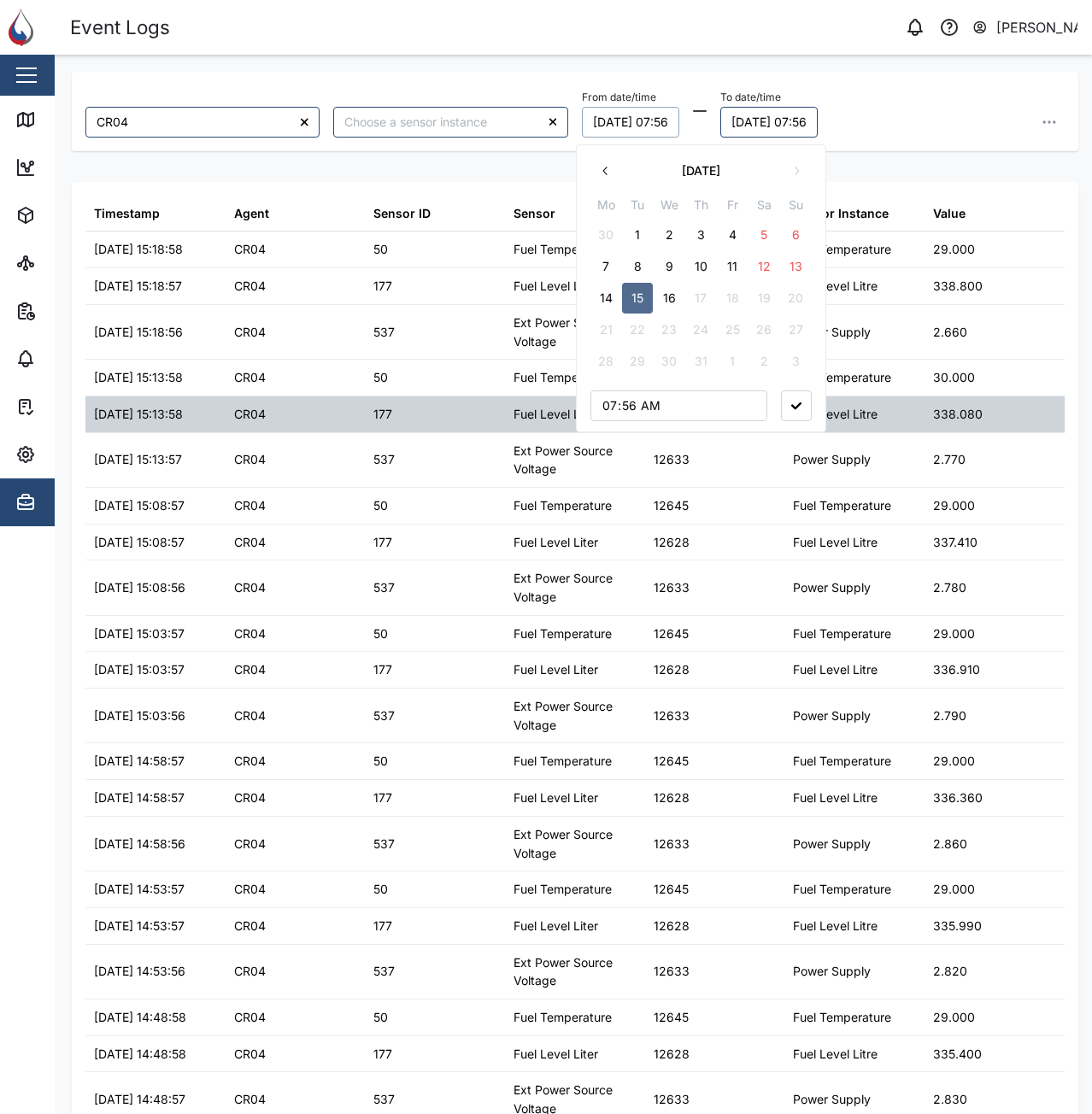 click on "177" at bounding box center [435, 414] 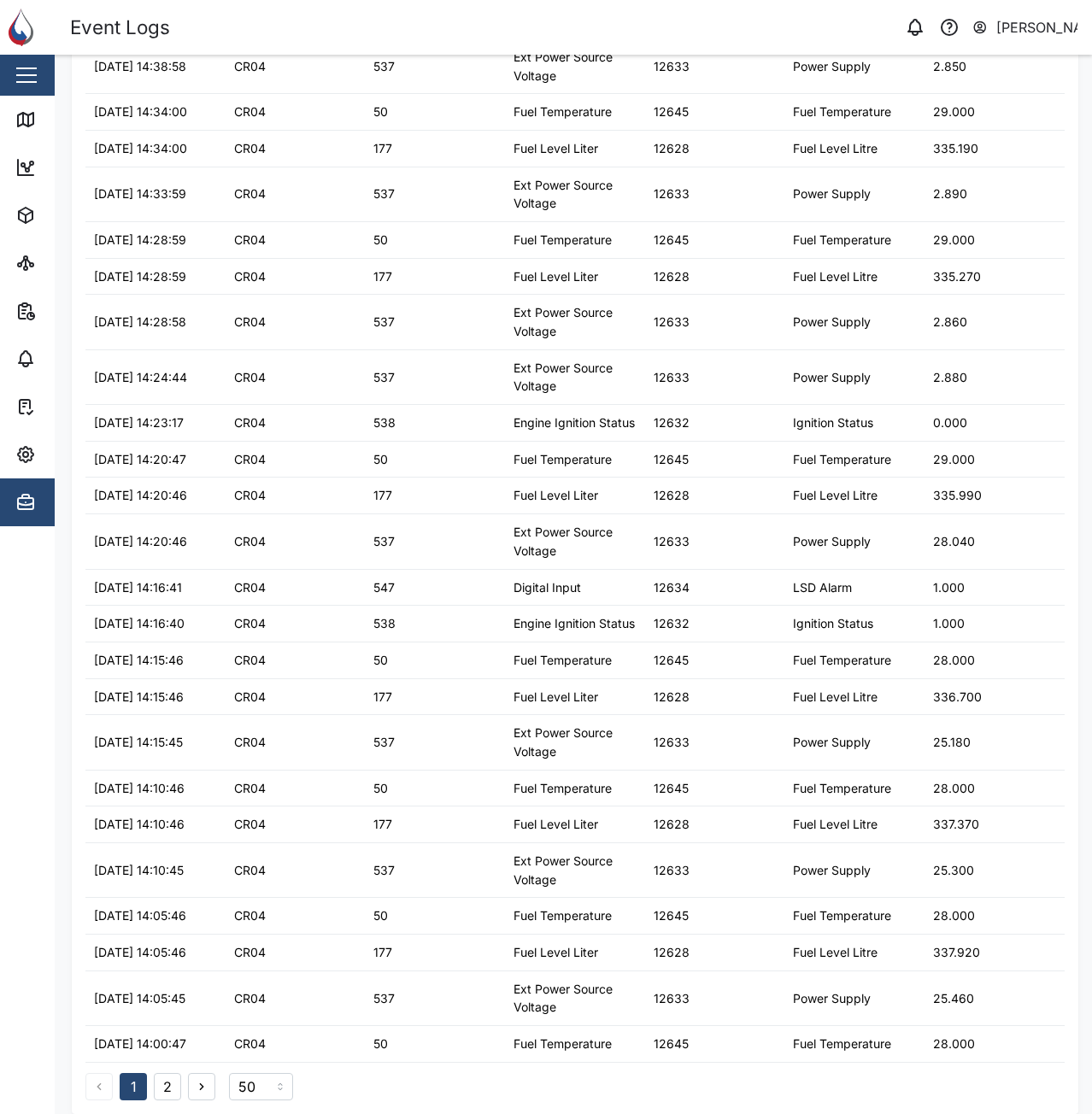 scroll, scrollTop: 1326, scrollLeft: 0, axis: vertical 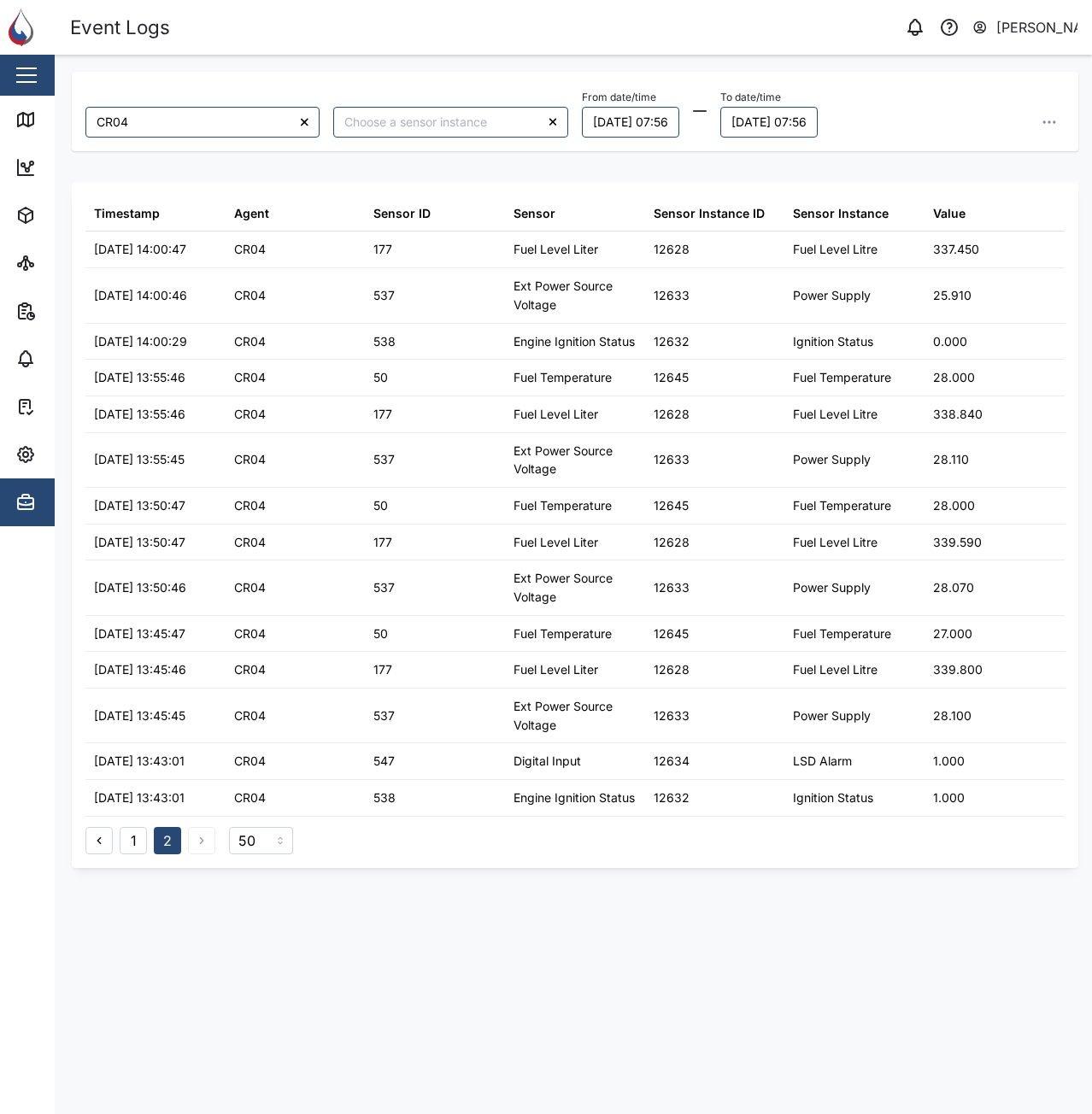 click on "1" at bounding box center (133, 841) 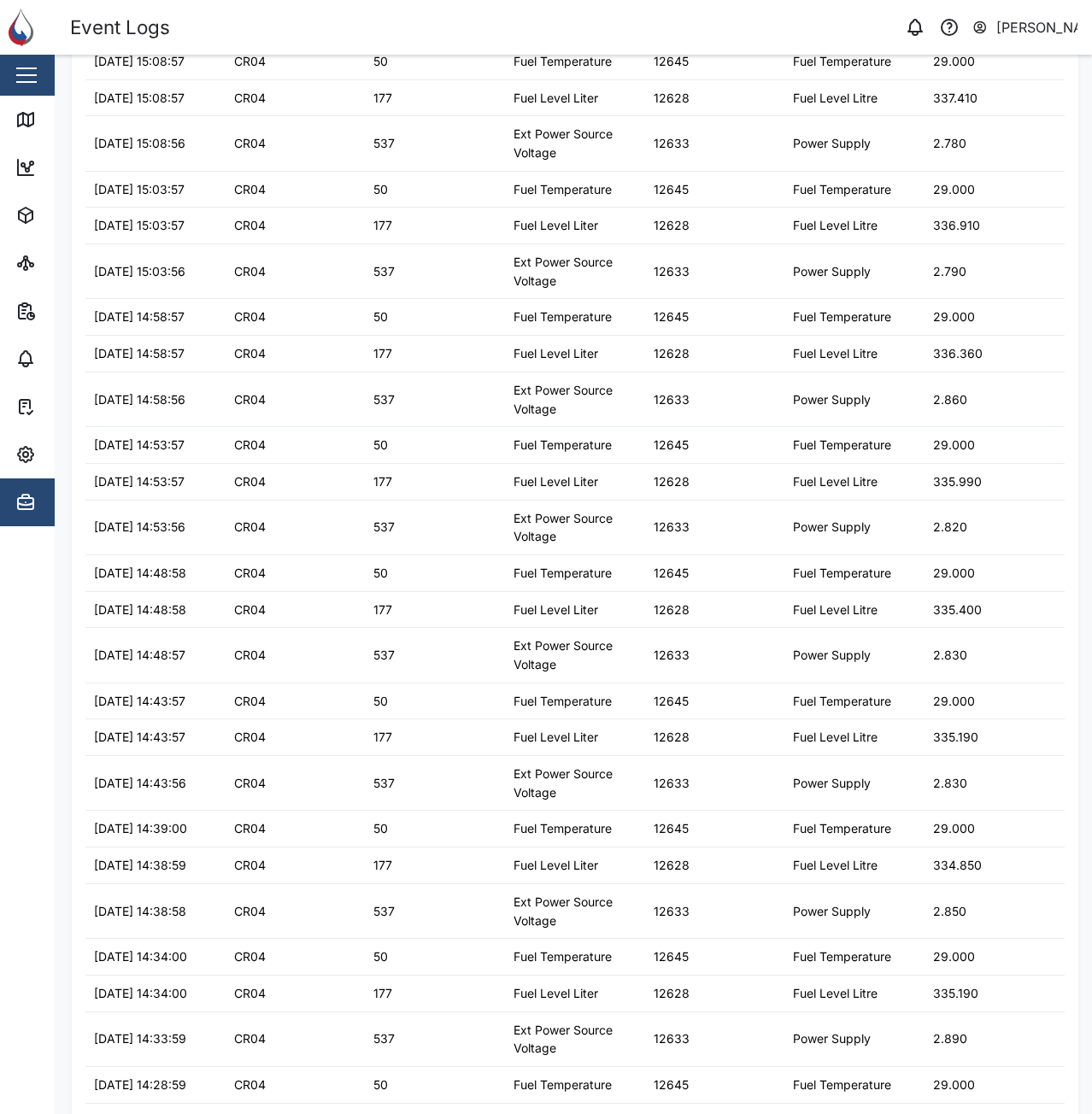 scroll, scrollTop: 0, scrollLeft: 0, axis: both 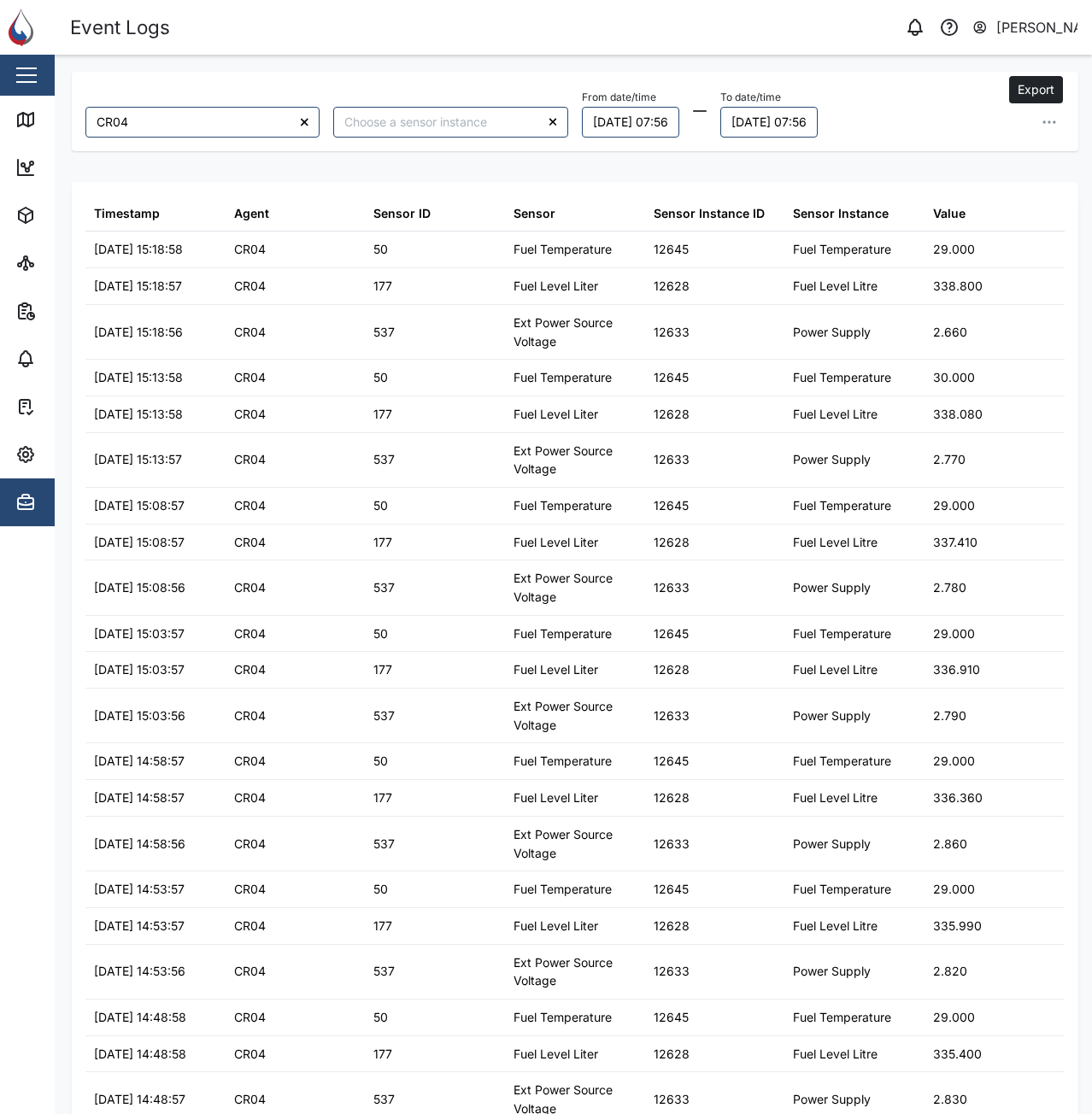 click at bounding box center (1049, 122) 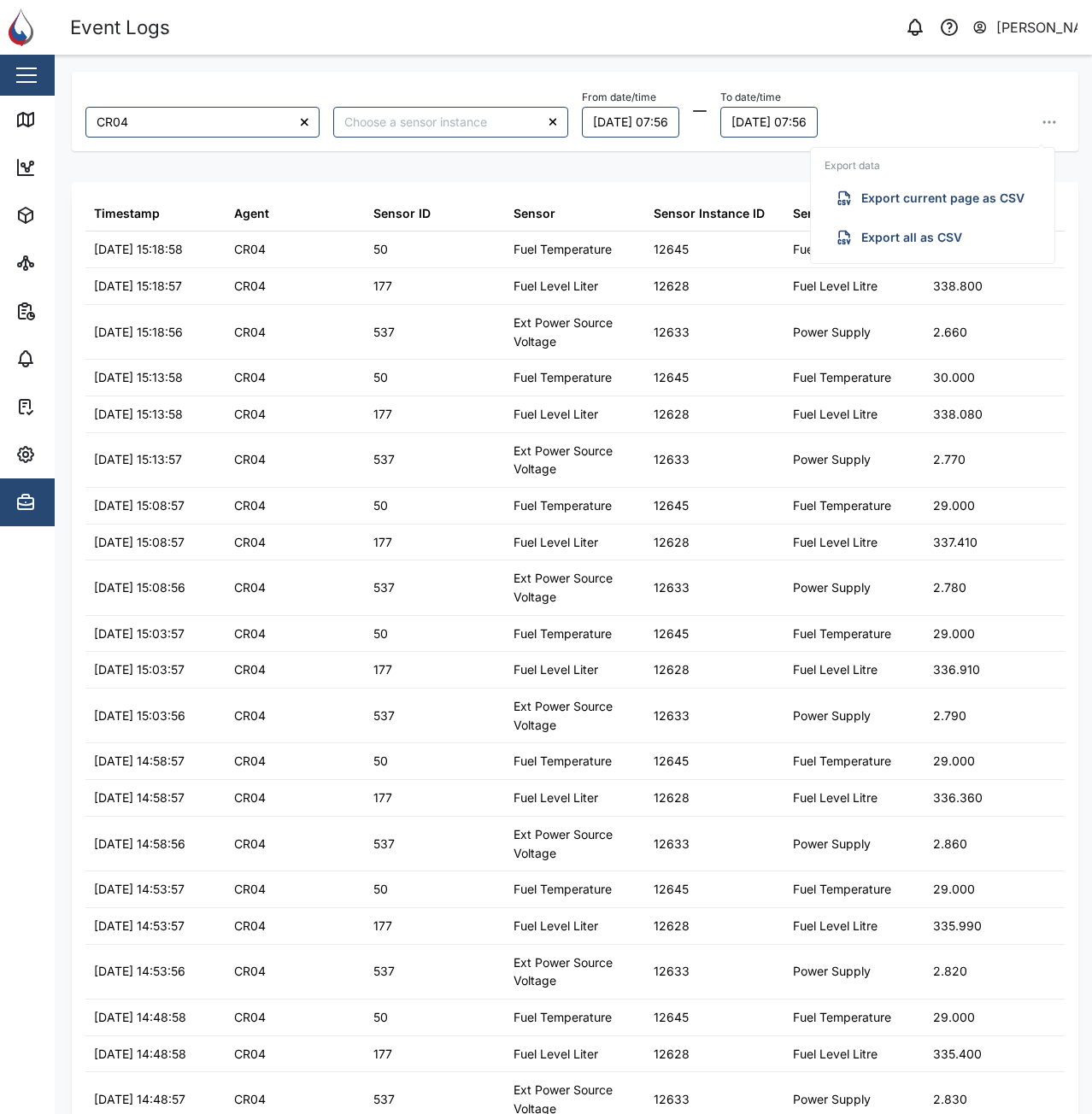 click on "Export all as CSV" at bounding box center [912, 237] 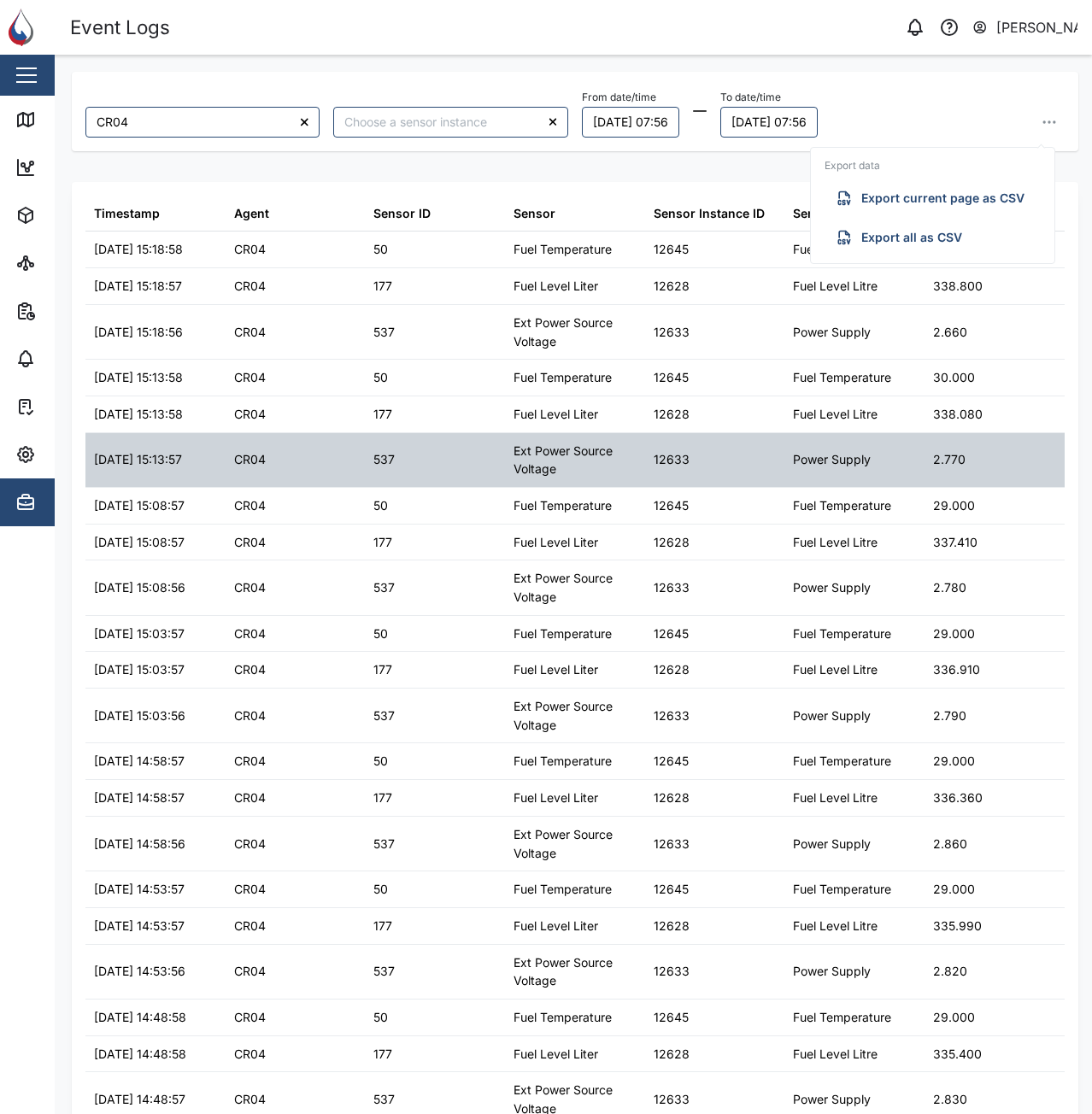 click on "2.770" at bounding box center (995, 460) 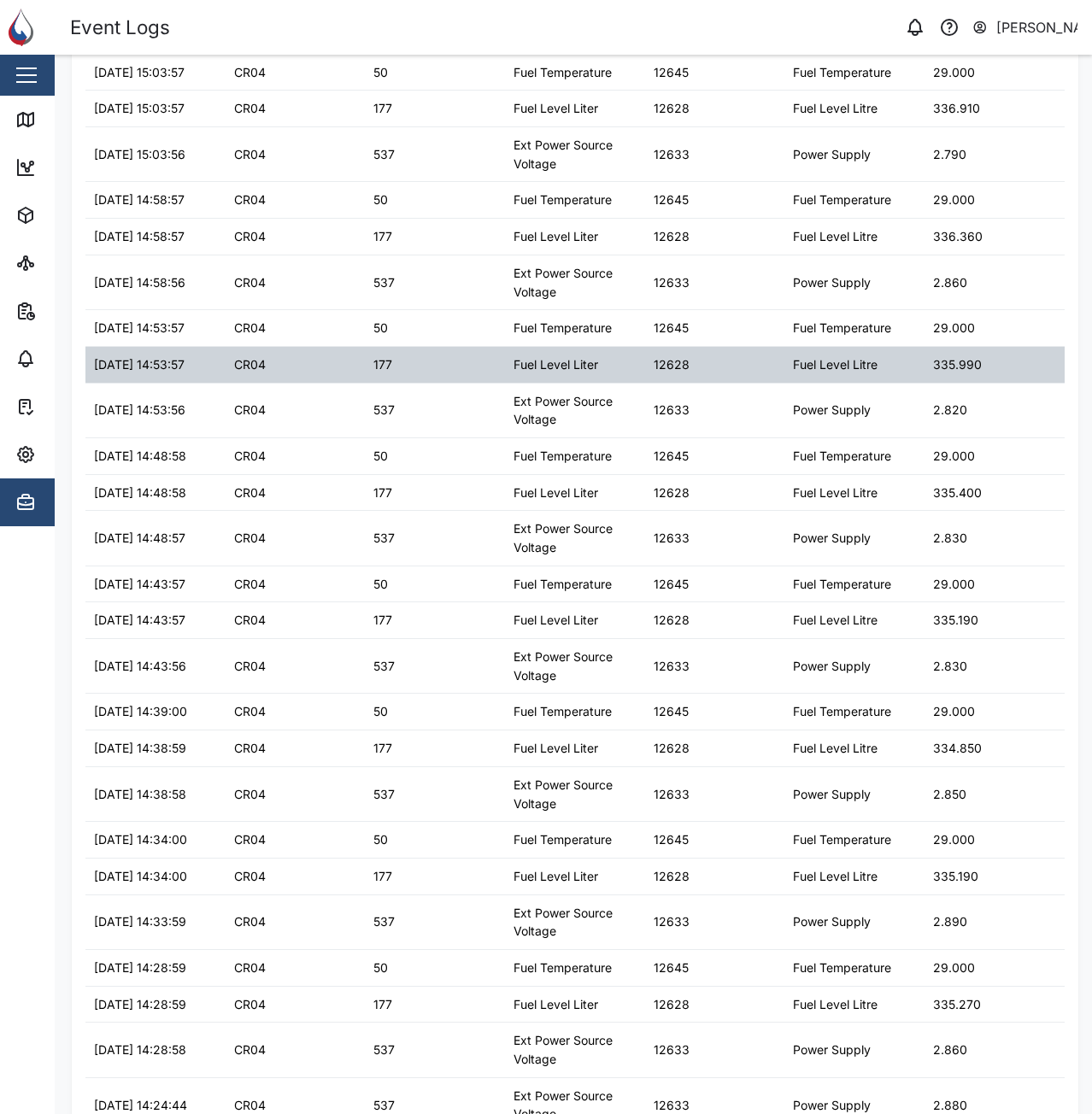 scroll, scrollTop: 557, scrollLeft: 0, axis: vertical 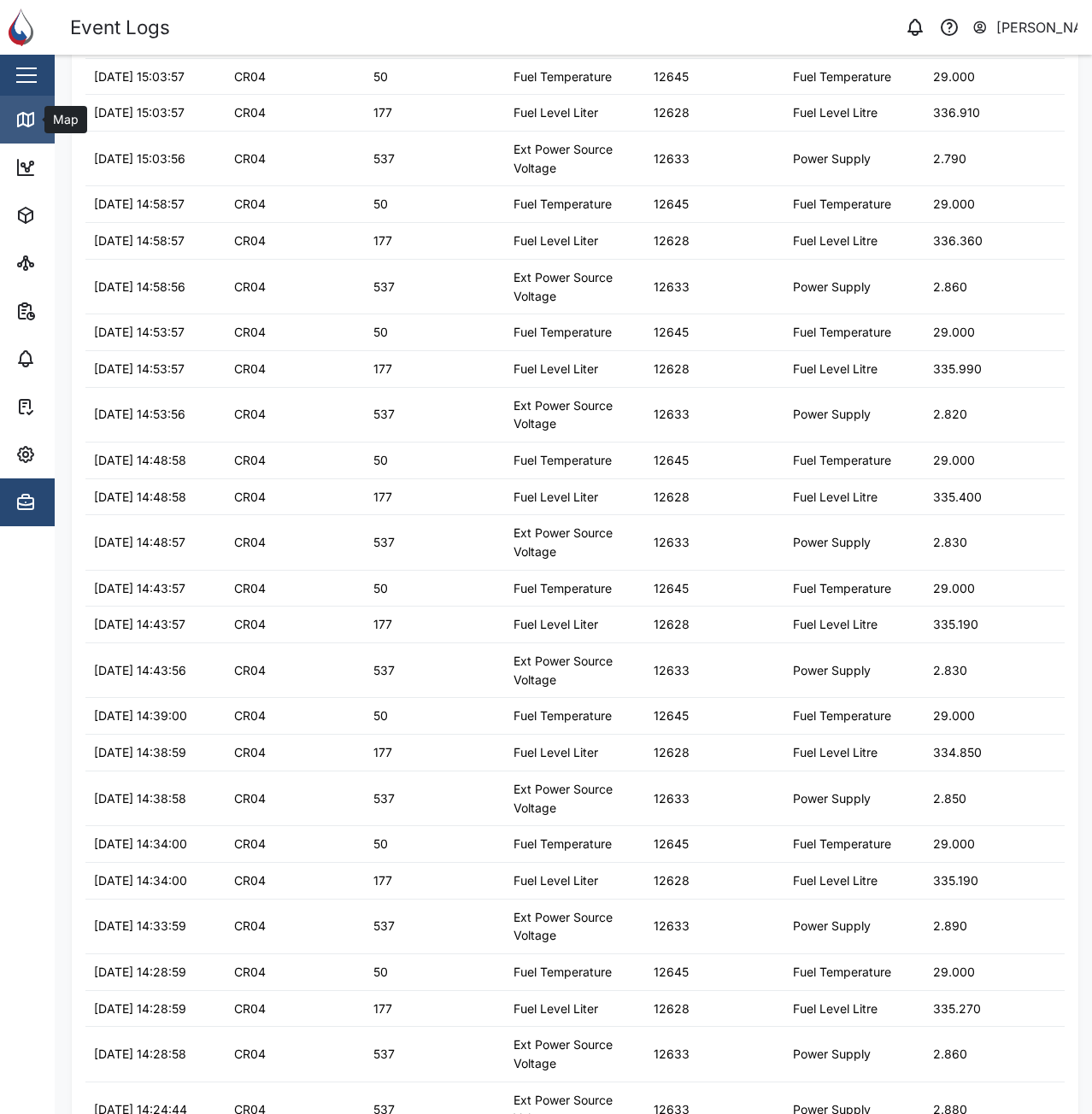 click on "Map" at bounding box center [111, 120] 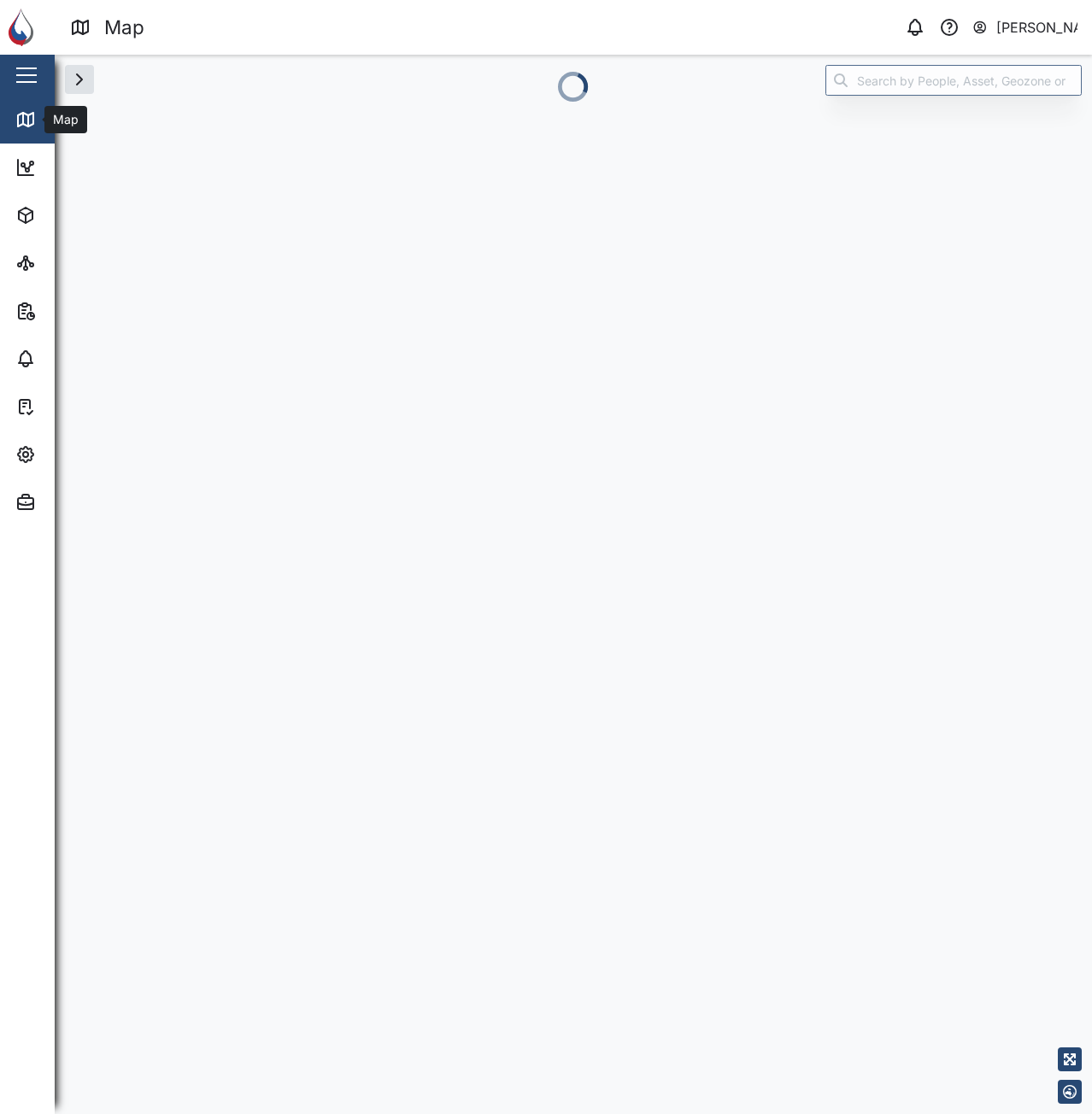 scroll, scrollTop: 0, scrollLeft: 0, axis: both 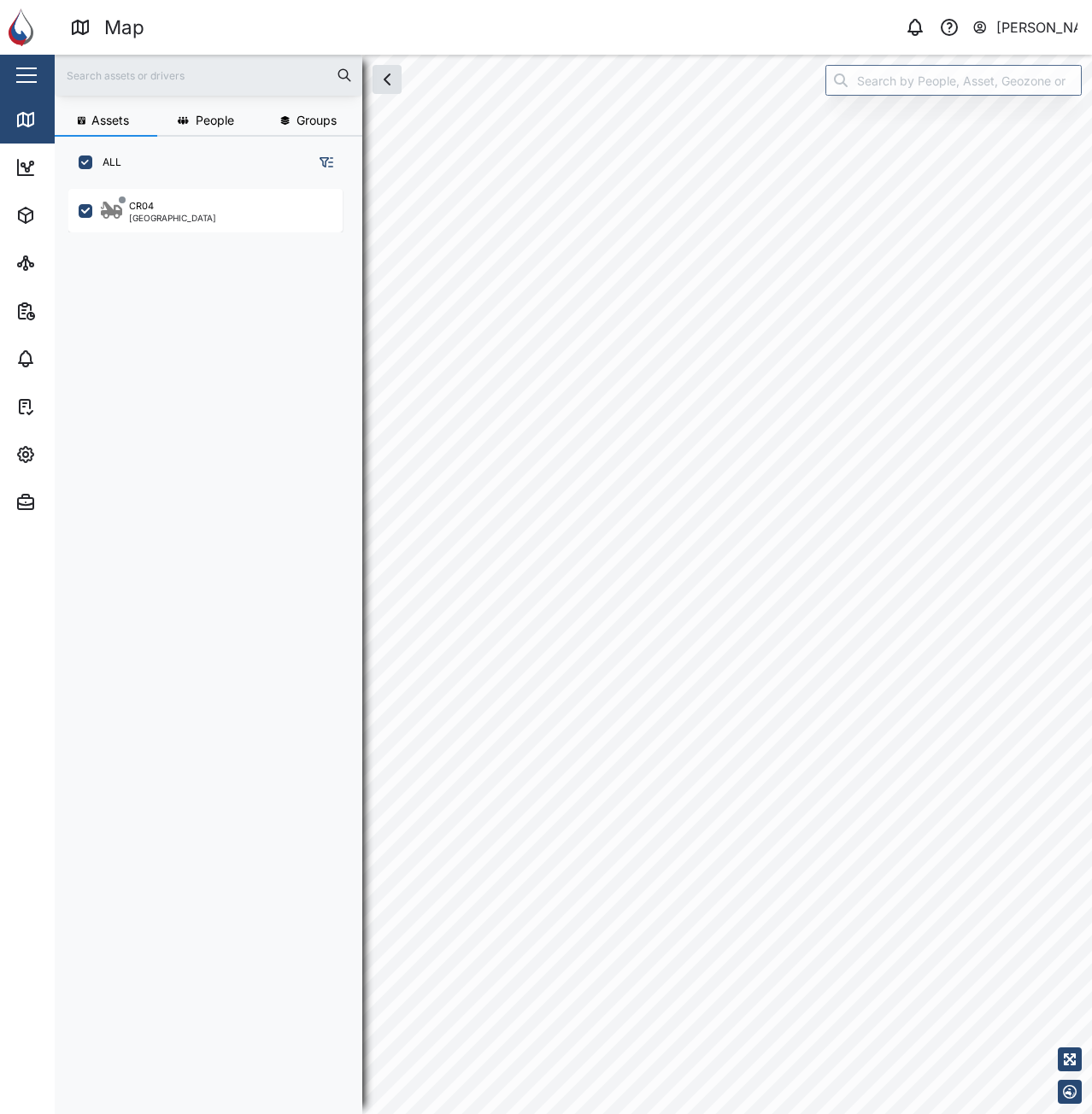 checkbox on "true" 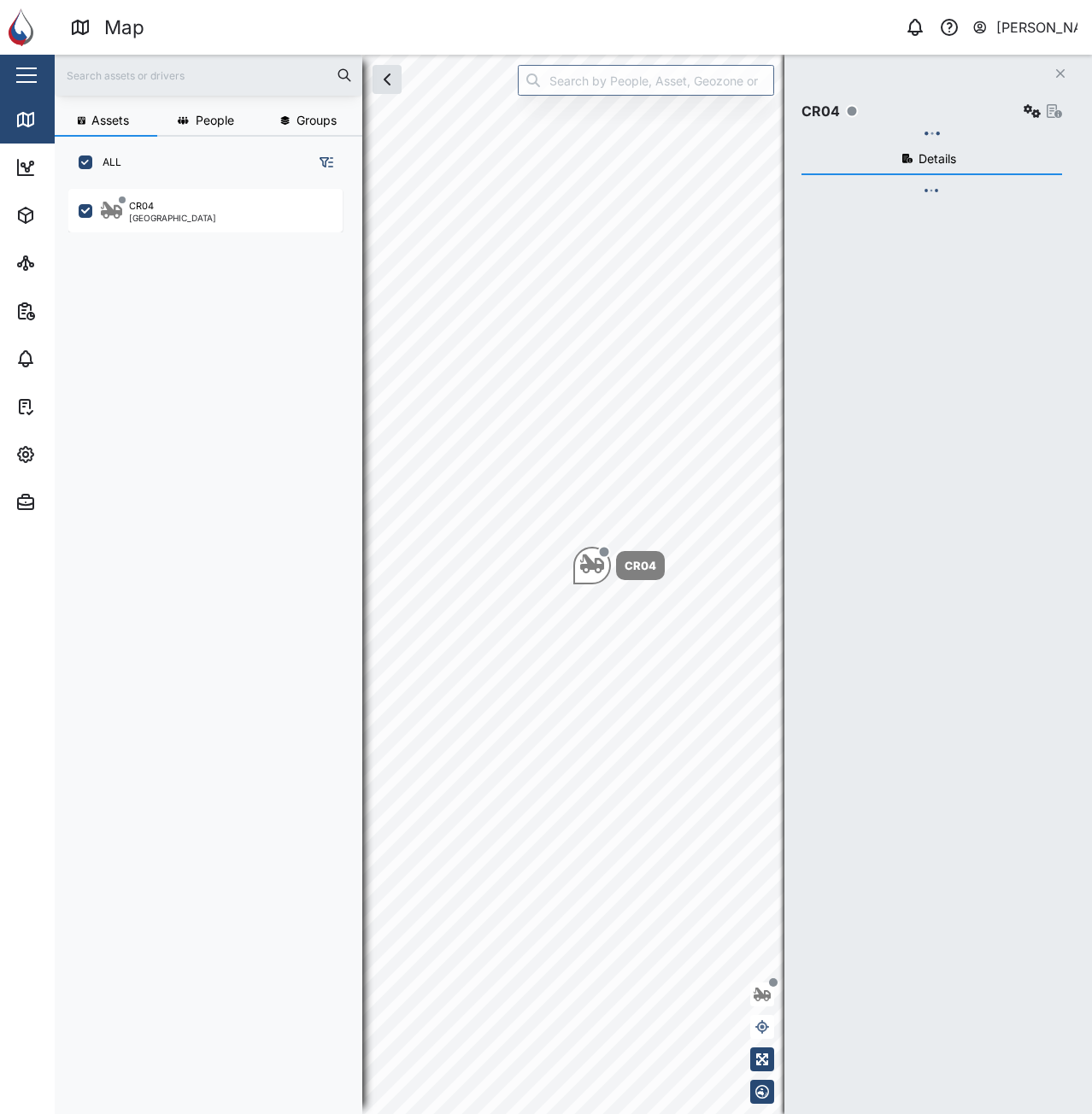 scroll, scrollTop: 14, scrollLeft: 14, axis: both 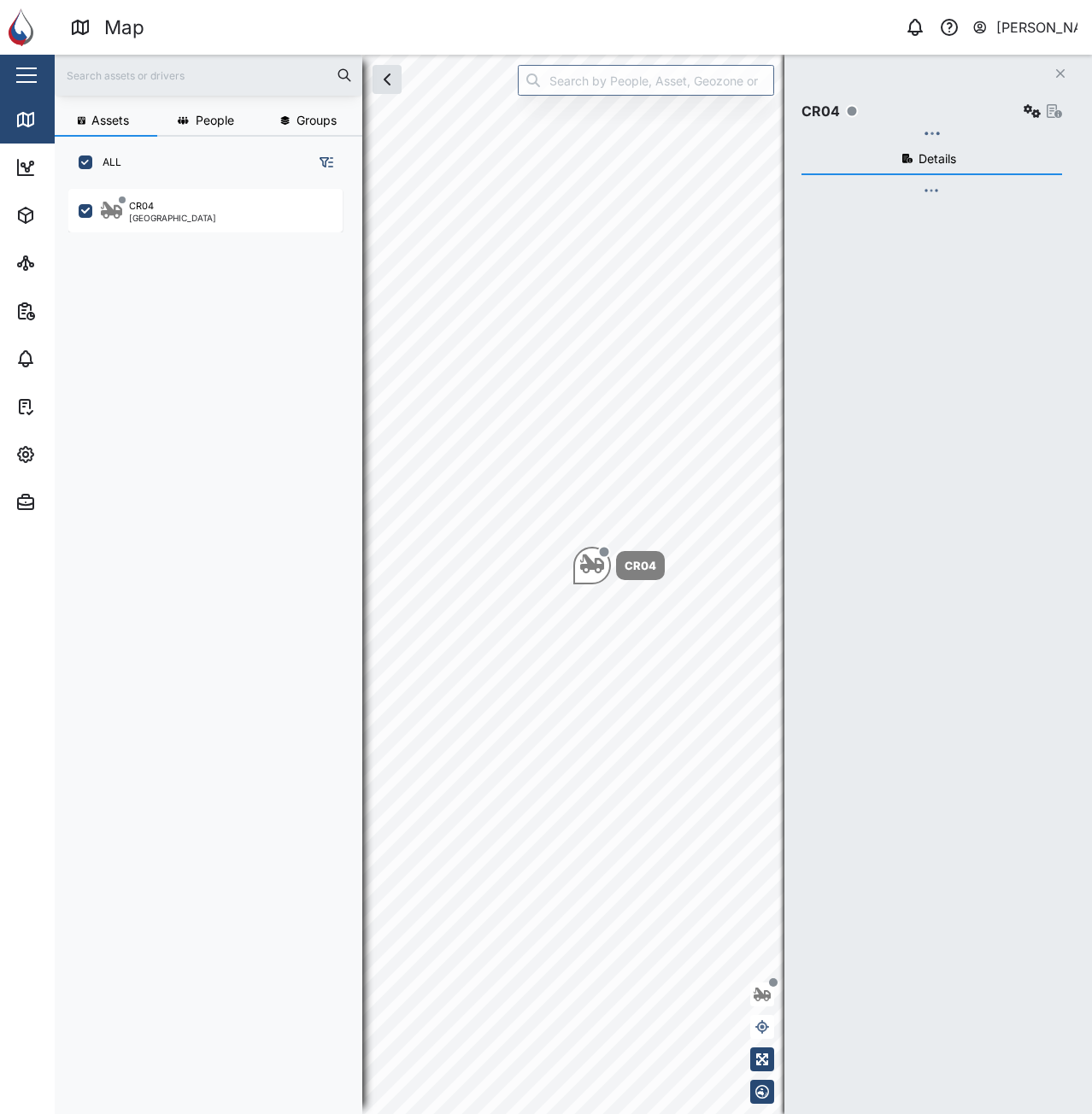 click on "Close CR04 Details" at bounding box center (938, 584) 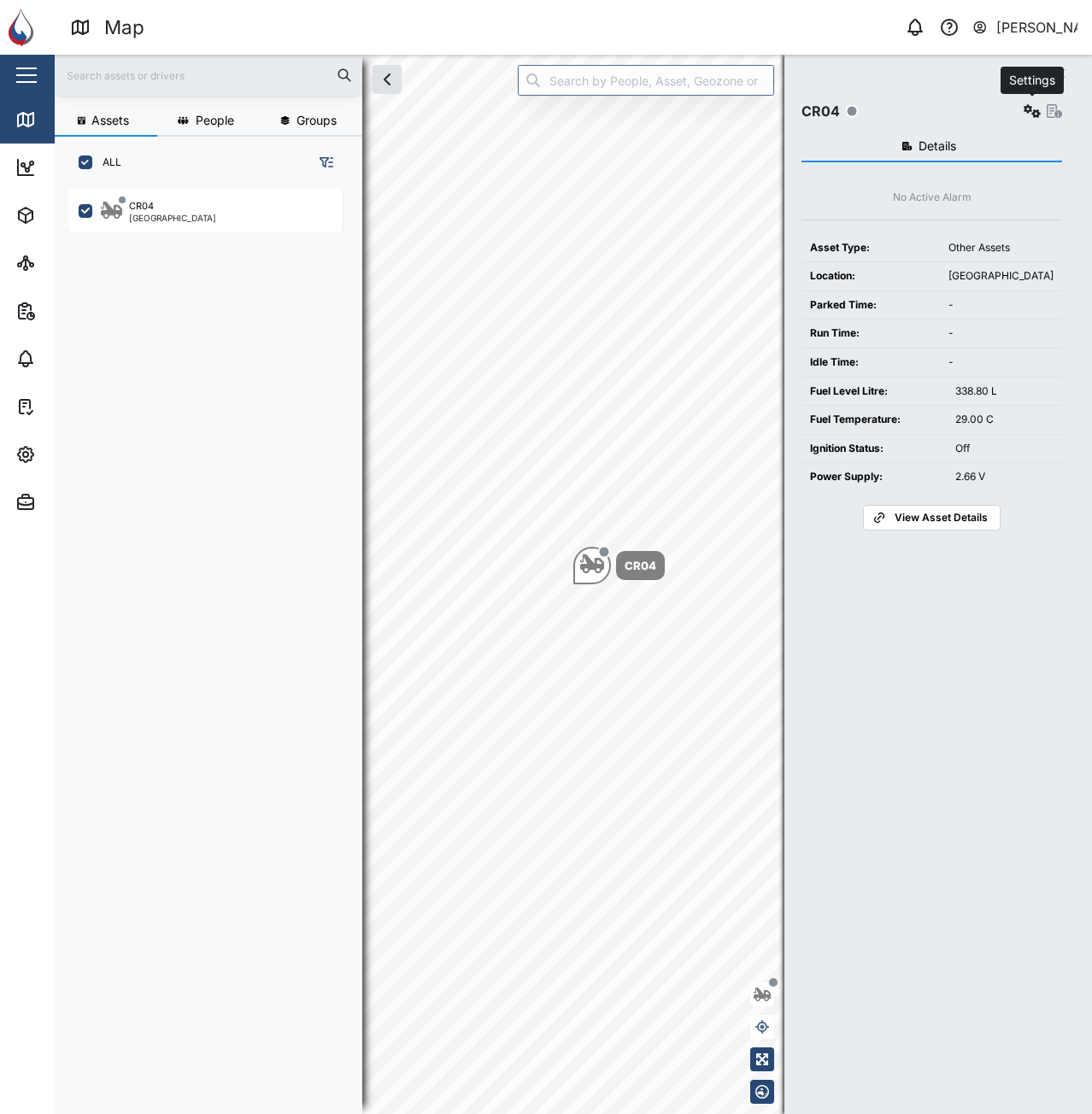 click at bounding box center [1032, 111] 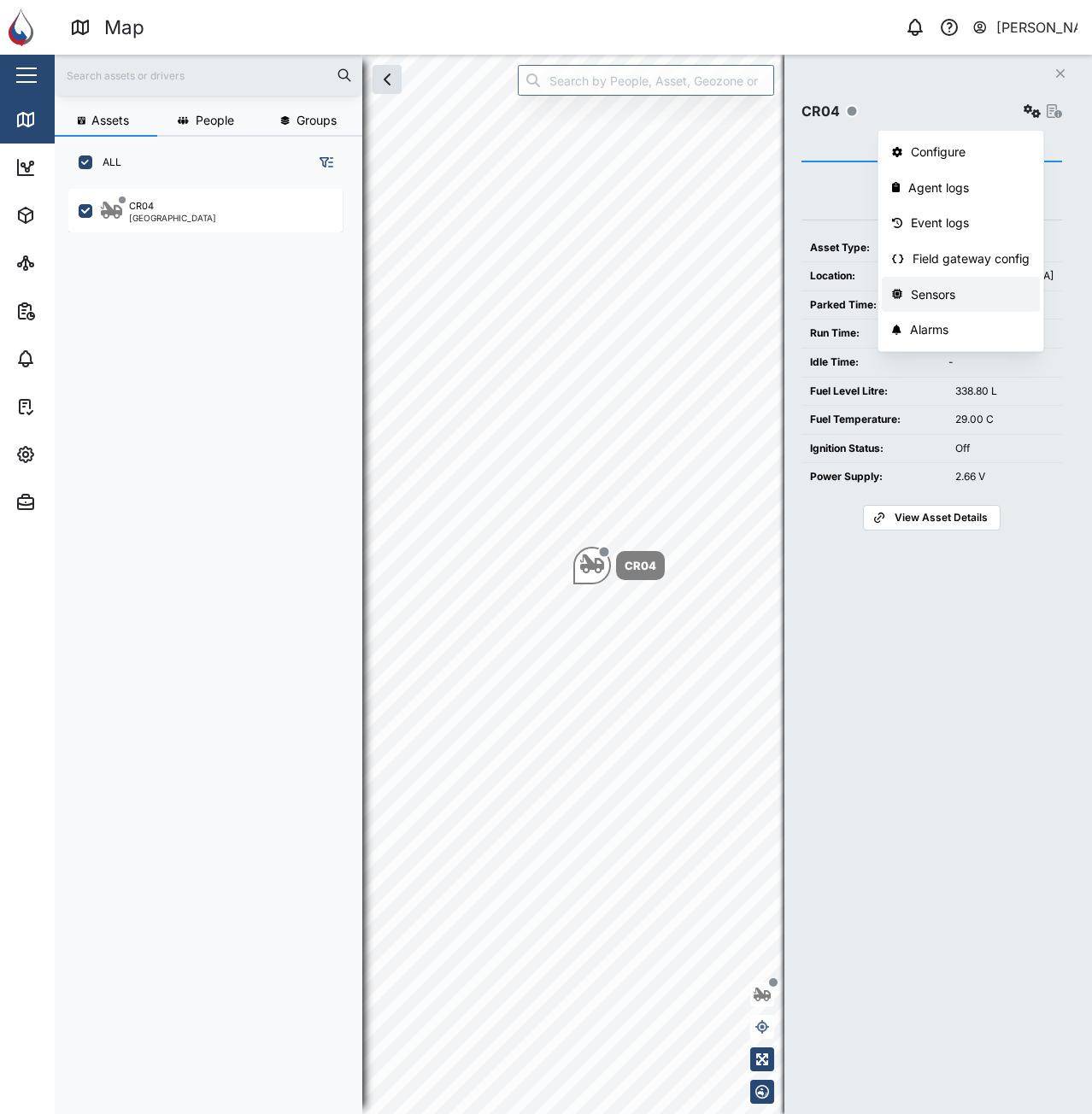 click on "Sensors" at bounding box center (970, 295) 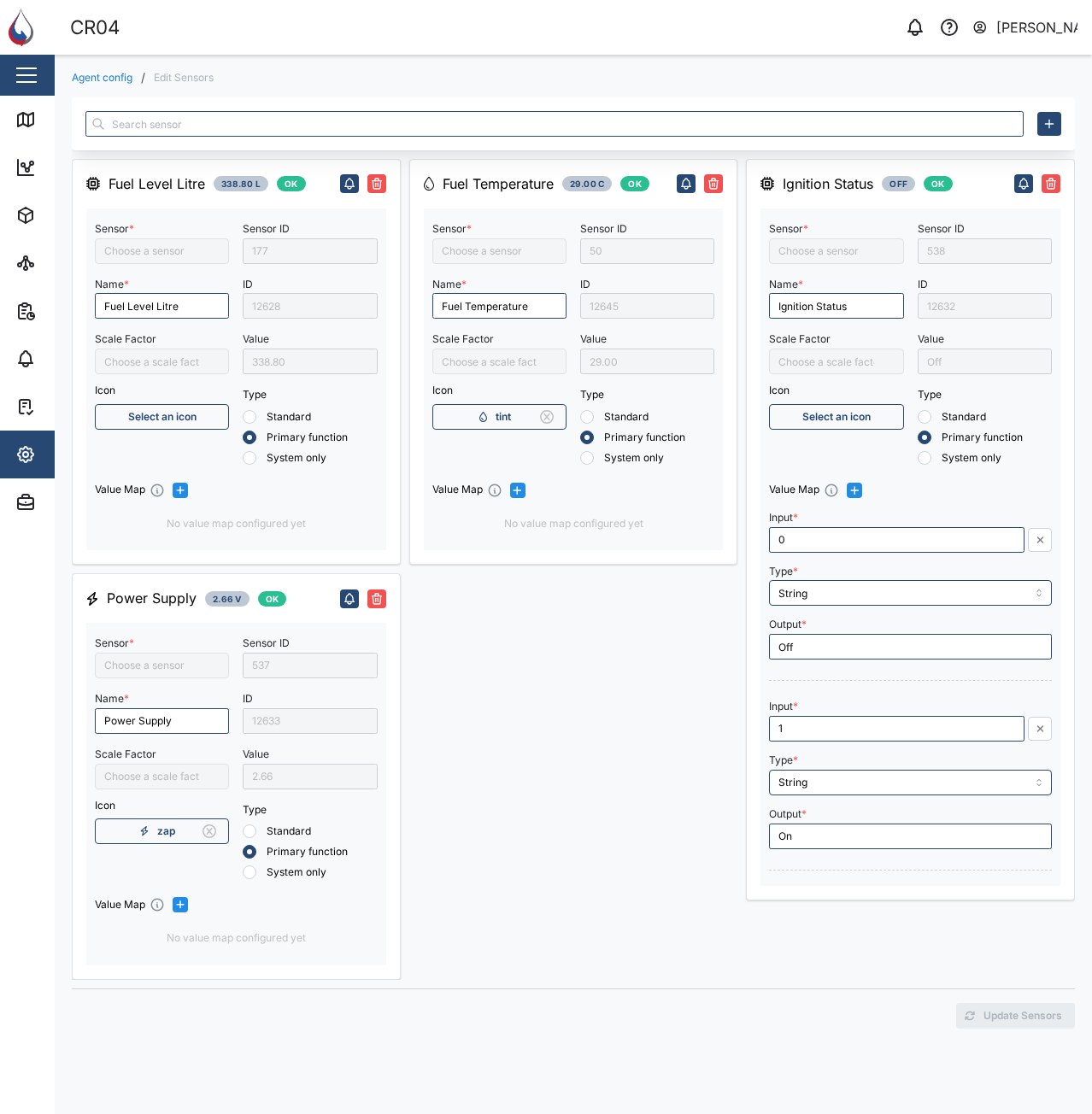 type on "Crane Fuel Level" 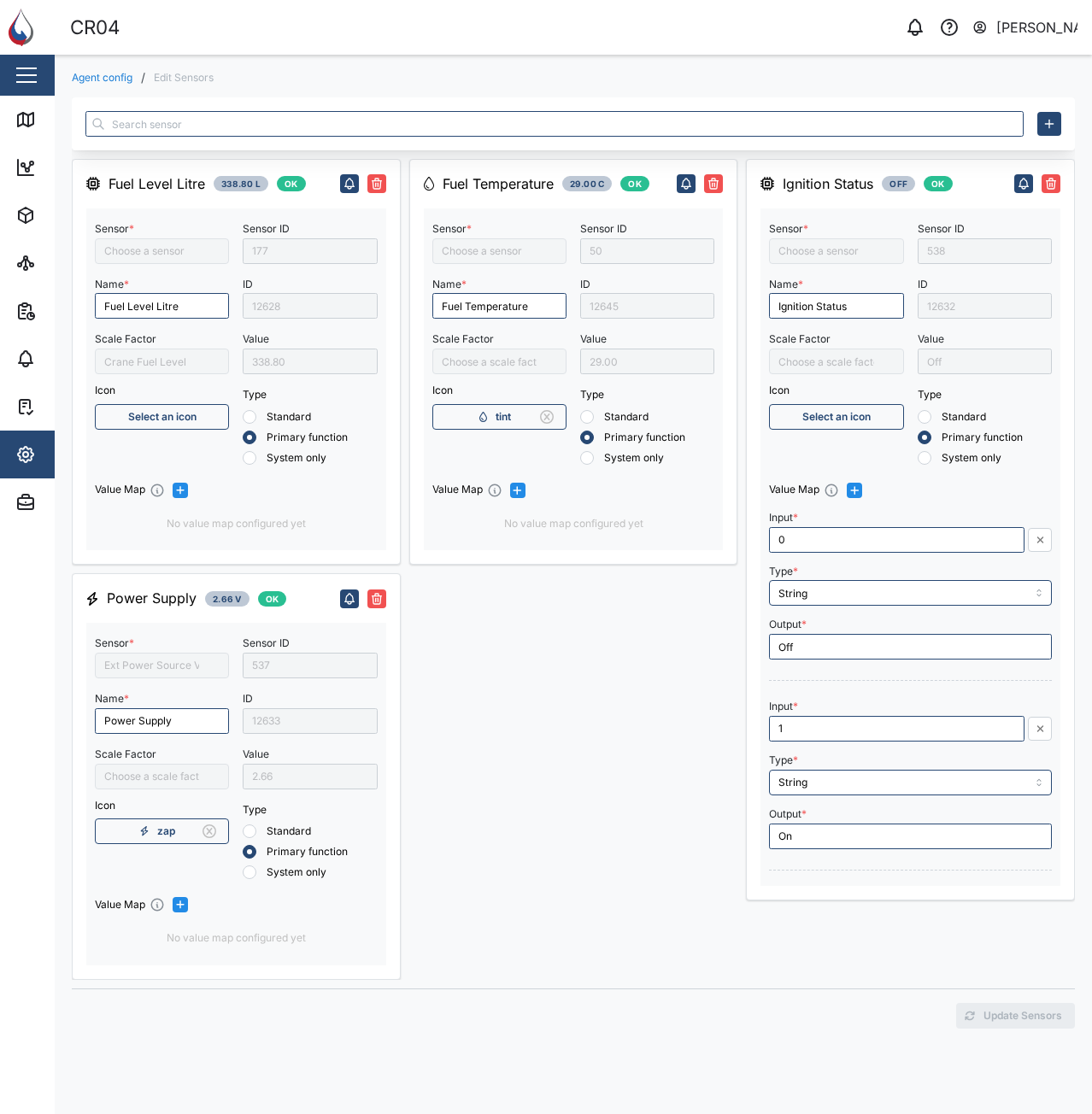 type on "Fuel Level Liter" 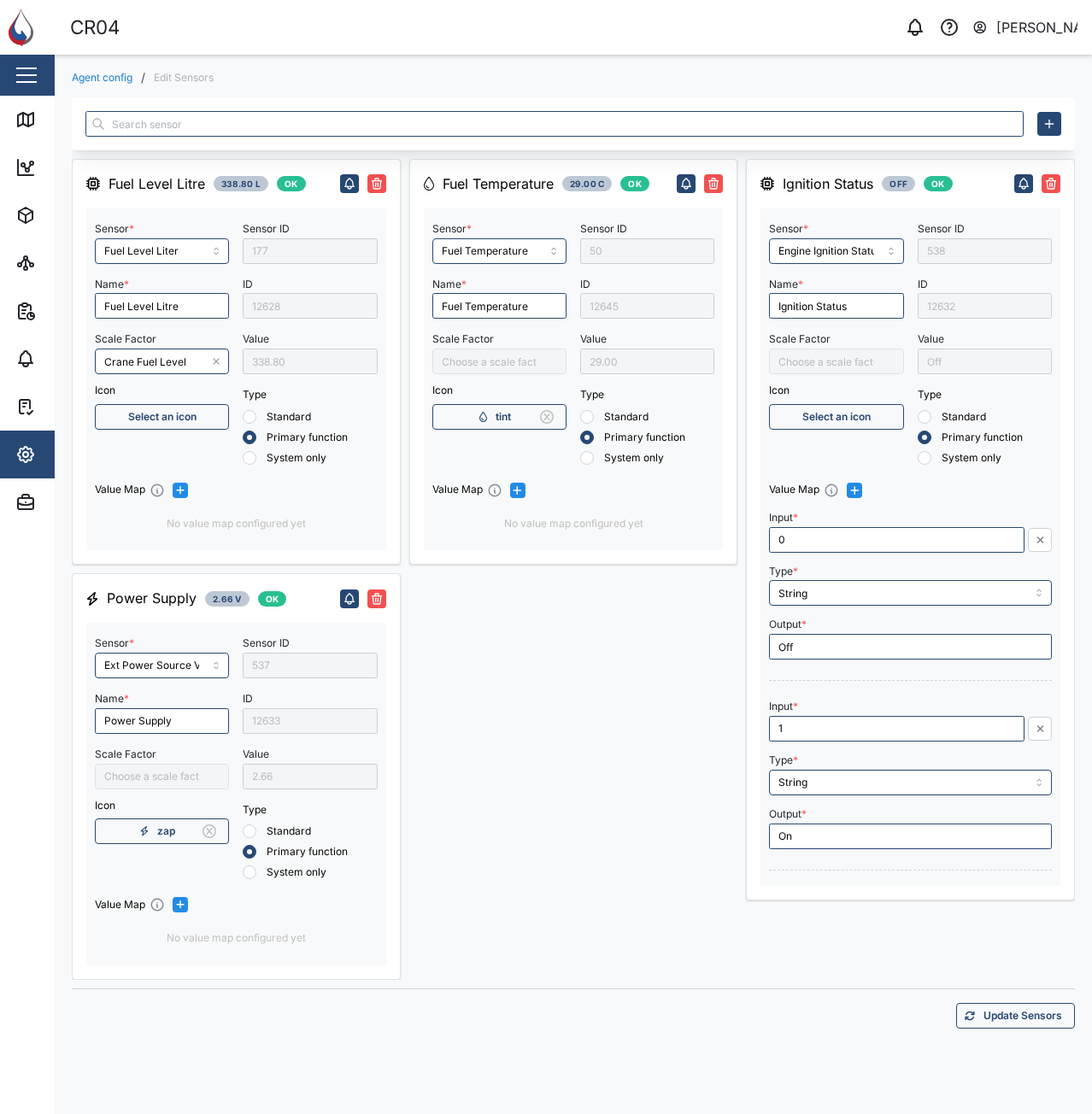 type on "/1000" 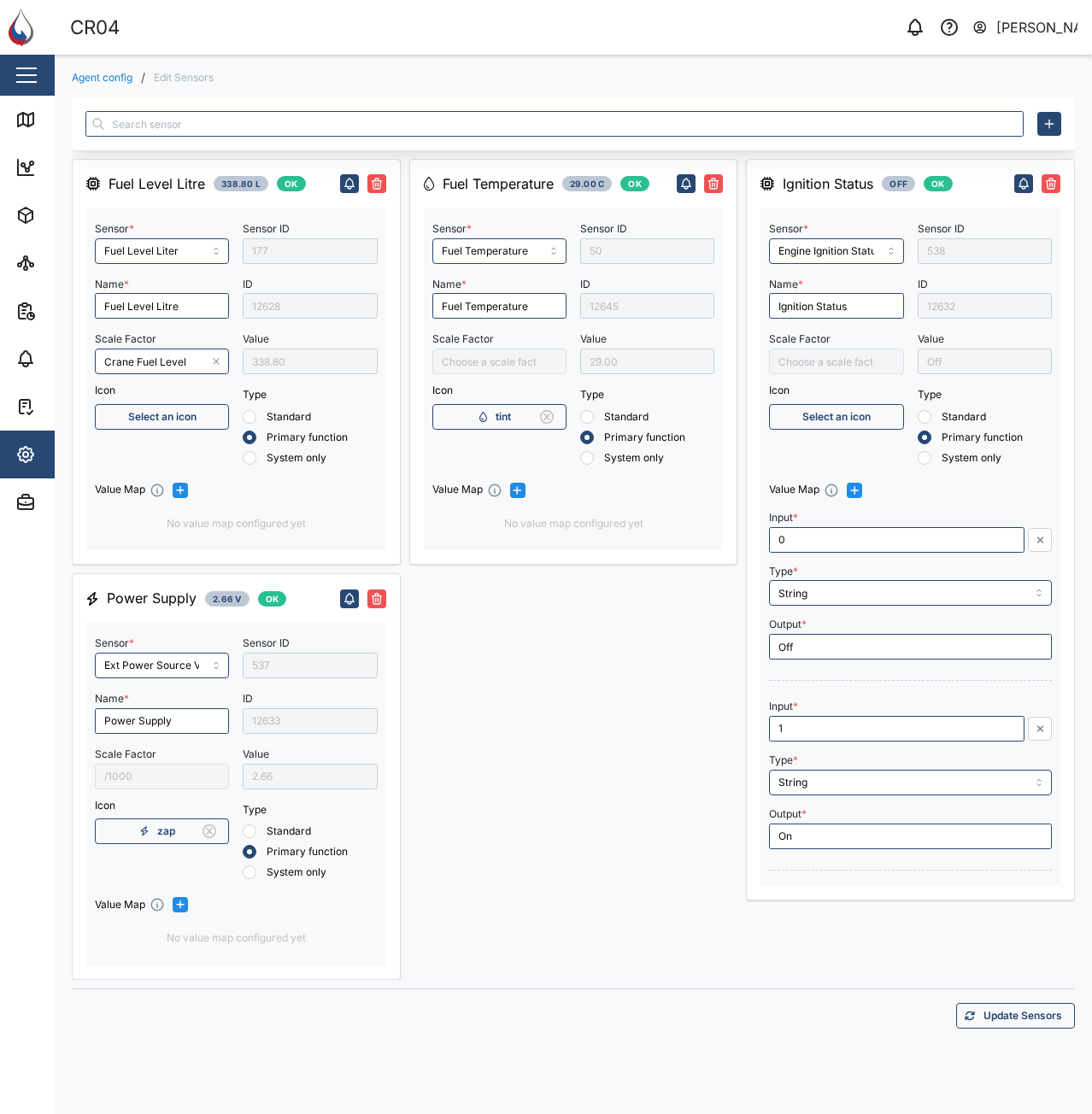 type on "Crane Fuel Temperature (less 40)" 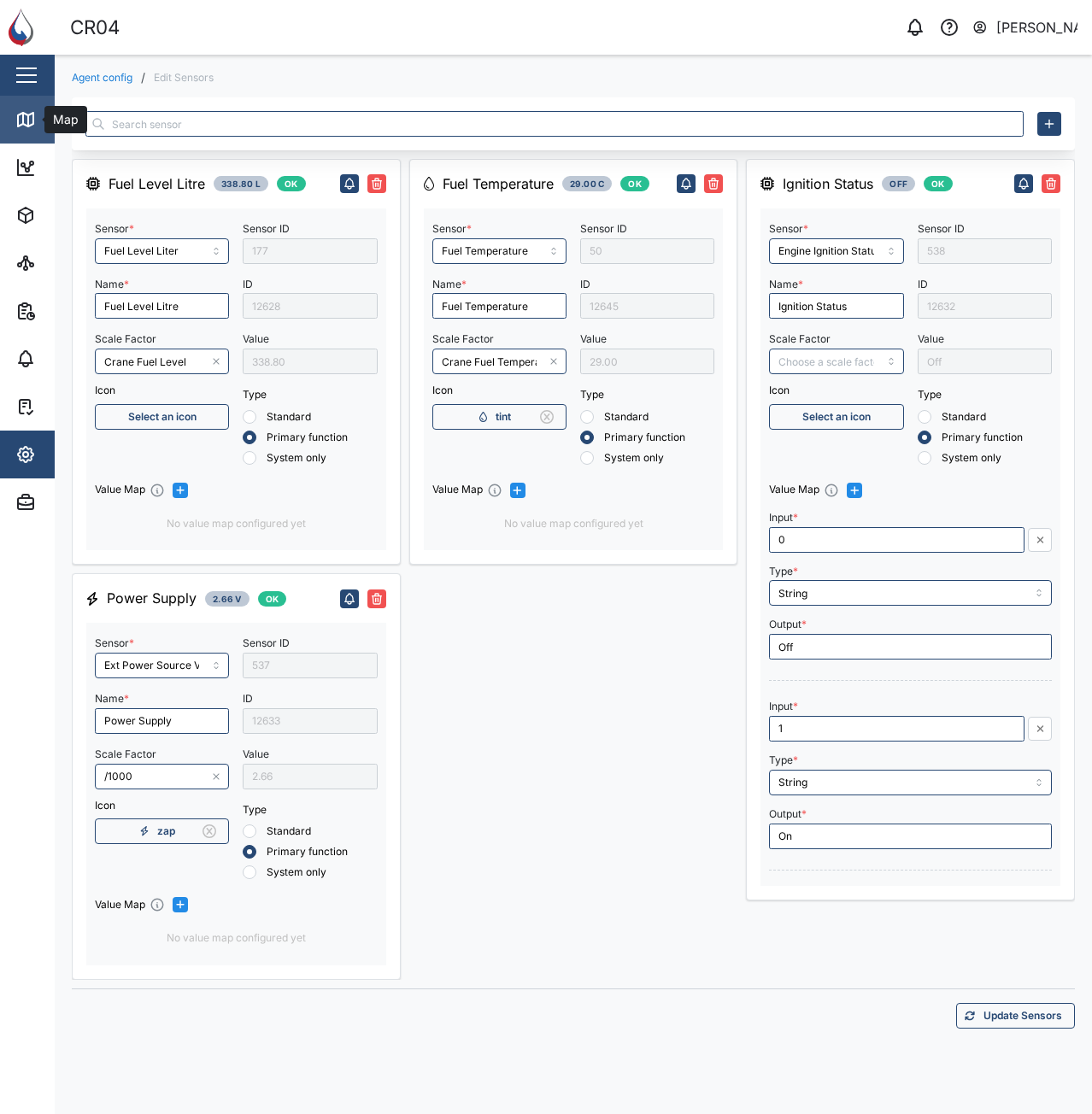 click on "Map" at bounding box center [49, 120] 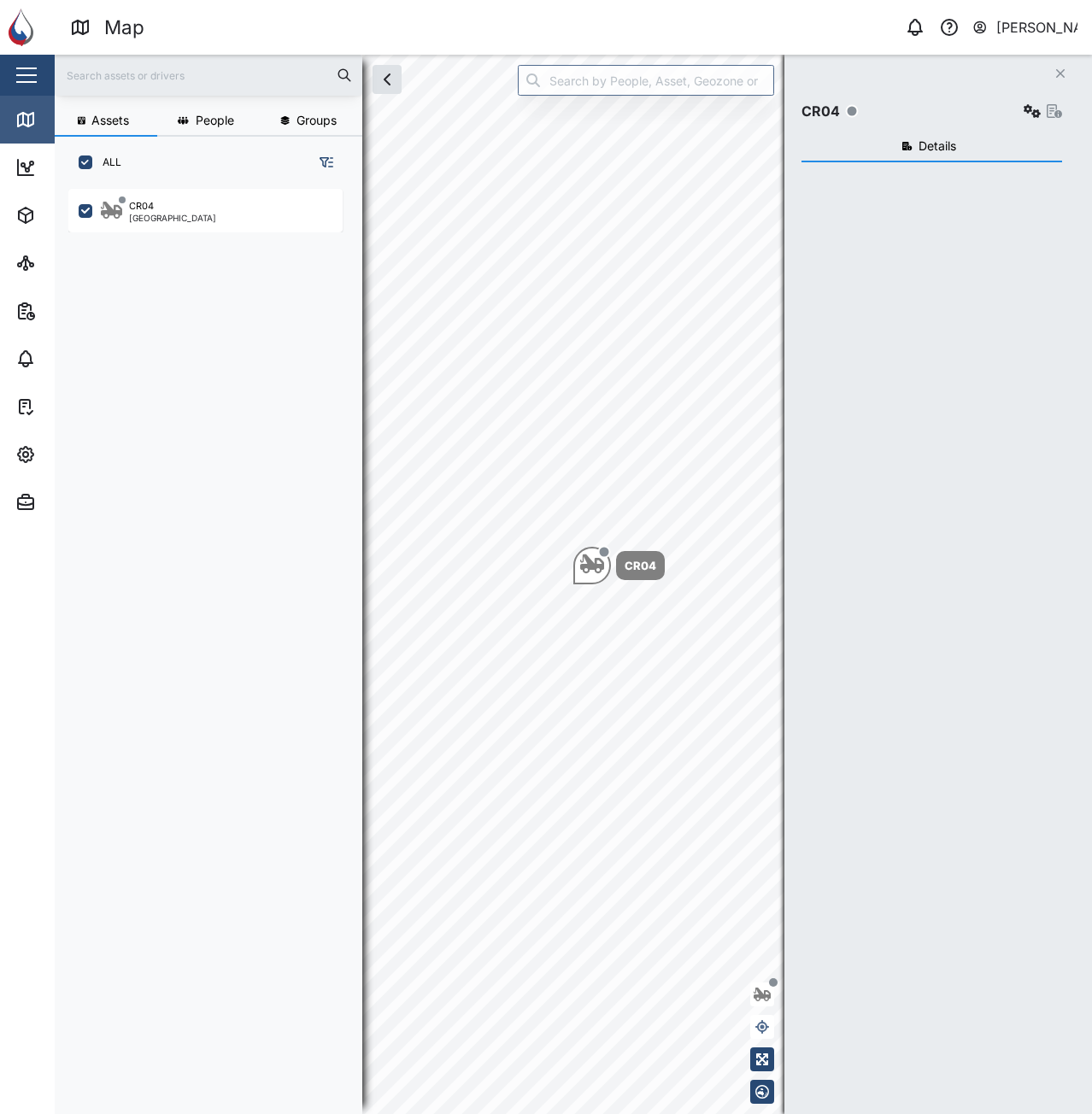 scroll, scrollTop: 14, scrollLeft: 14, axis: both 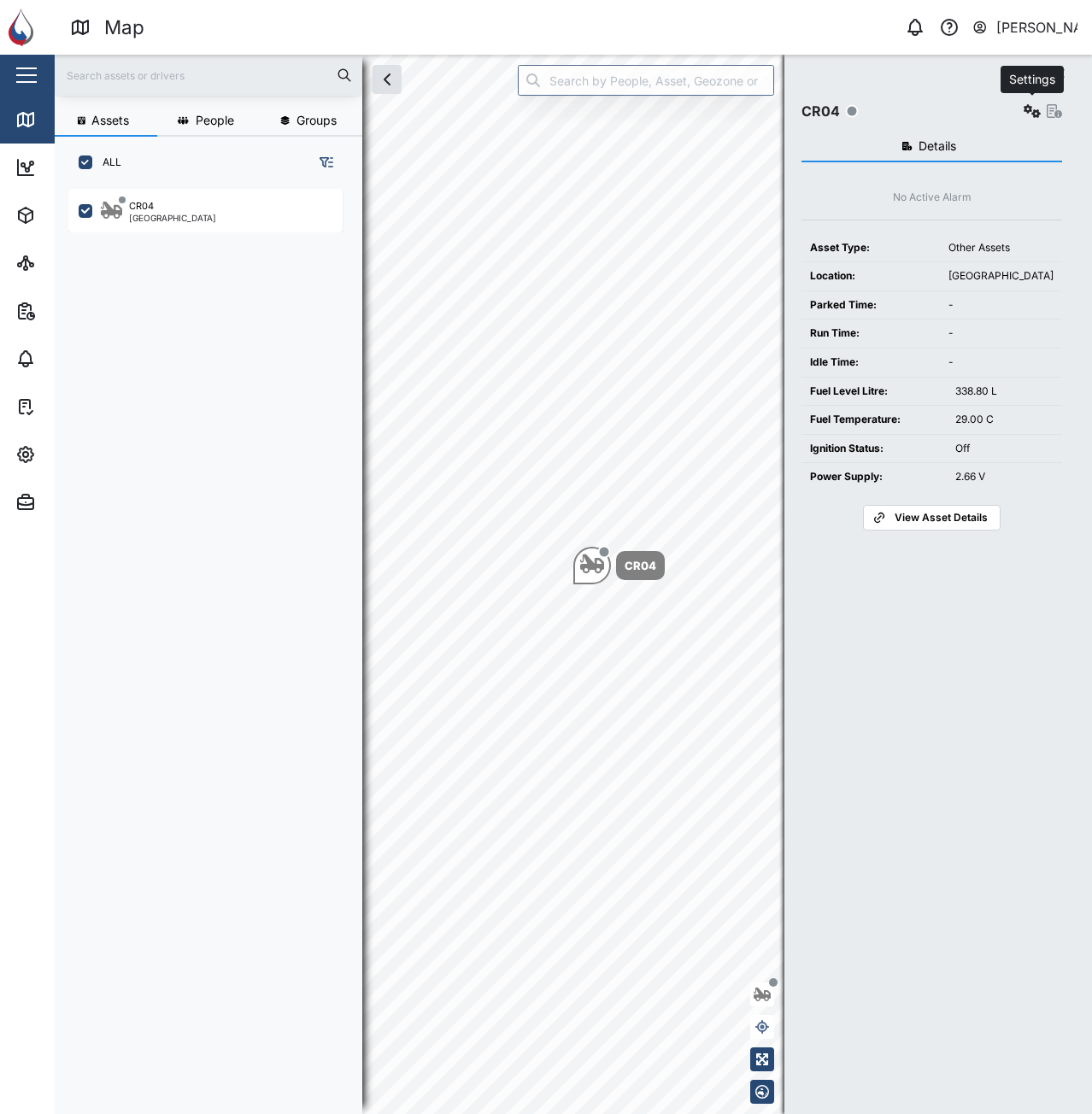 click 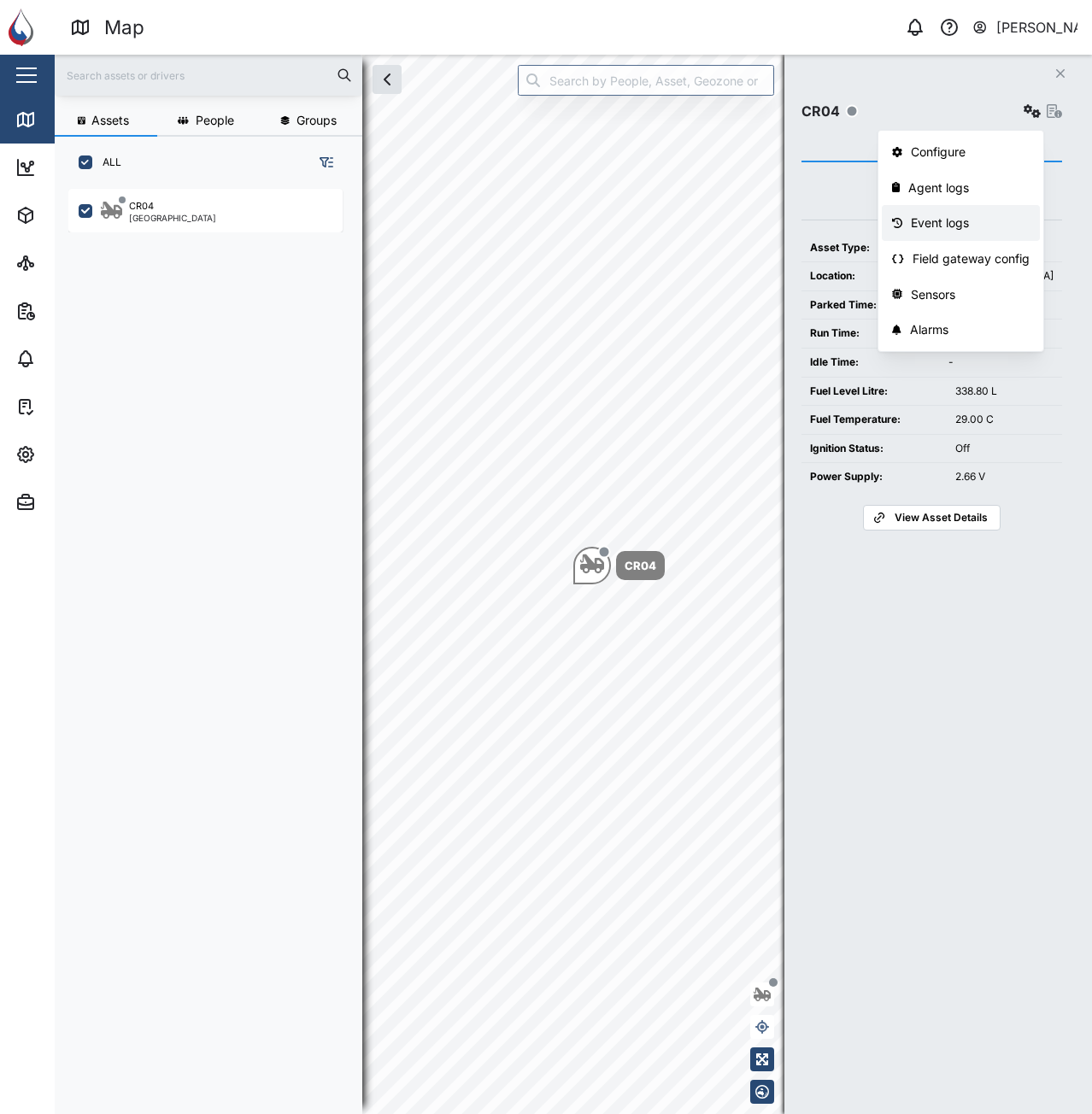 click on "Event logs" at bounding box center [970, 223] 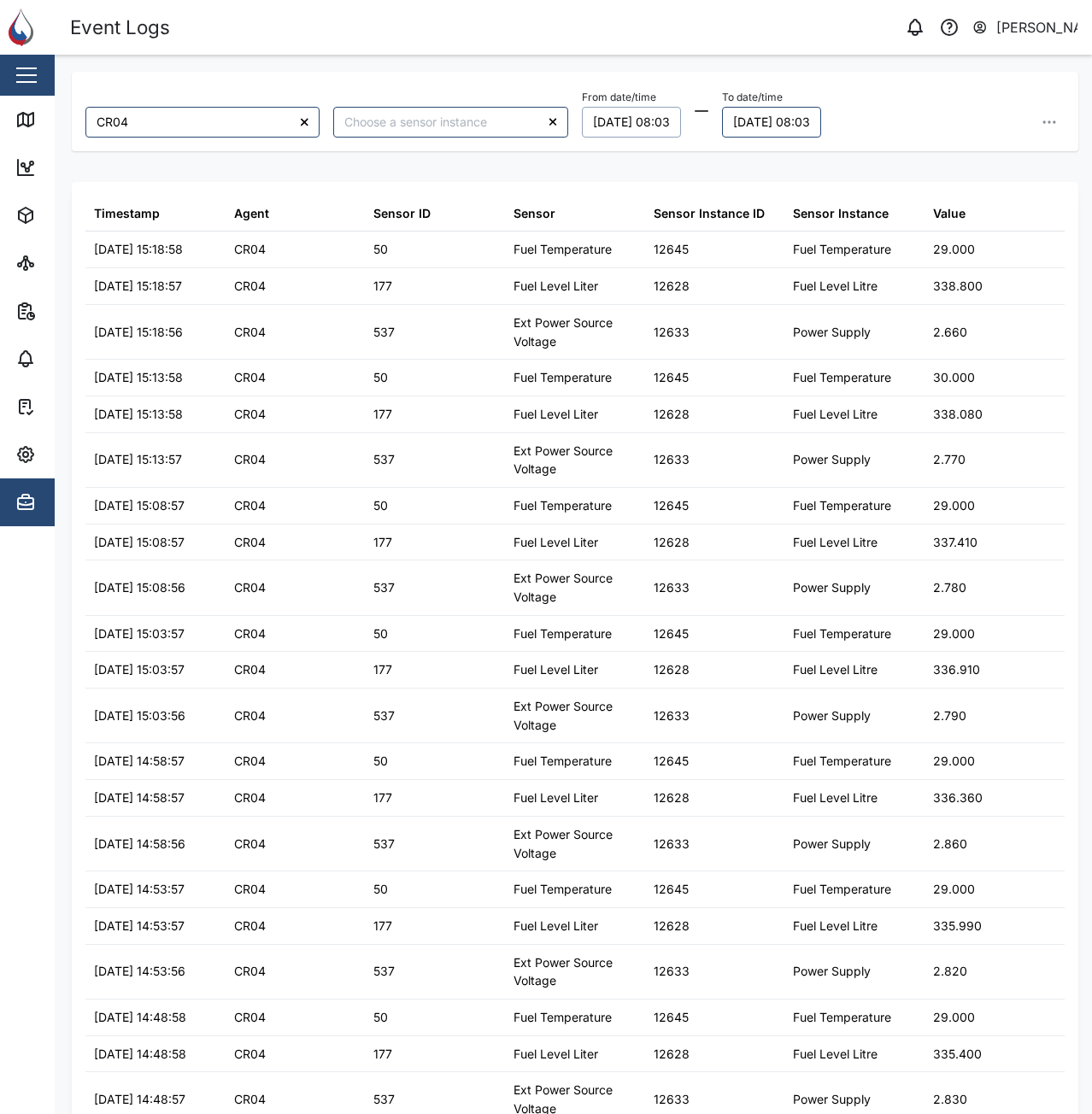 click on "15/07/2025 08:03" at bounding box center (631, 122) 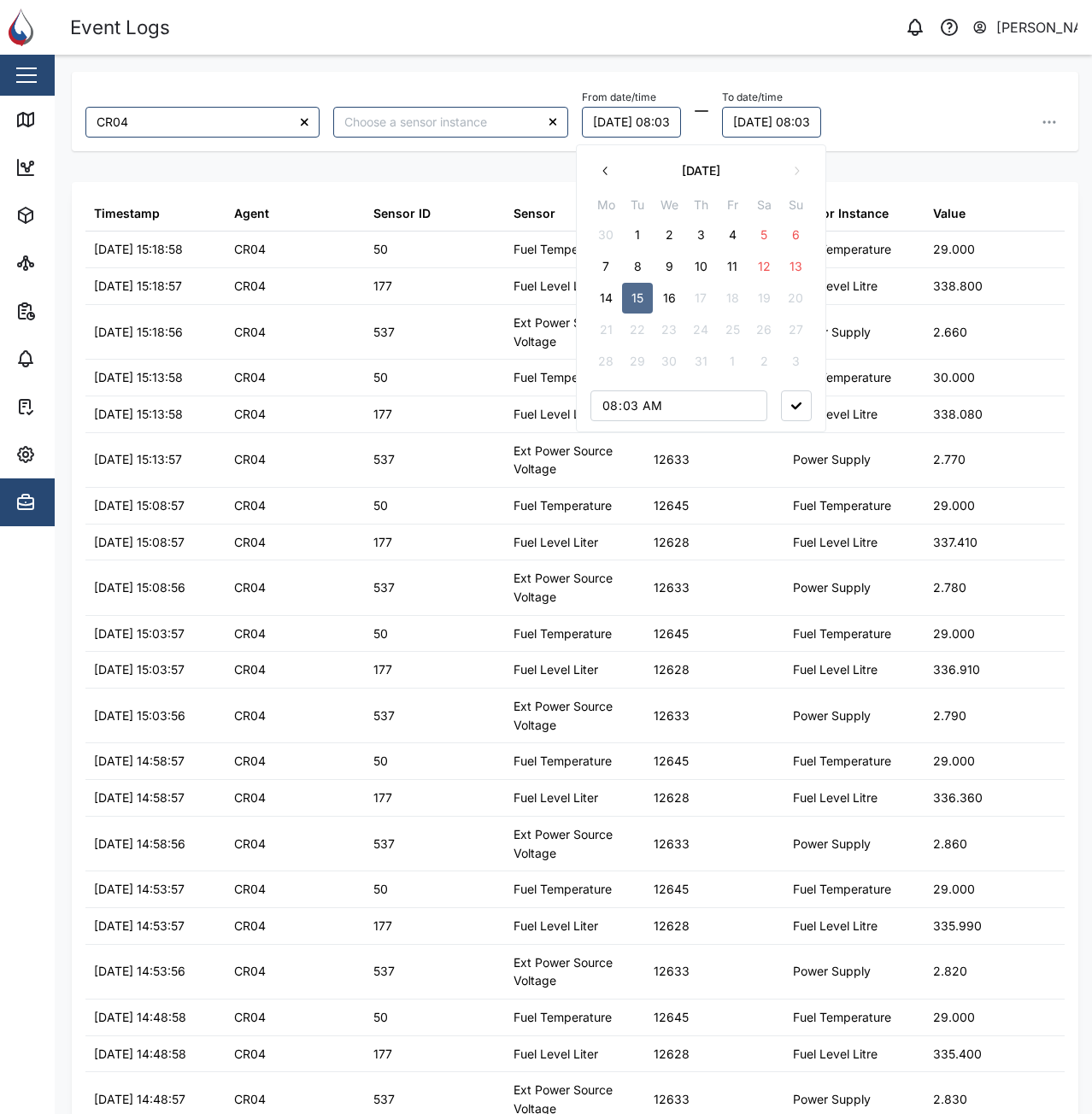 click on "3" at bounding box center (701, 235) 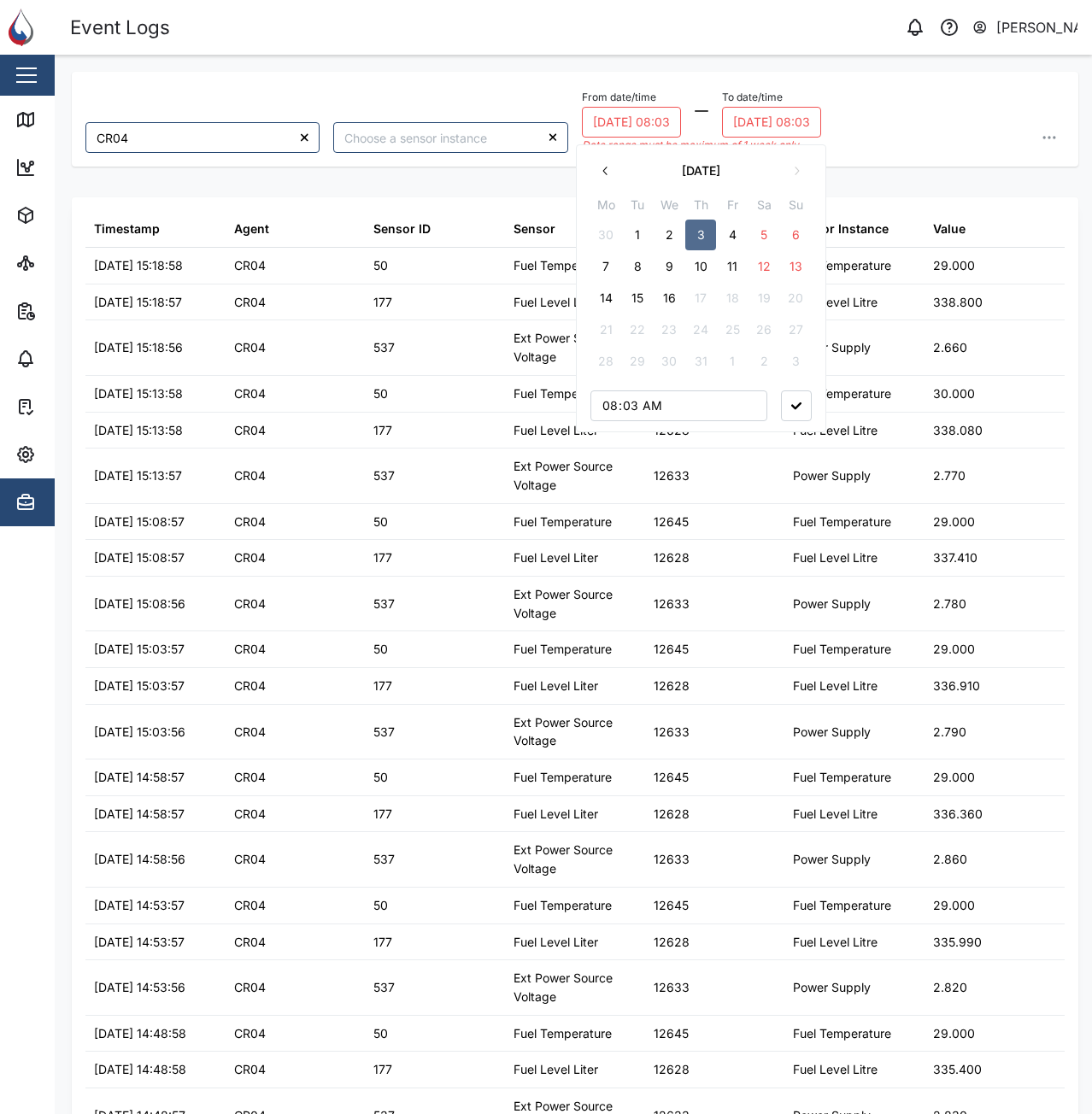 click on "16" at bounding box center (669, 298) 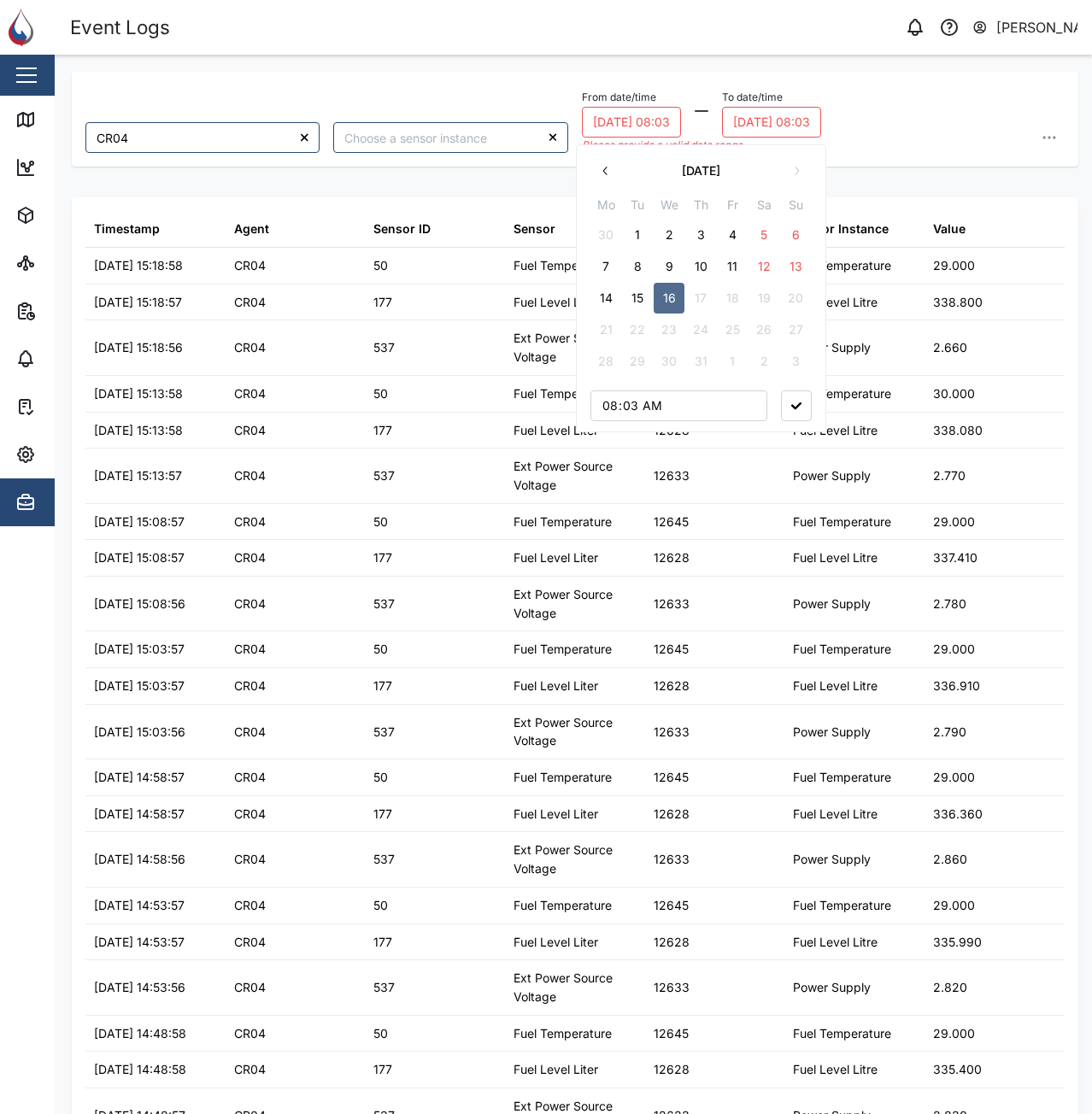 click on "3" at bounding box center (701, 235) 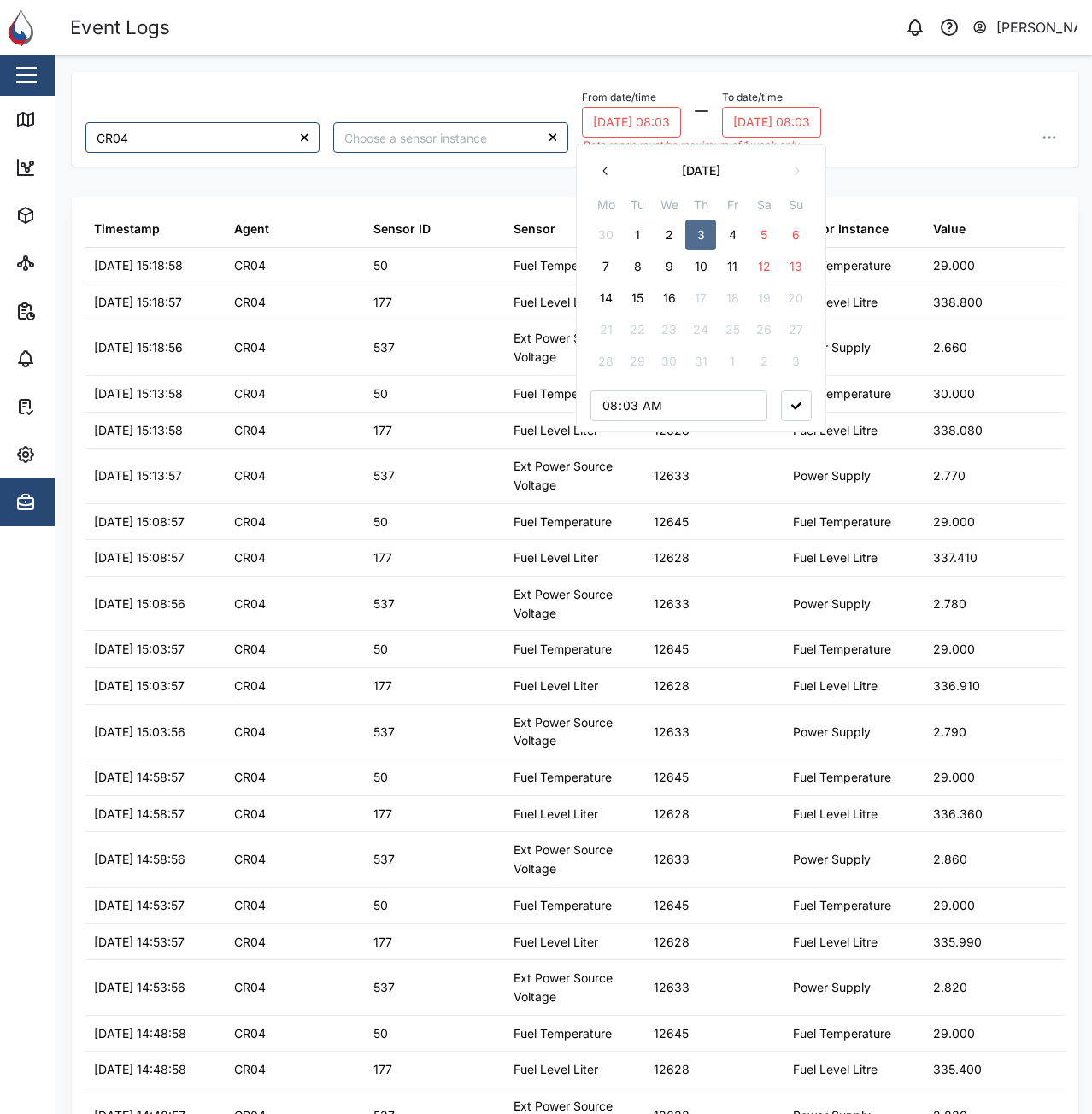 click at bounding box center (796, 406) 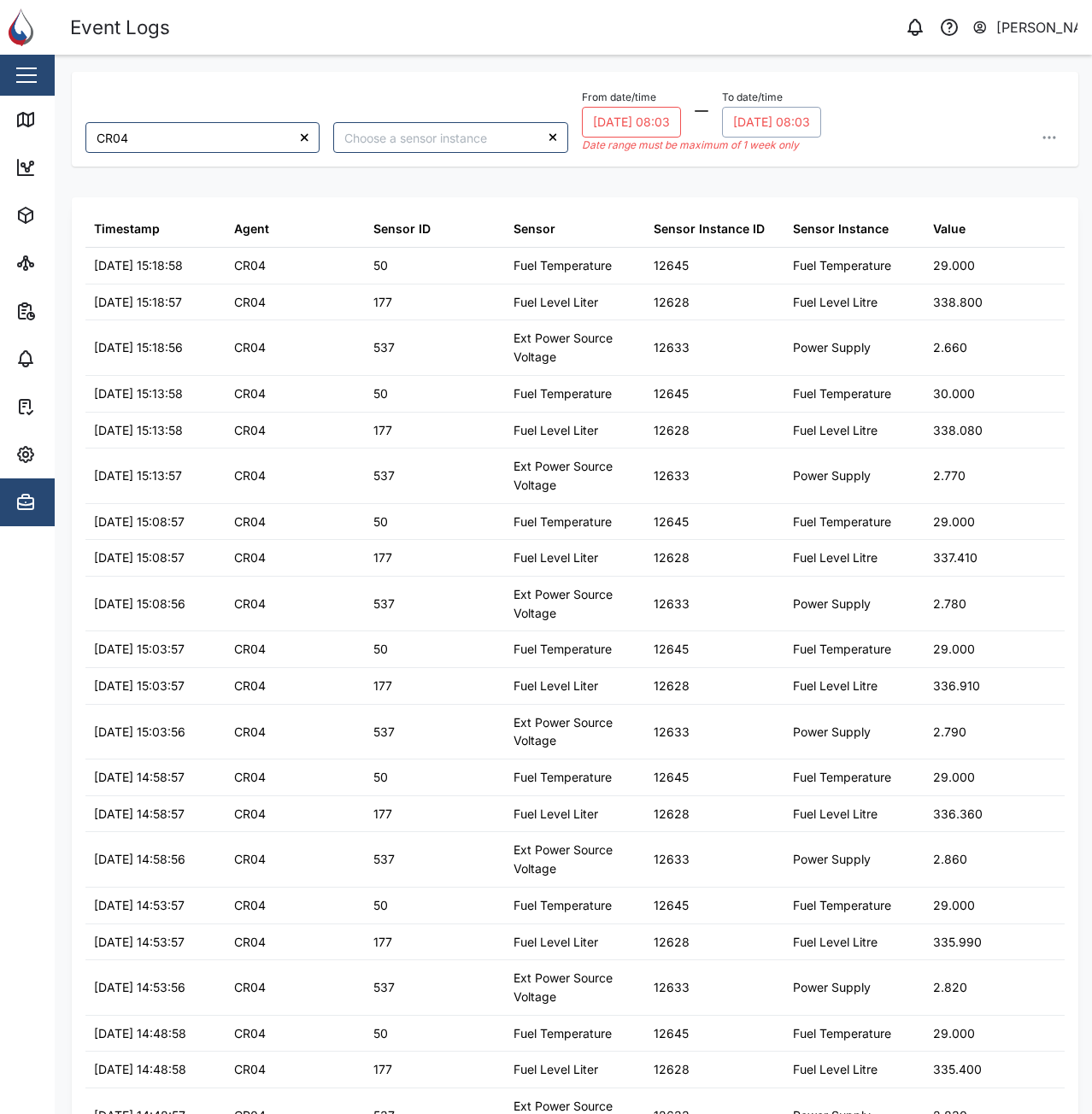 click on "16/07/2025 08:03" at bounding box center [772, 122] 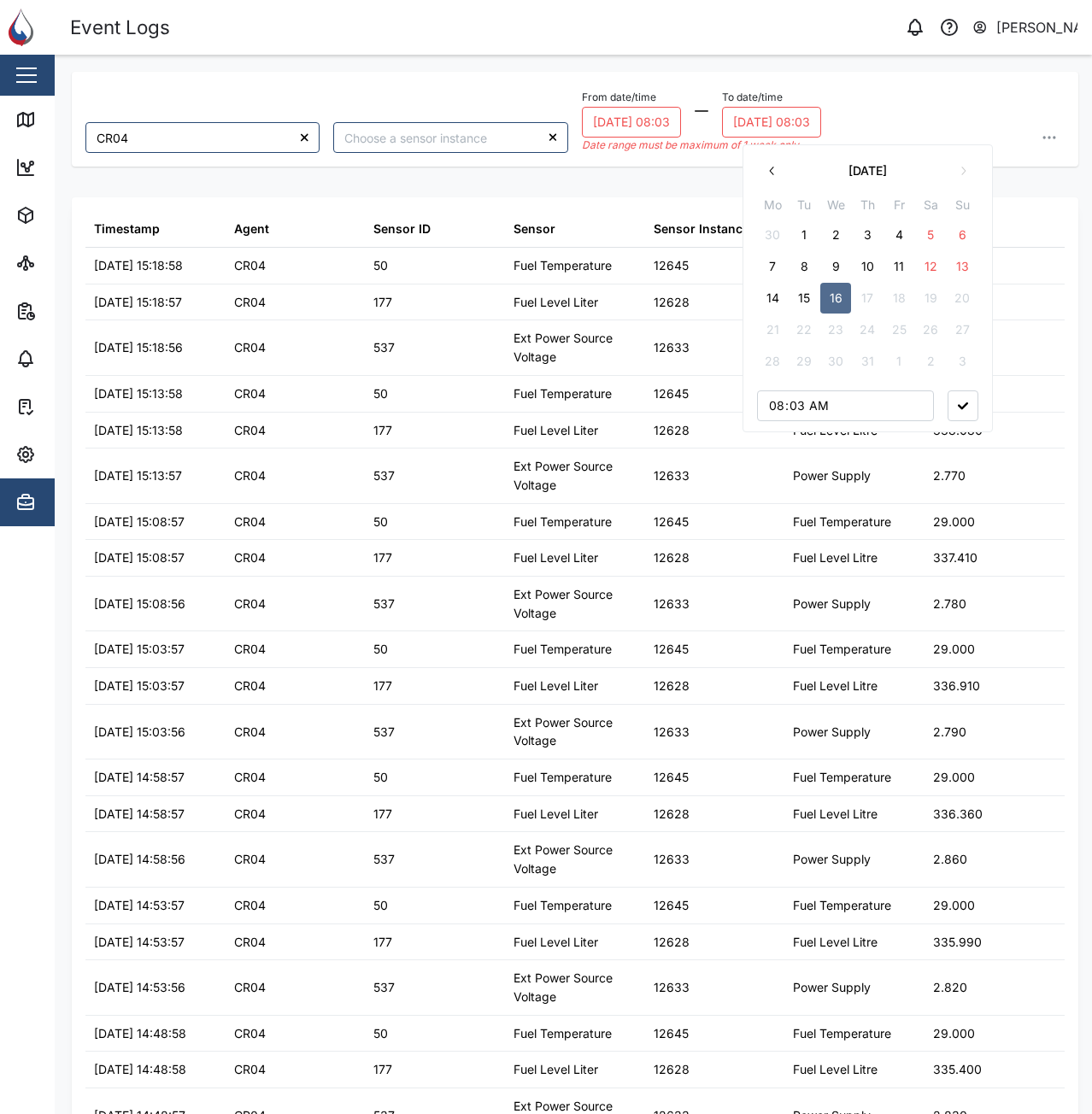 click on "3" at bounding box center [867, 235] 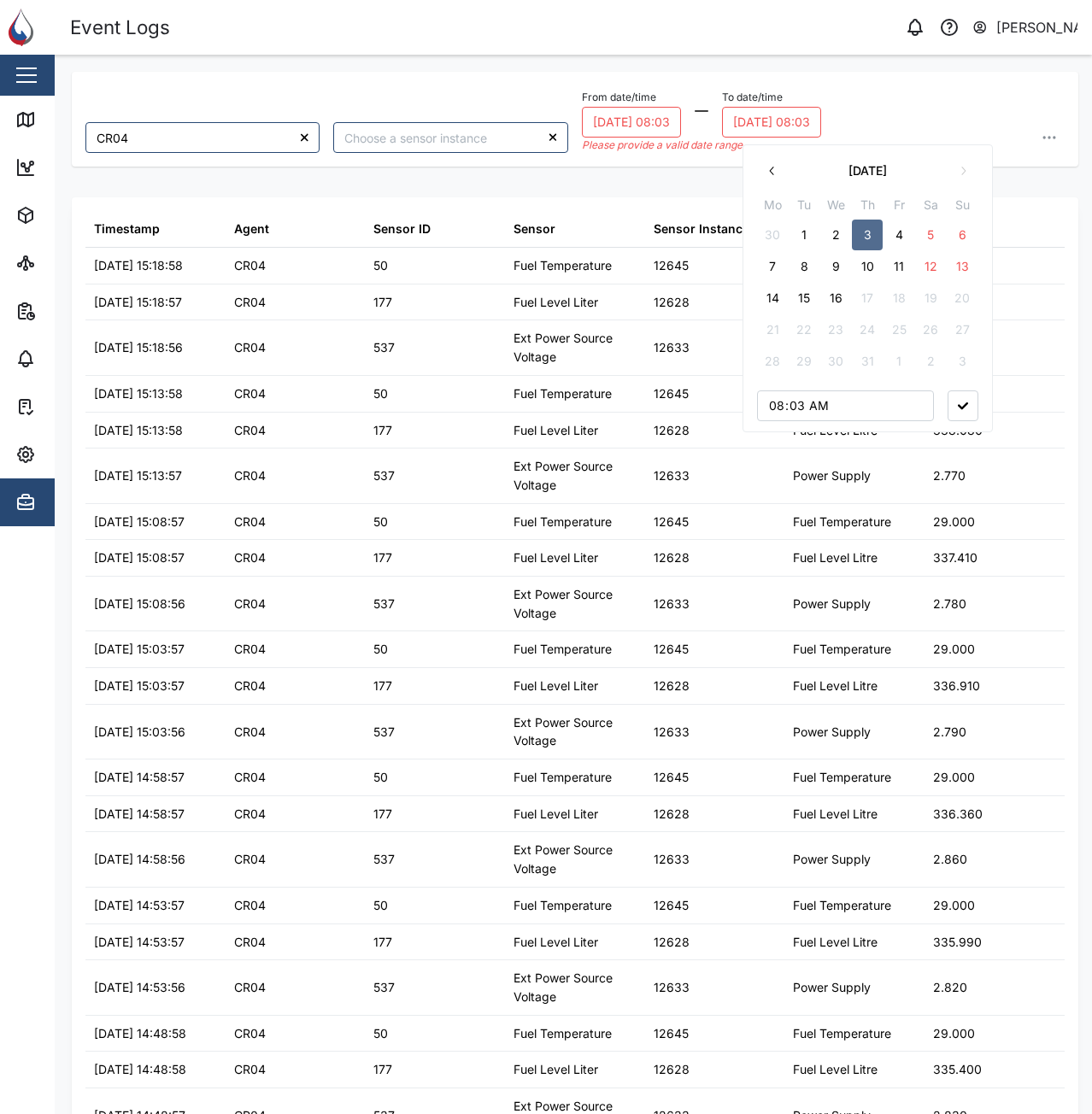 click on "CR04 From date/time 03/07/2025 08:03 To date/time 03/07/2025 08:03 July 2025 Mo Tu We Th Fr Sa Su 30 1 2 3 4 5 6 7 8 9 10 11 12 13 14 15 16 17 18 19 20 21 22 23 24 25 26 27 28 29 30 31 1 2 3 08:03 Please provide a valid date range Timestamp Agent Sensor ID Sensor Sensor Instance ID Sensor Instance Value 15/07/2025 15:18:58 CR04 50 Fuel Temperature 12645 Fuel Temperature 29.000 15/07/2025 15:18:57 CR04 177 Fuel Level Liter 12628 Fuel Level Litre 338.800 15/07/2025 15:18:56 CR04 537 Ext Power Source Voltage 12633 Power Supply 2.660 15/07/2025 15:13:58 CR04 50 Fuel Temperature 12645 Fuel Temperature 30.000 15/07/2025 15:13:58 CR04 177 Fuel Level Liter 12628 Fuel Level Litre 338.080 15/07/2025 15:13:57 CR04 537 Ext Power Source Voltage 12633 Power Supply 2.770 15/07/2025 15:08:57 CR04 50 Fuel Temperature 12645 Fuel Temperature 29.000 15/07/2025 15:08:57 CR04 177 Fuel Level Liter 12628 Fuel Level Litre 337.410 15/07/2025 15:08:56 CR04 537 Ext Power Source Voltage 12633 Power Supply 2.780 15/07/2025 15:03:57 CR04 1" at bounding box center (575, 575) 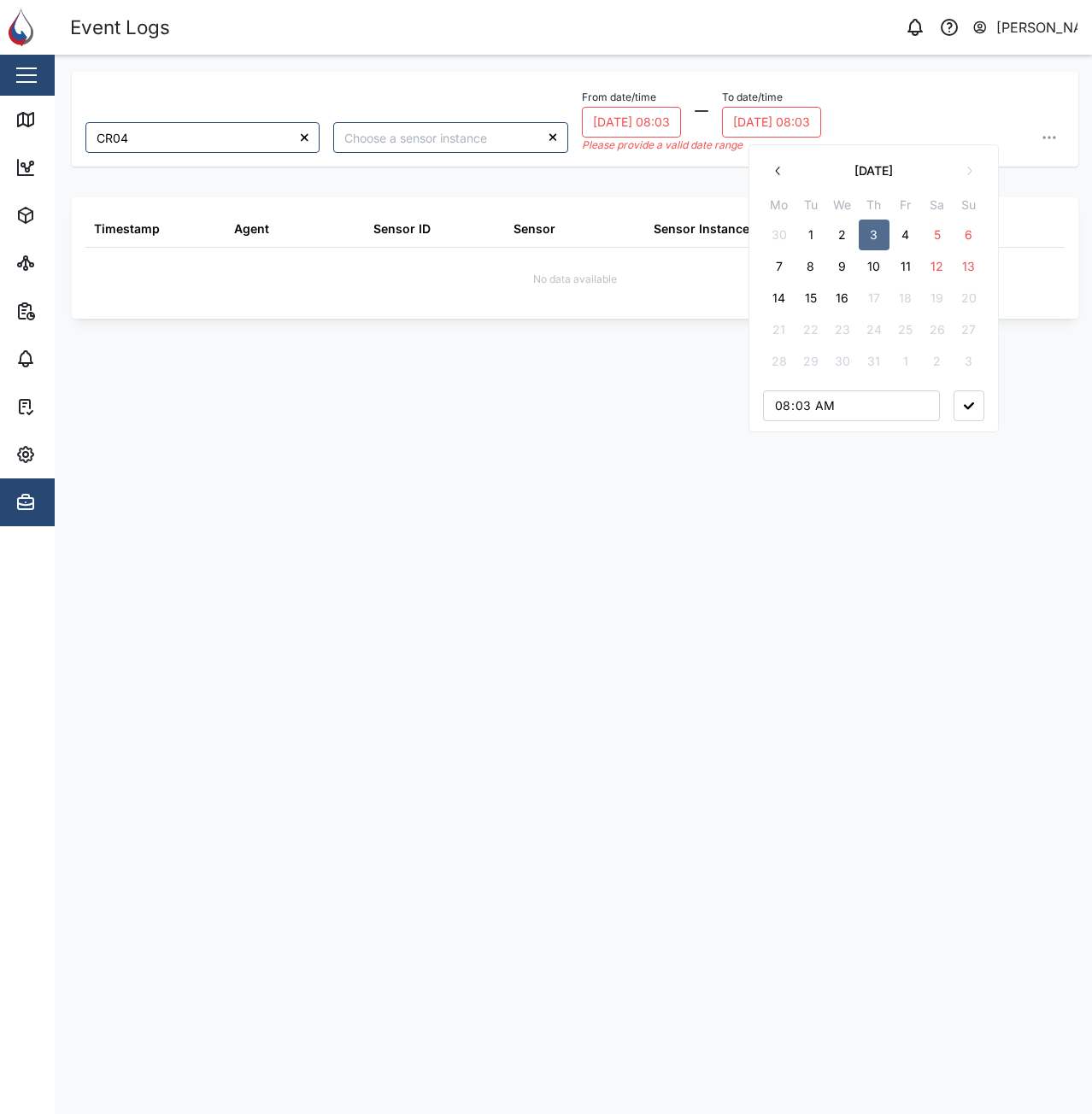 click on "4" at bounding box center (906, 235) 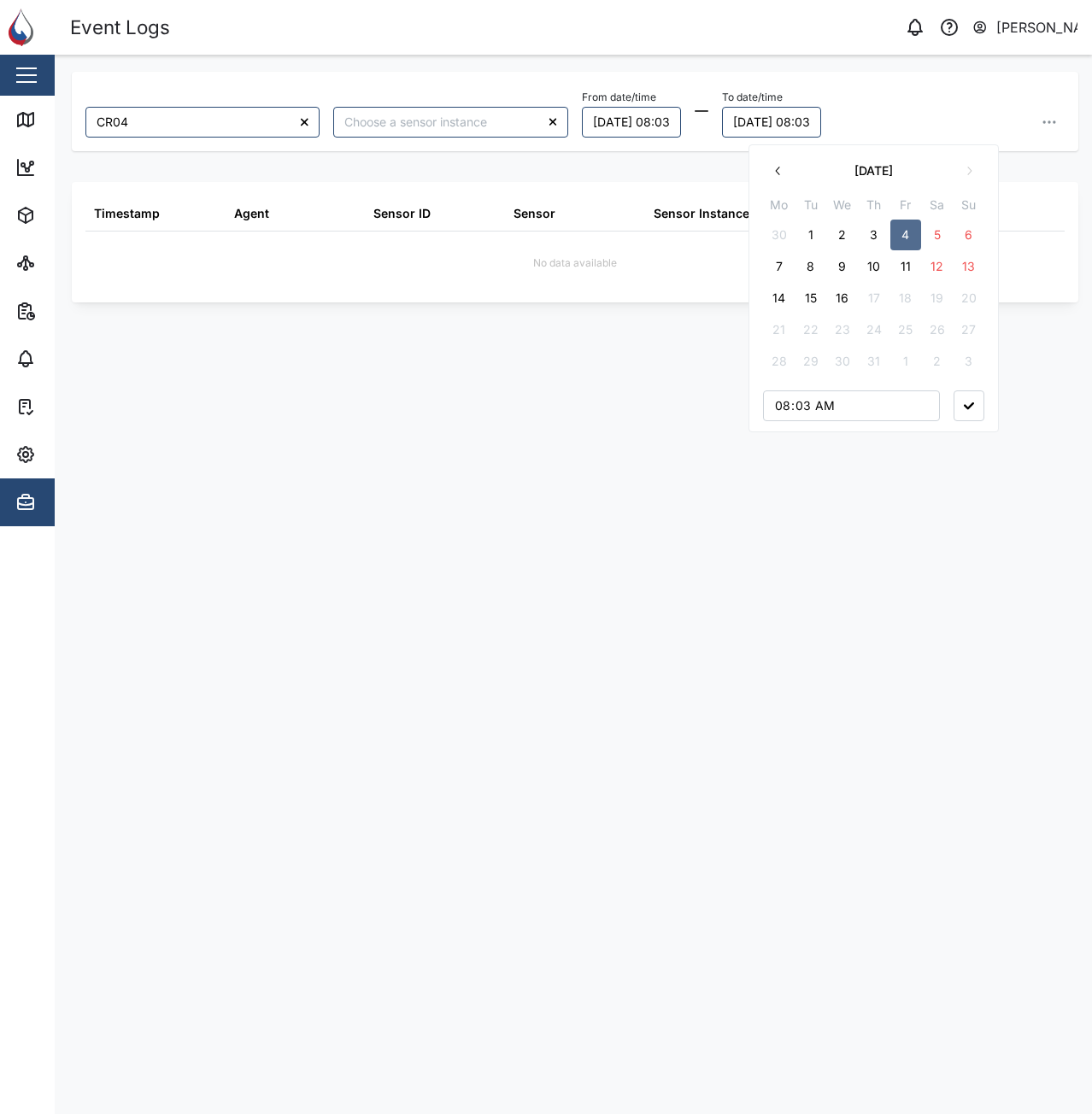 click at bounding box center (969, 406) 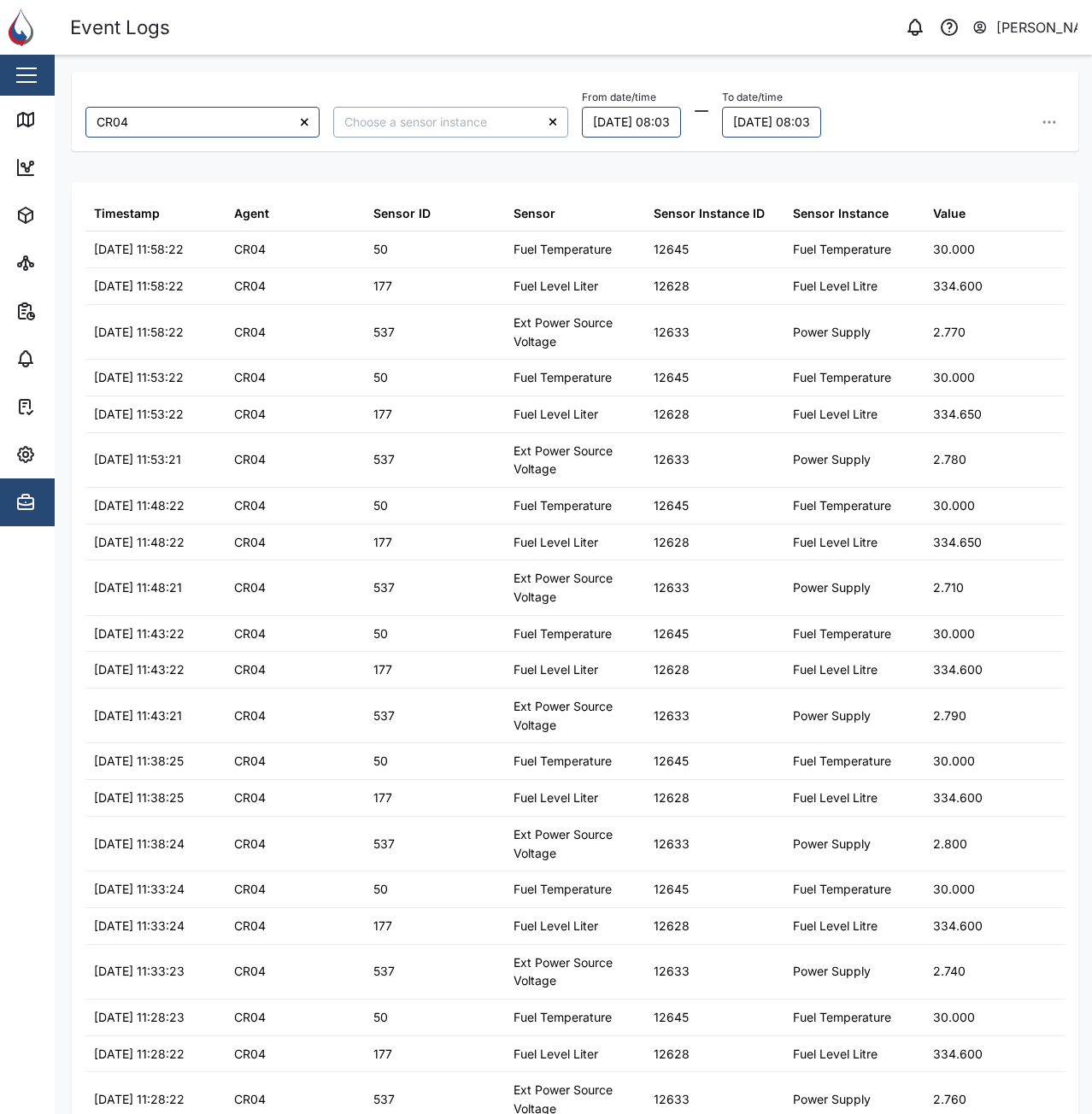 click at bounding box center [450, 122] 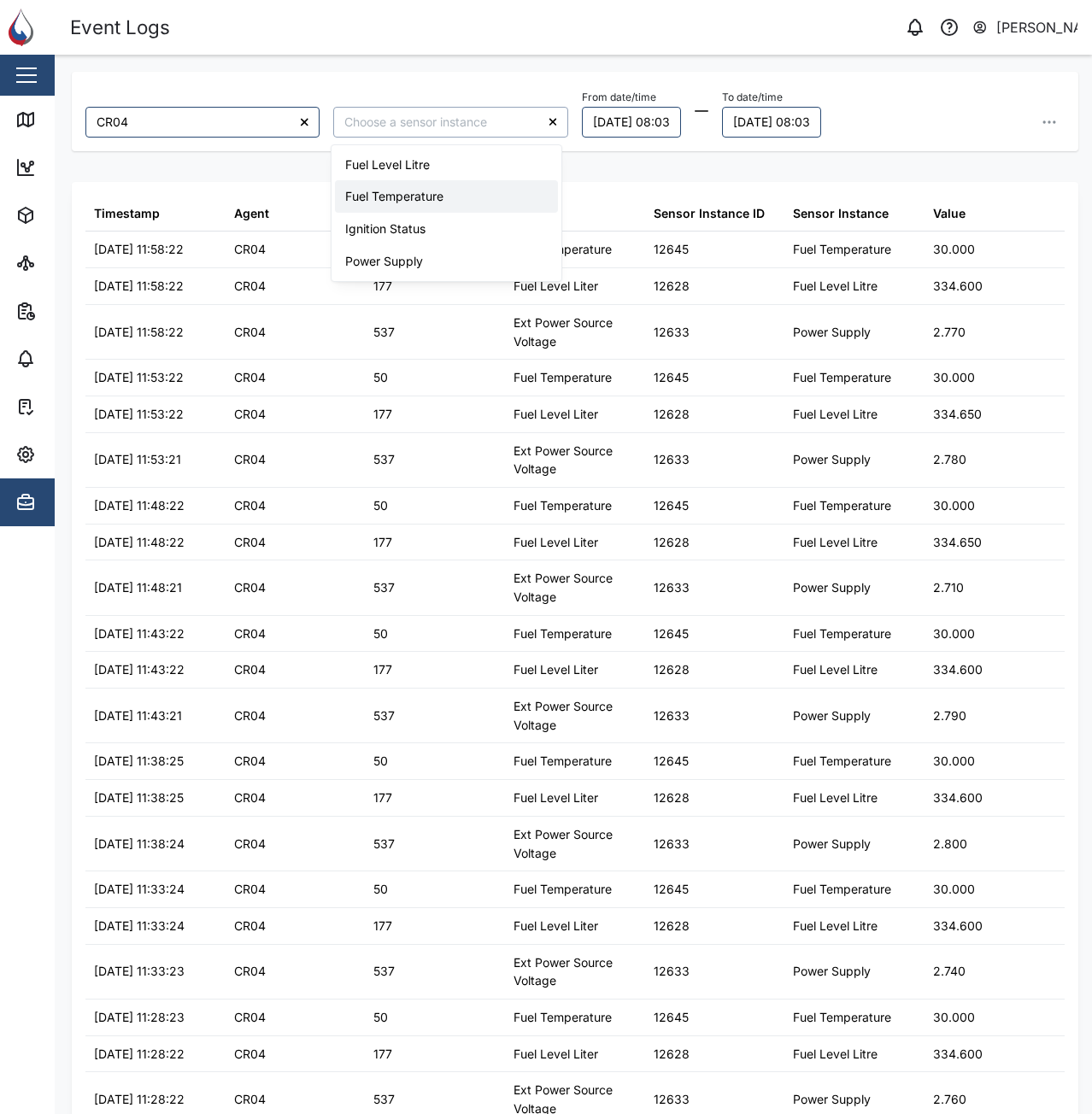 type on "Fuel Level Litre" 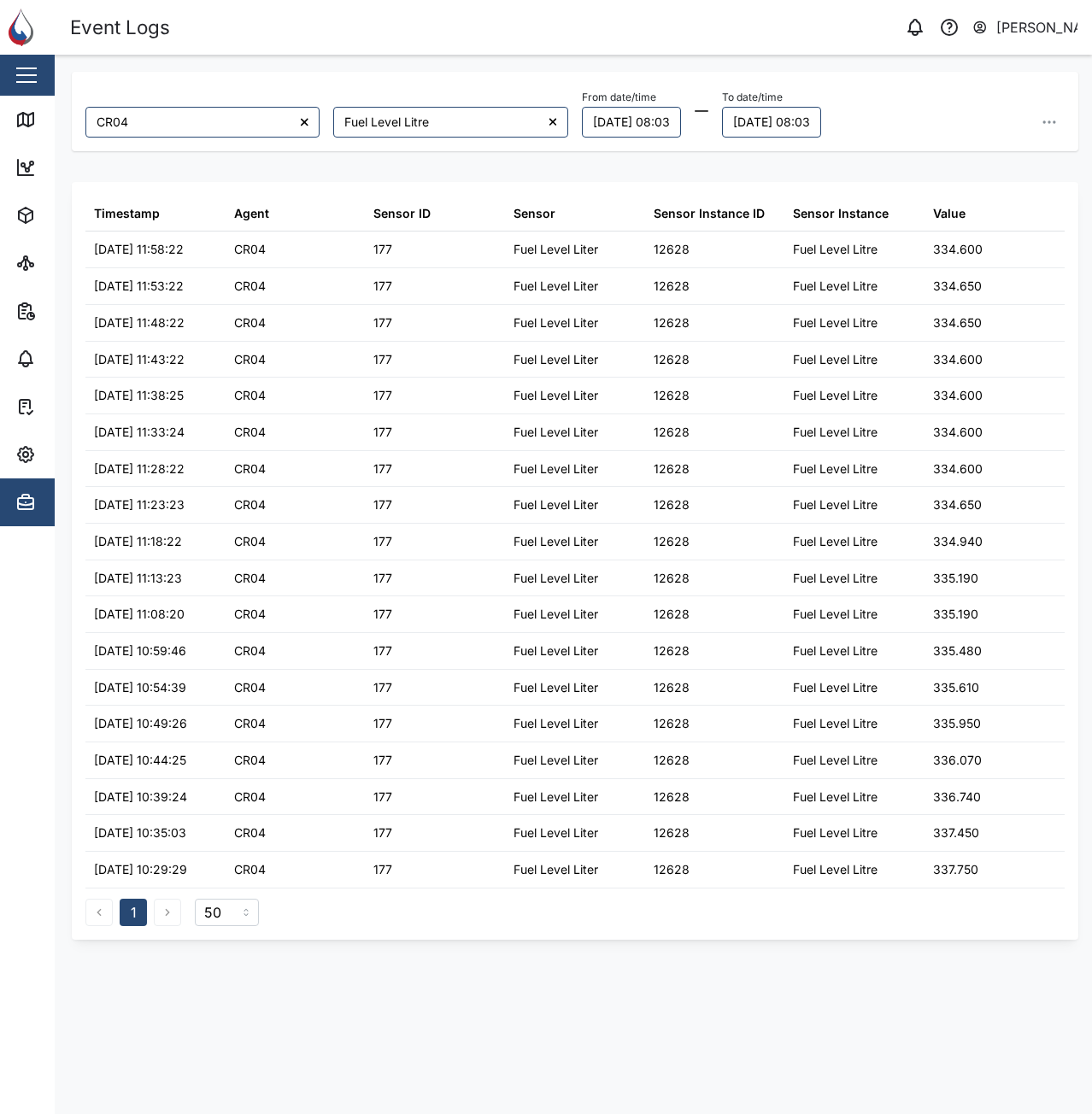 click on "Value" at bounding box center (949, 214) 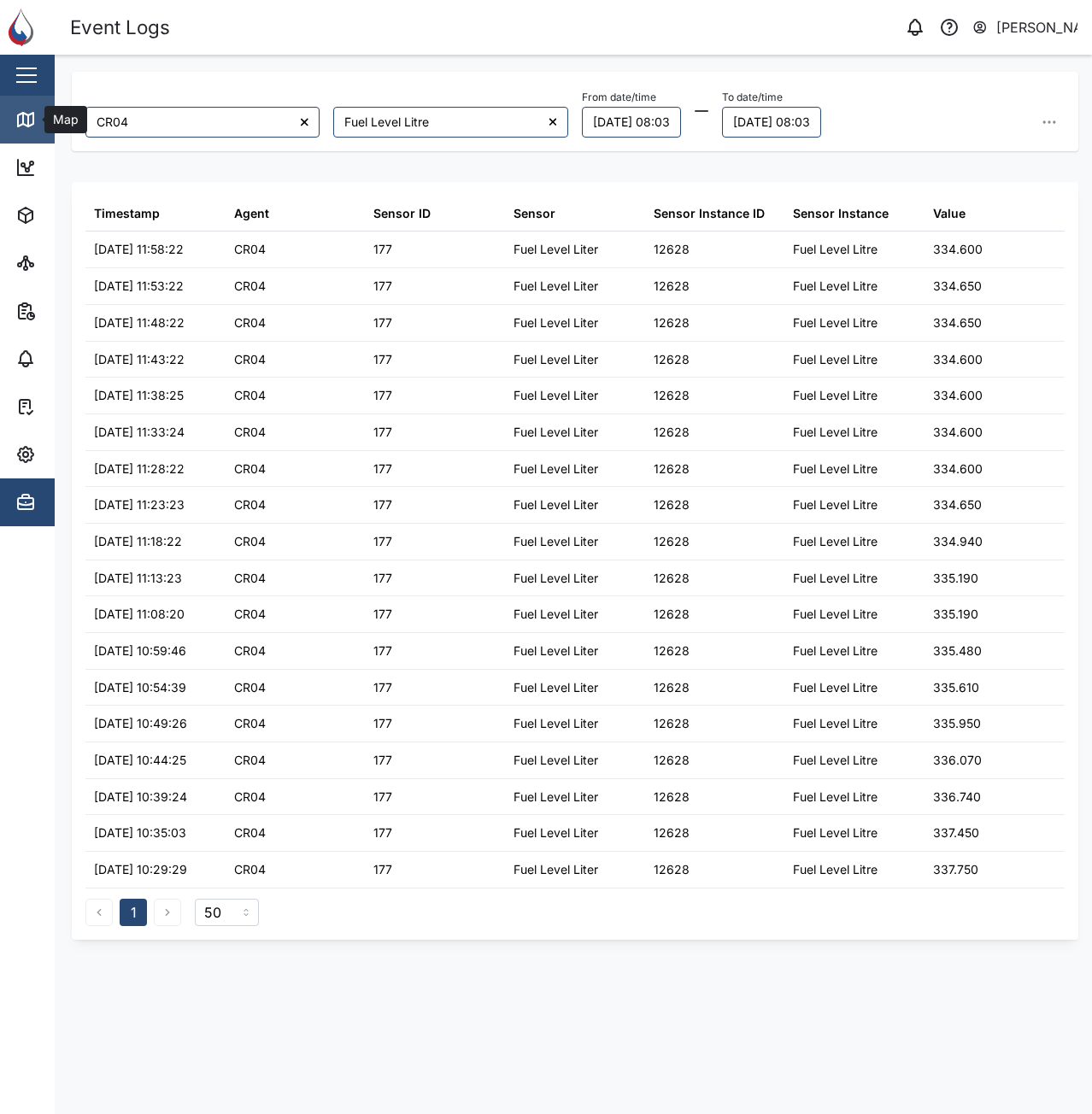 click 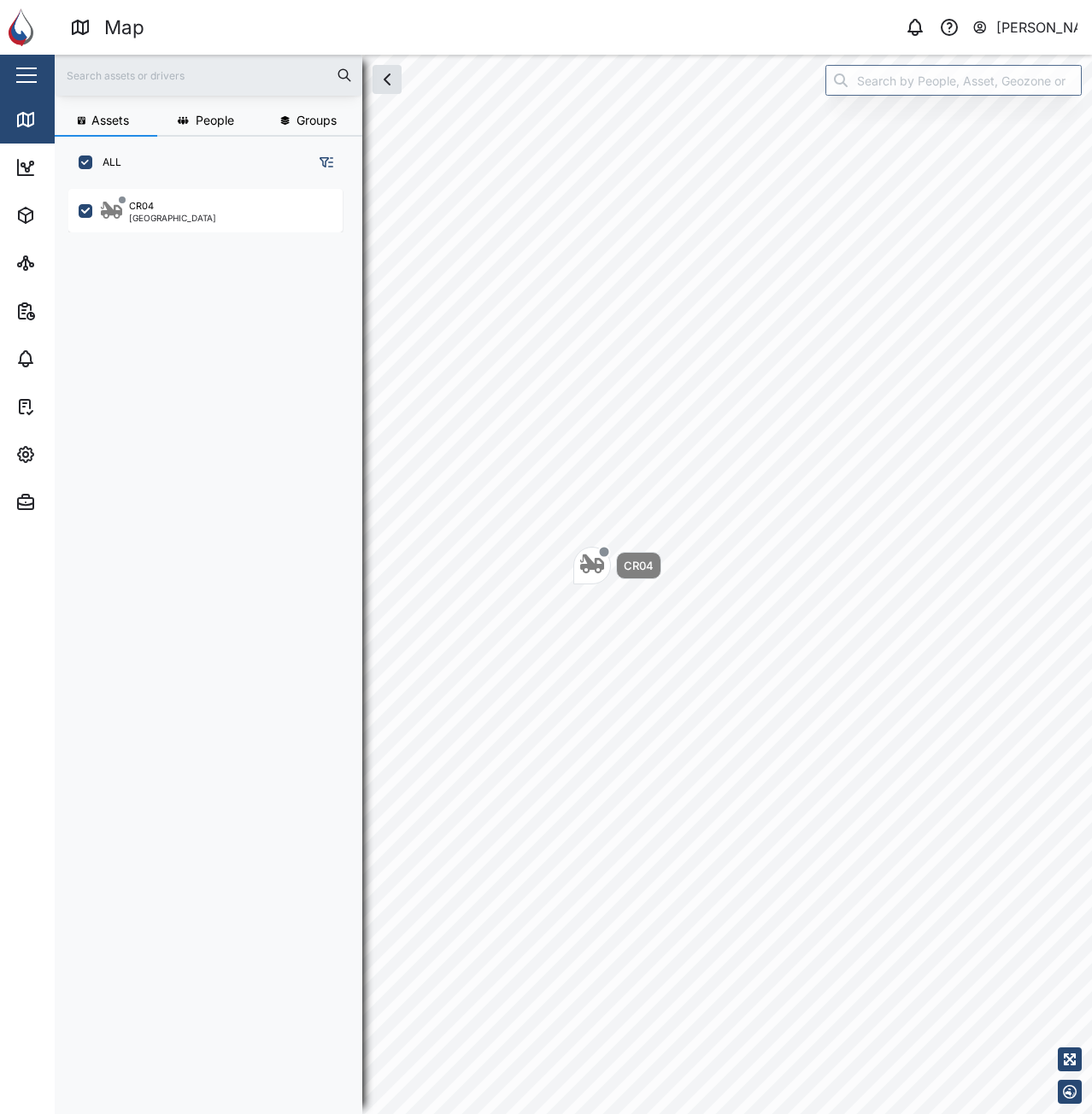 scroll, scrollTop: 14, scrollLeft: 14, axis: both 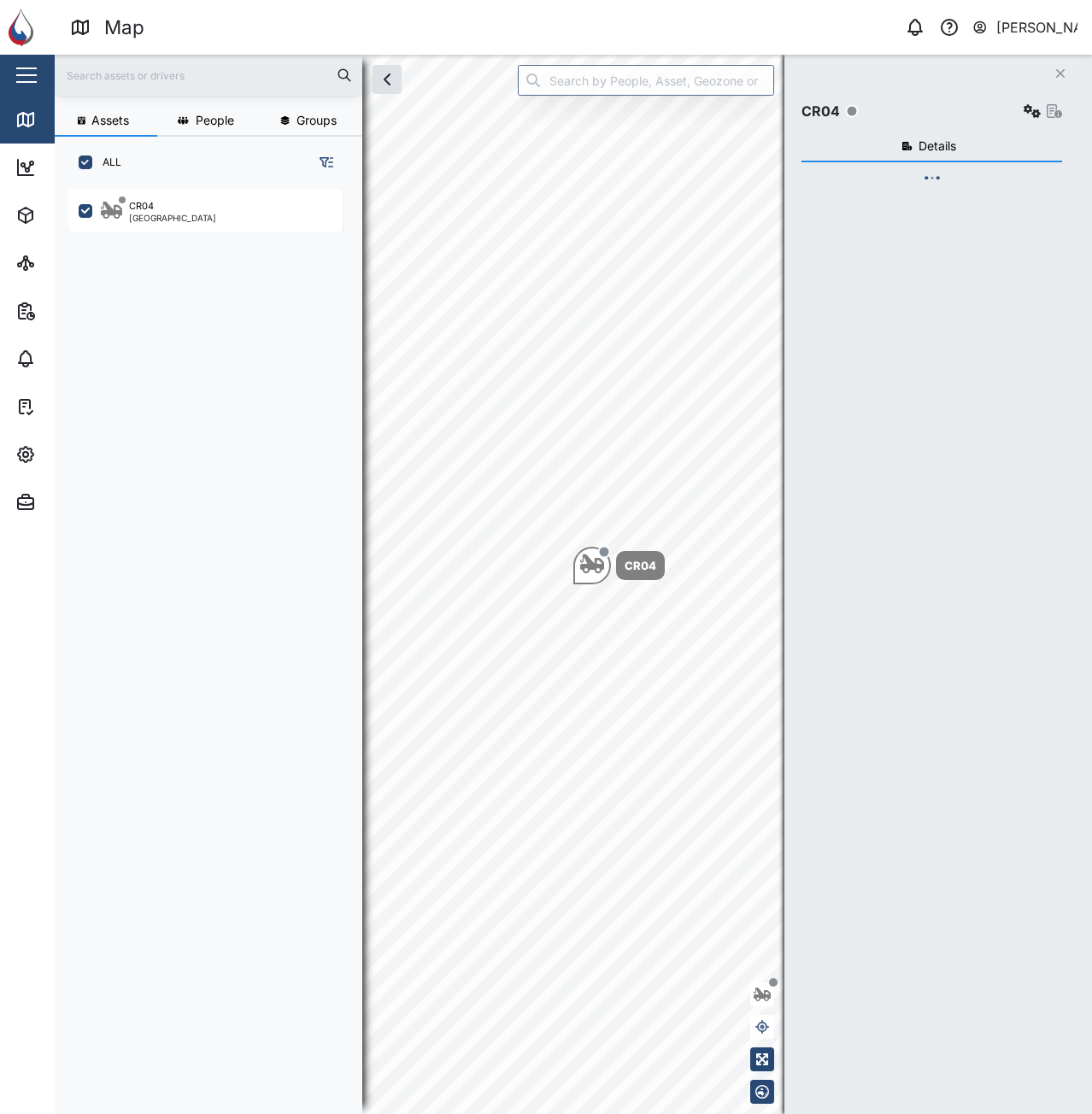 click on "CR04" at bounding box center [931, 106] 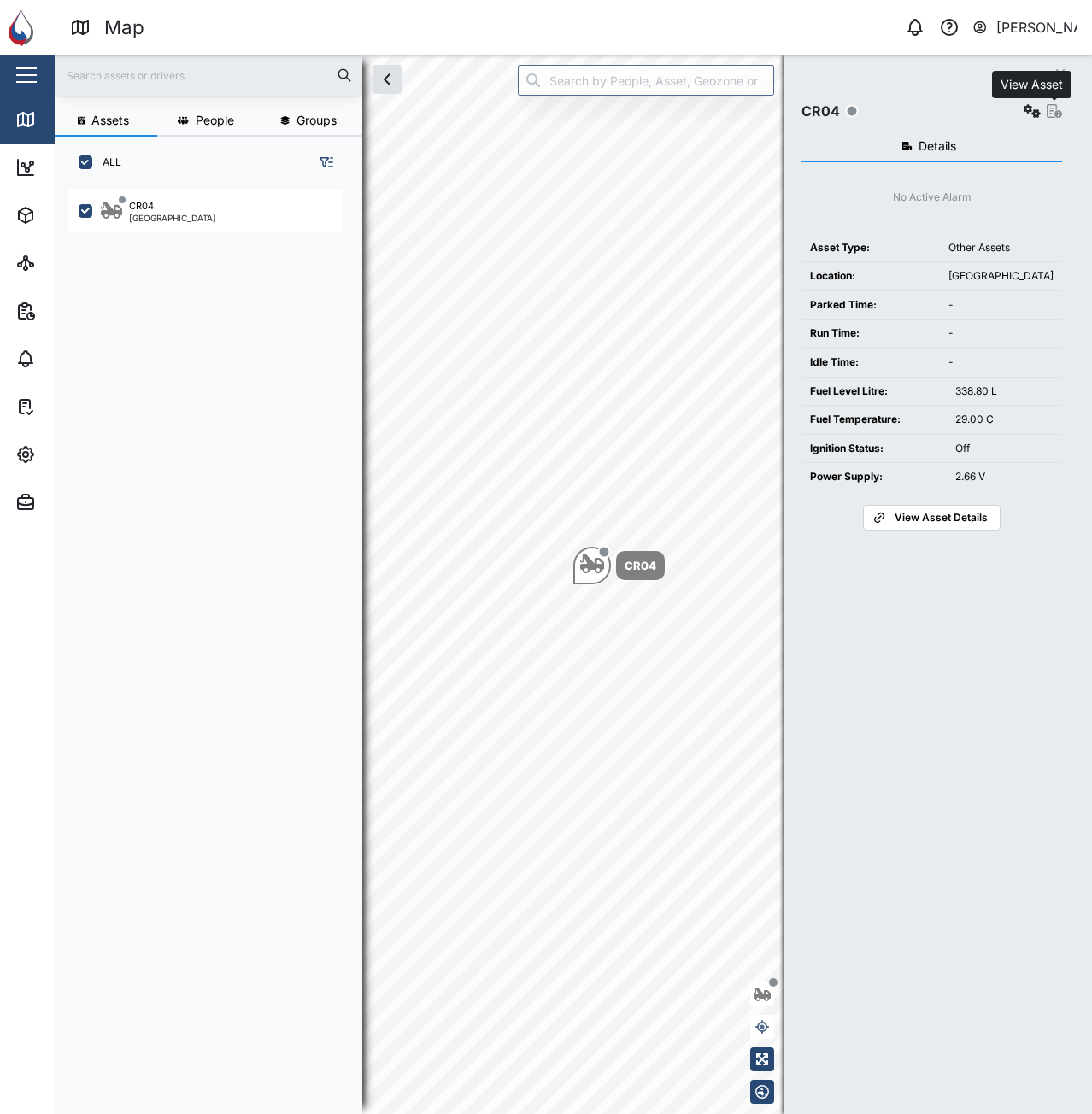 click 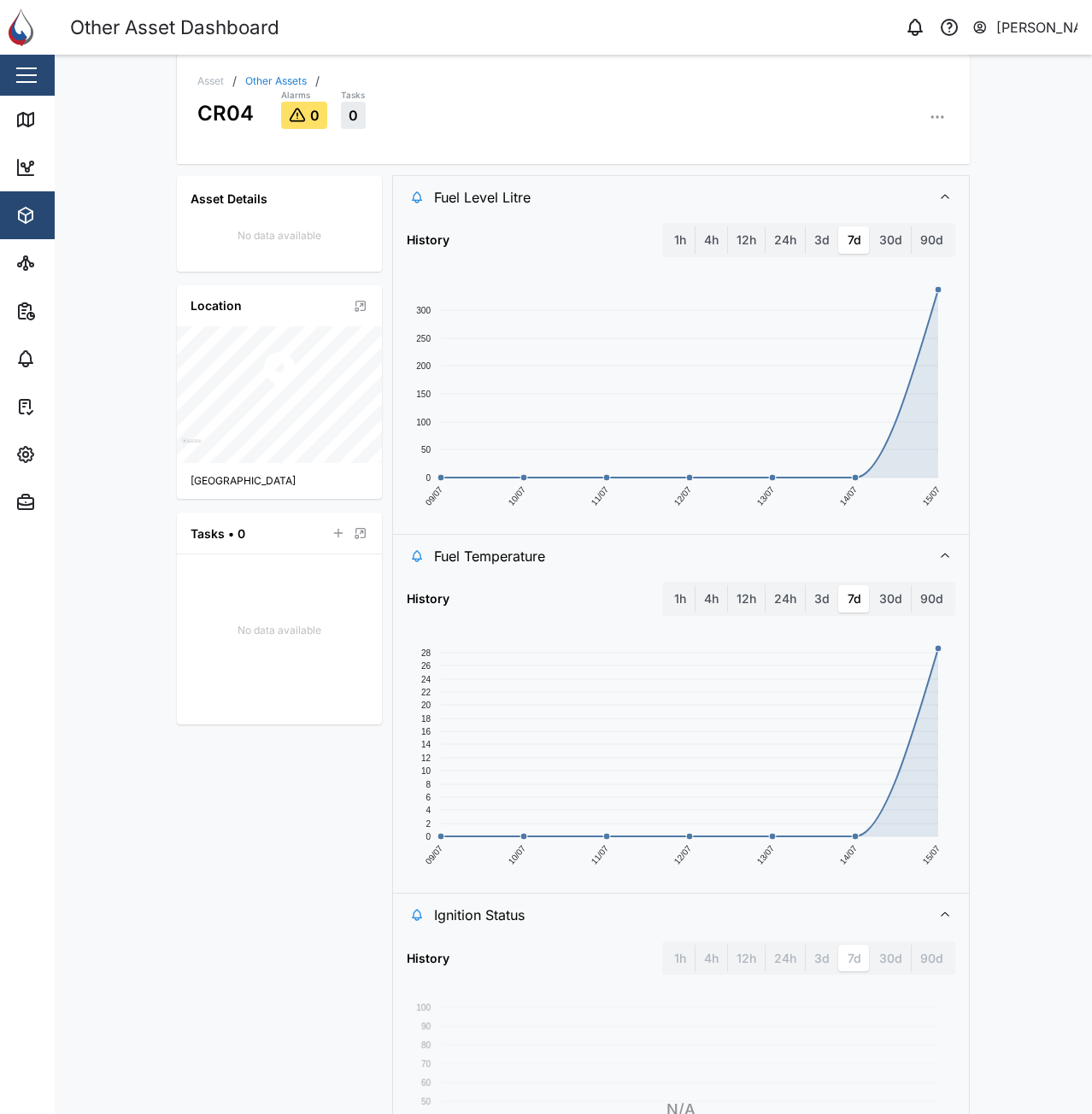 scroll, scrollTop: 256, scrollLeft: 0, axis: vertical 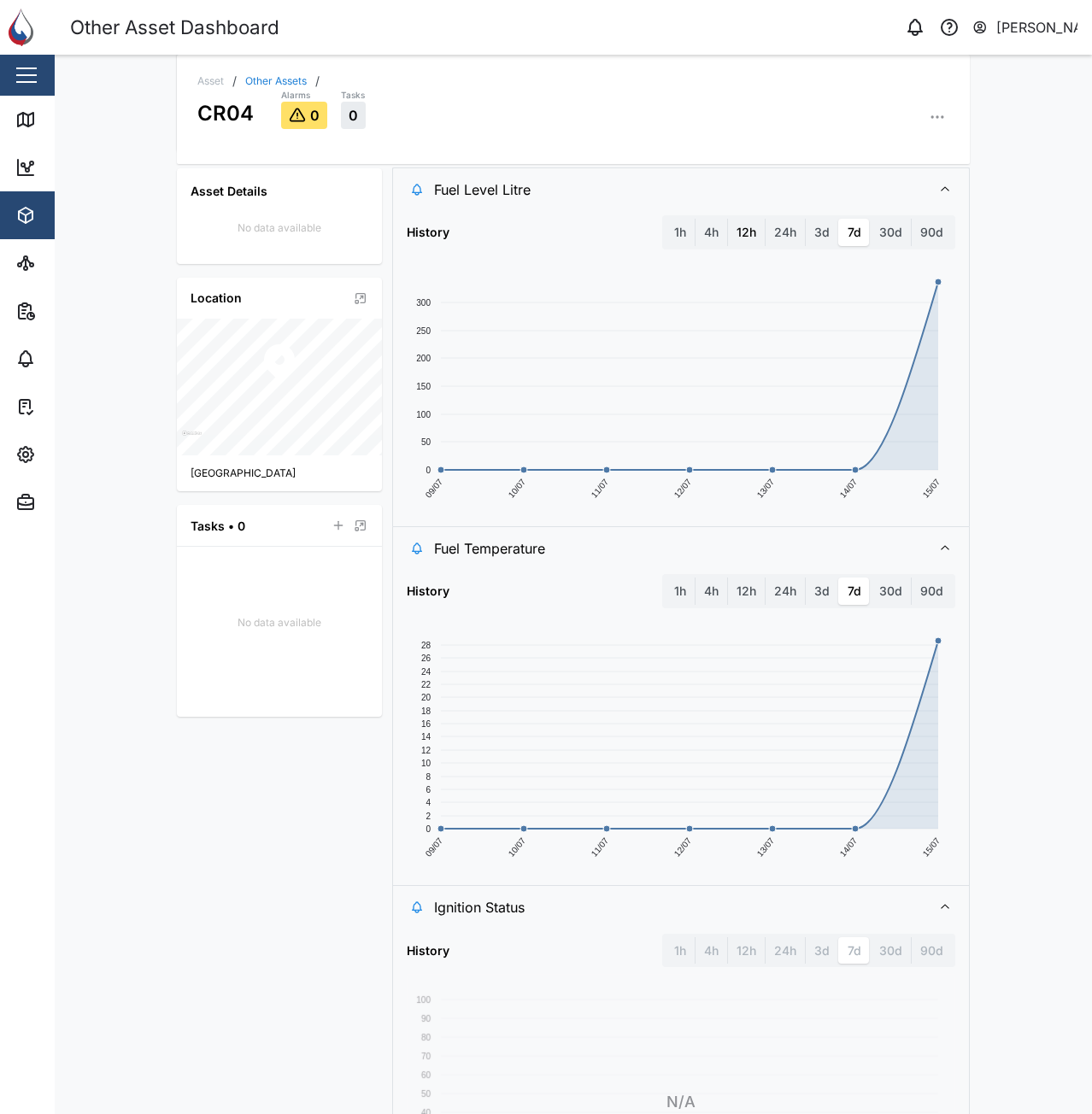 click on "12h" at bounding box center (746, 232) 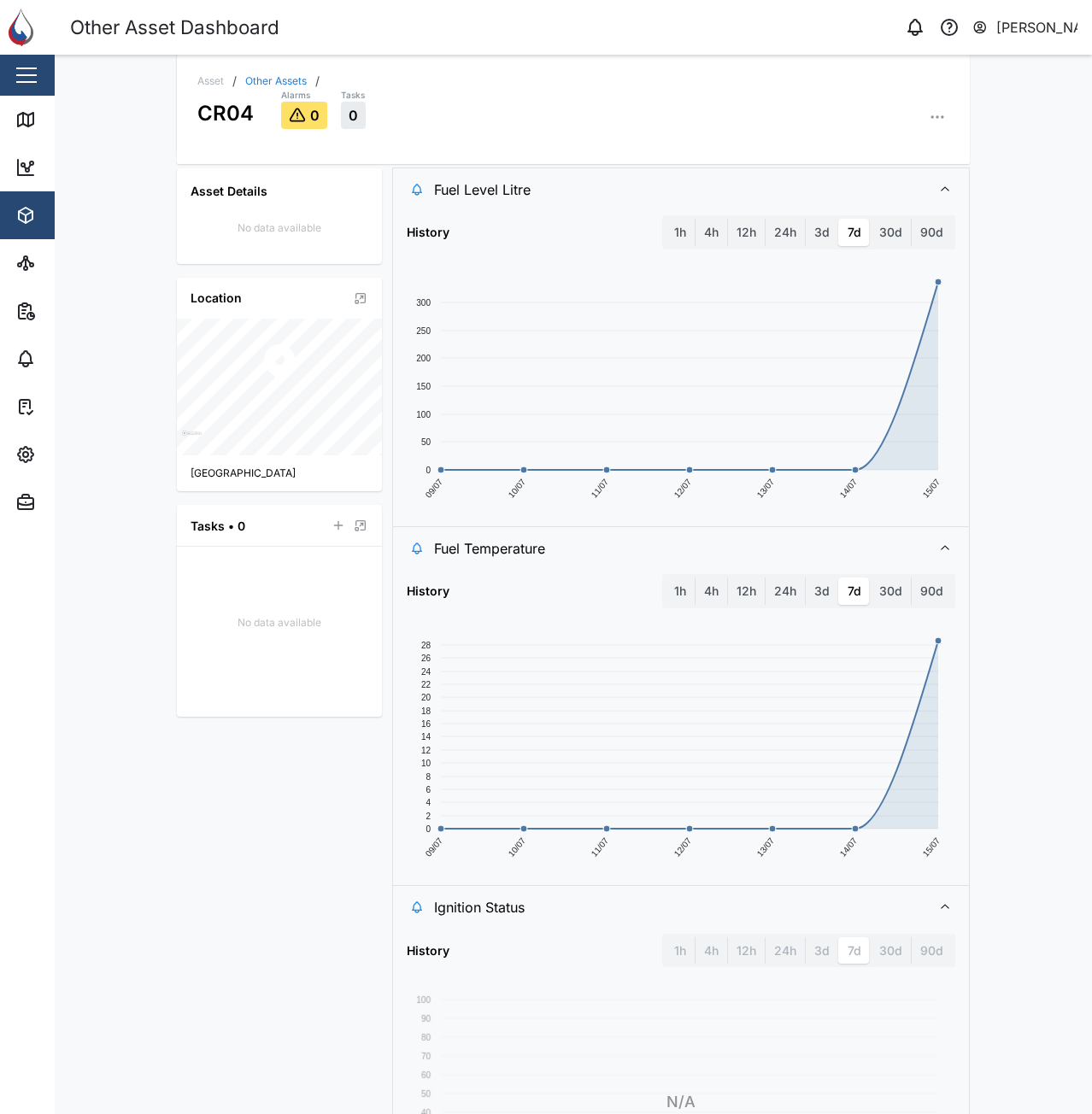 click on "12h" at bounding box center [728, 219] 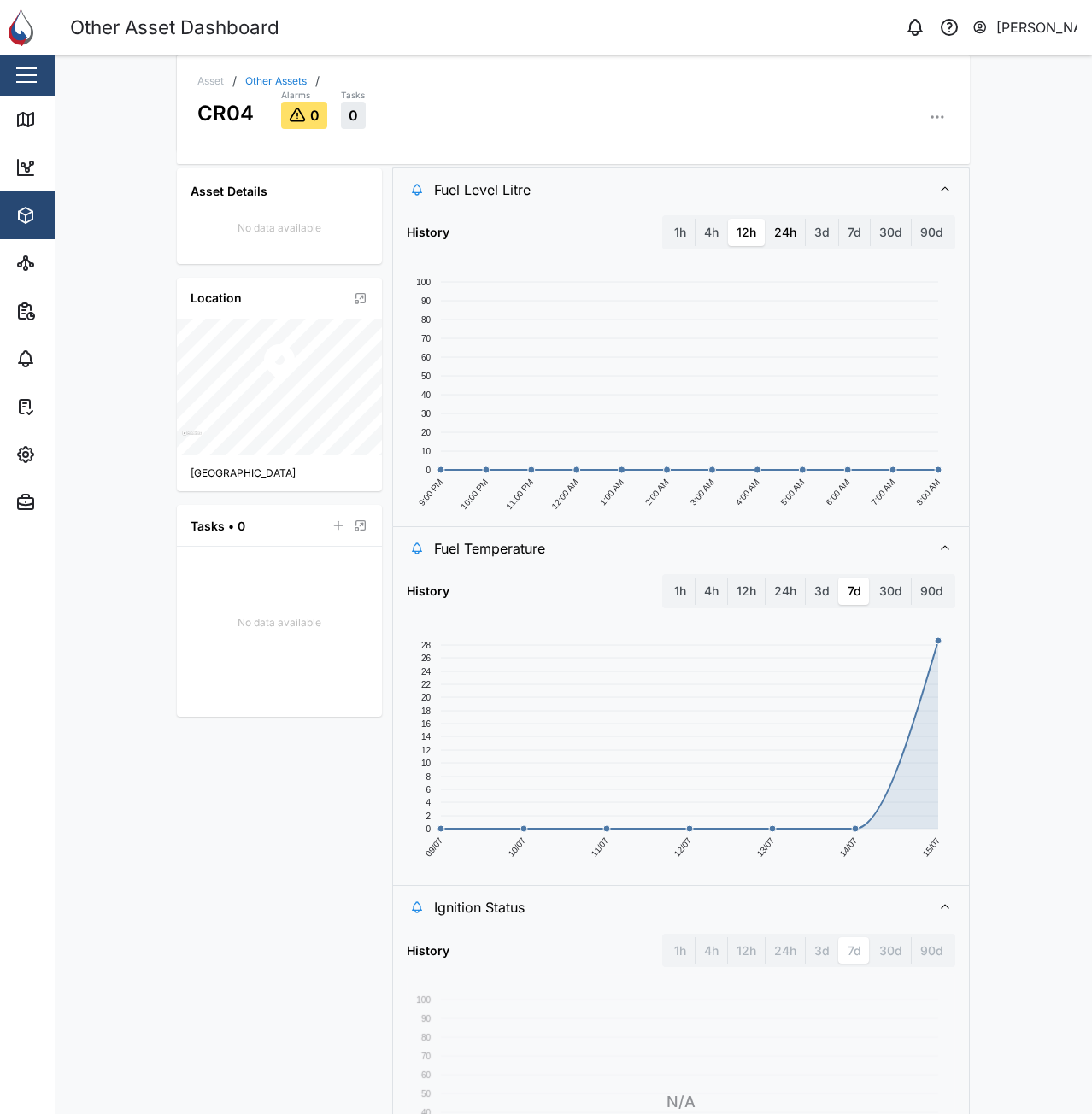 click on "24h" at bounding box center (785, 232) 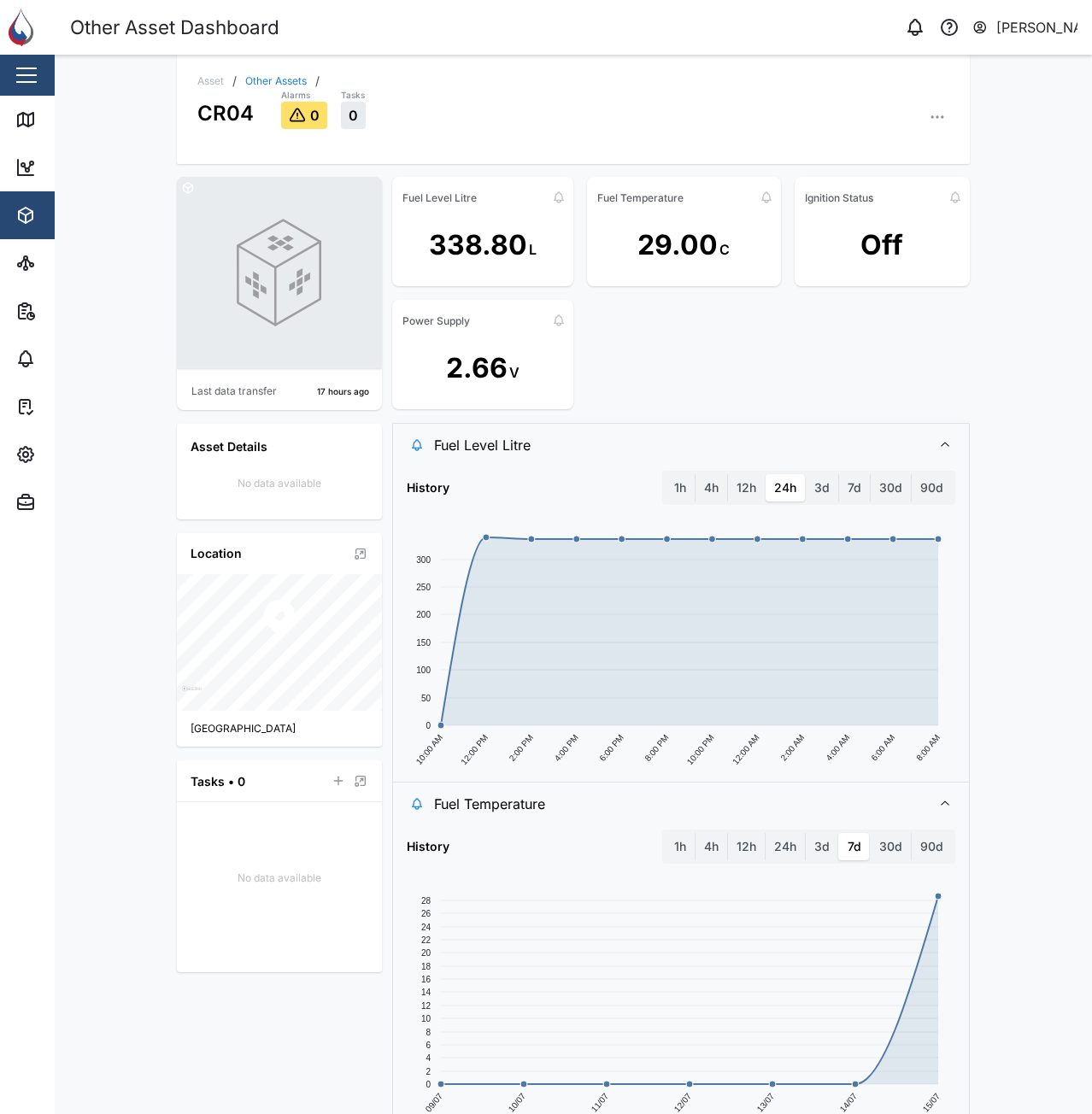 scroll, scrollTop: 0, scrollLeft: 0, axis: both 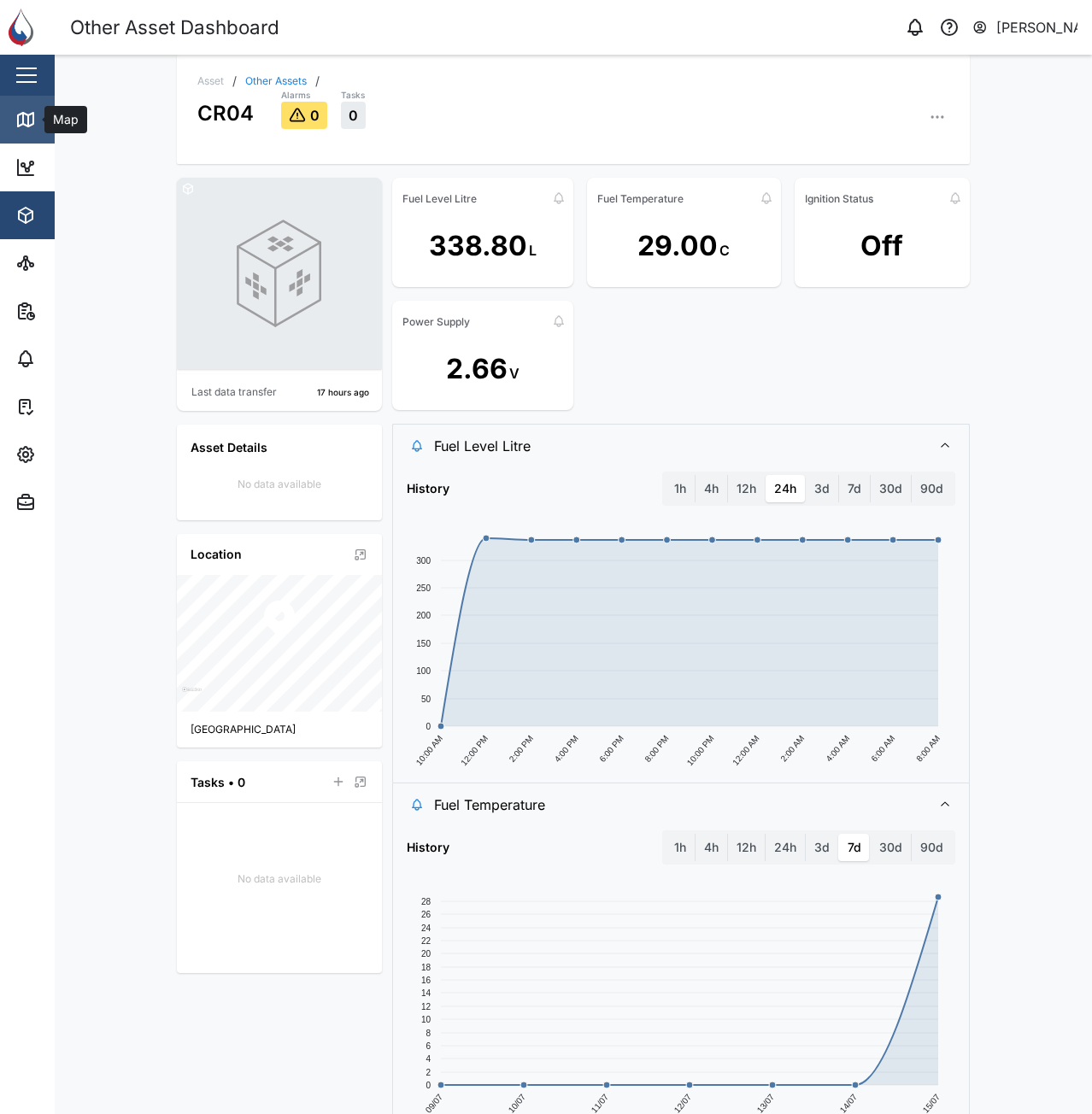 click on "Map" at bounding box center [49, 120] 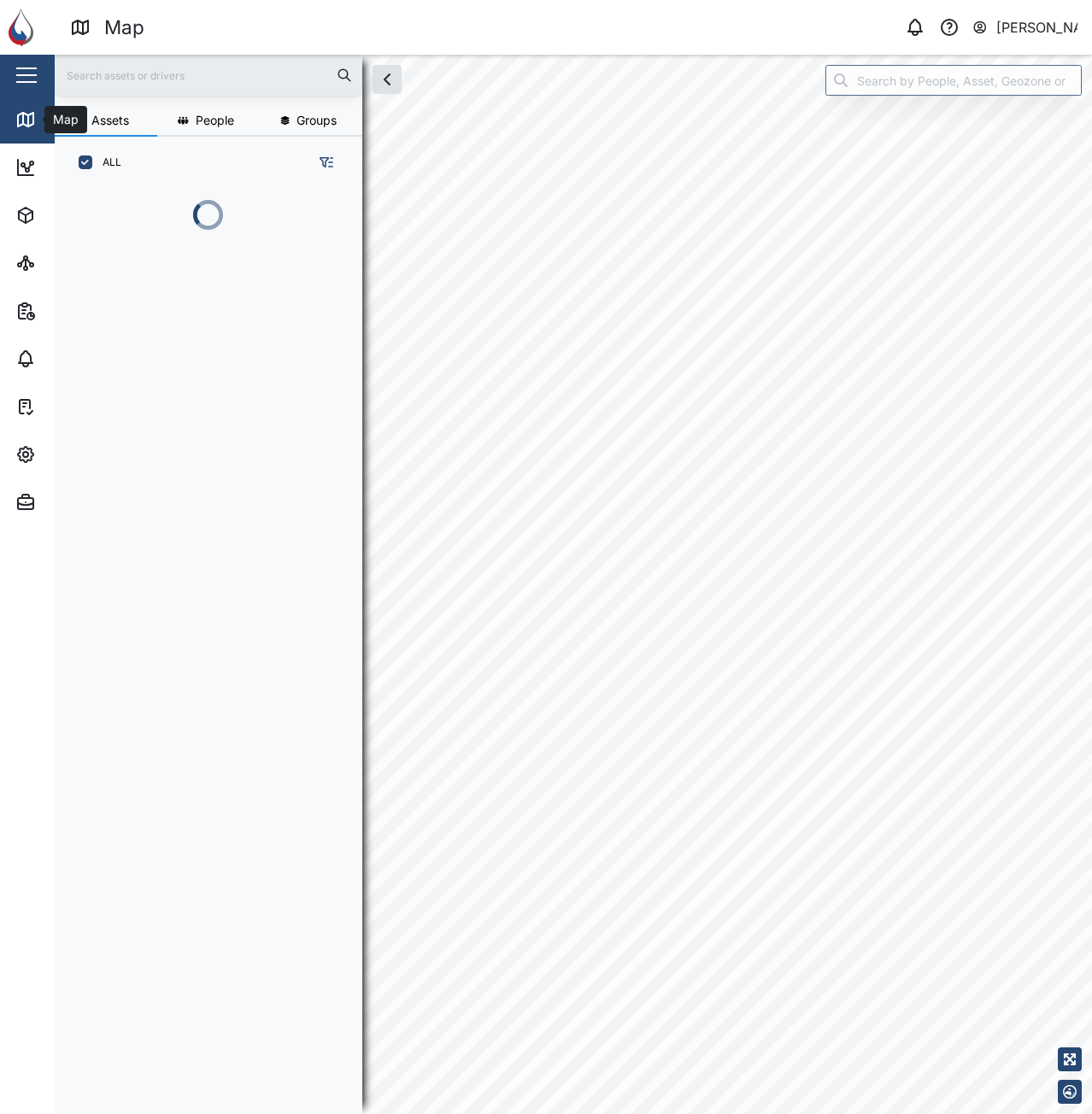 scroll, scrollTop: 14, scrollLeft: 14, axis: both 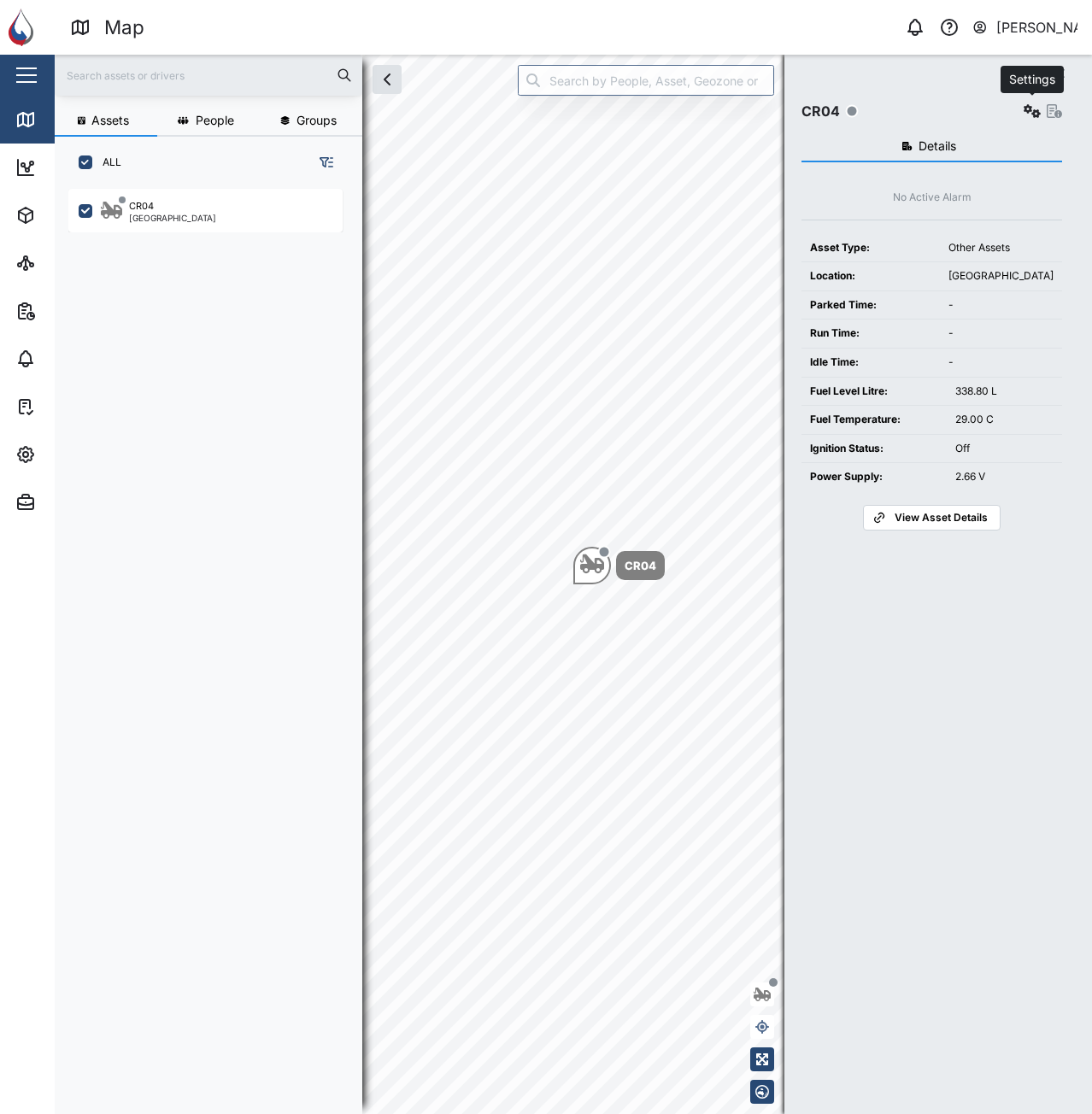 click 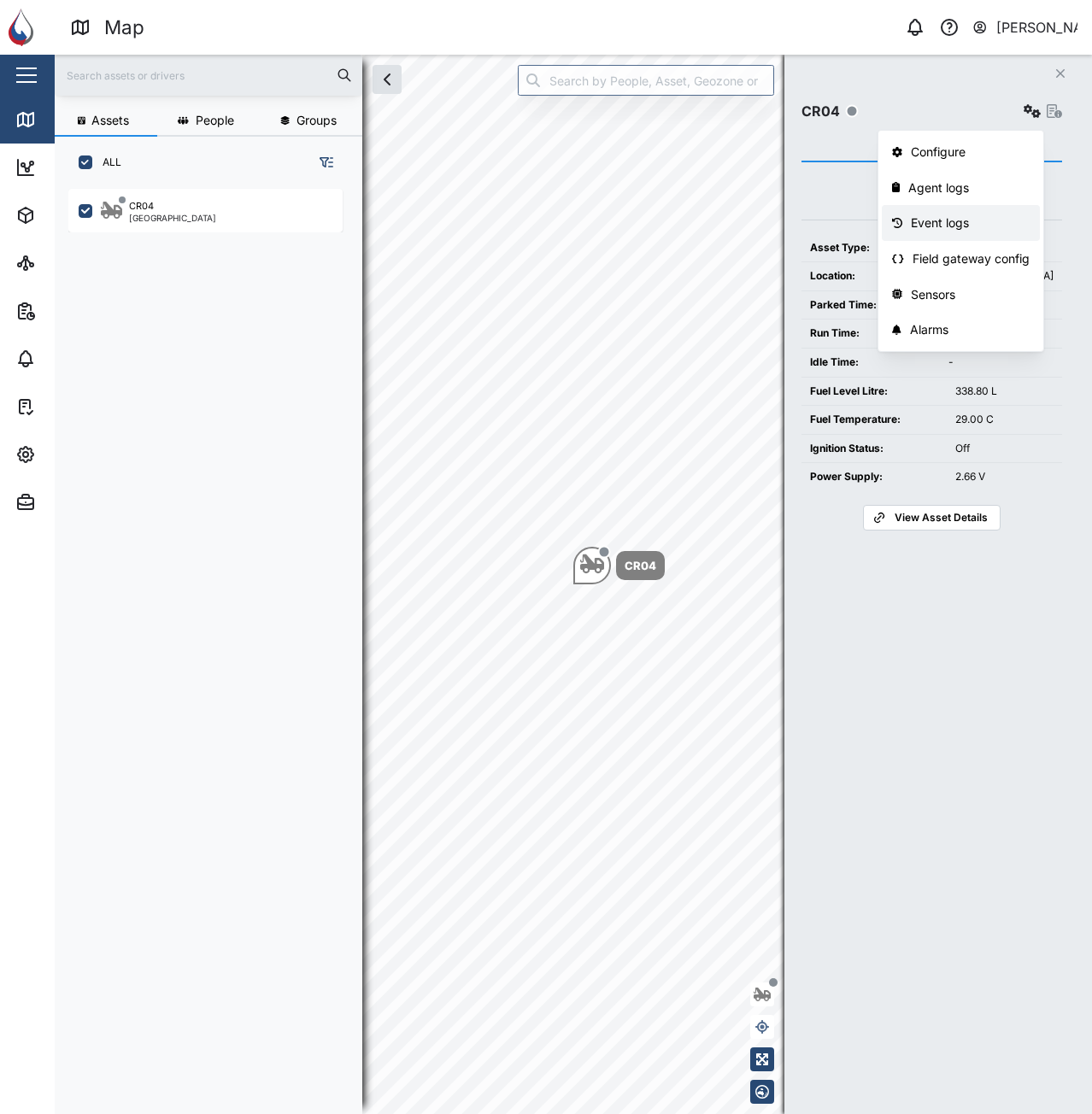 click on "Event logs" at bounding box center (960, 223) 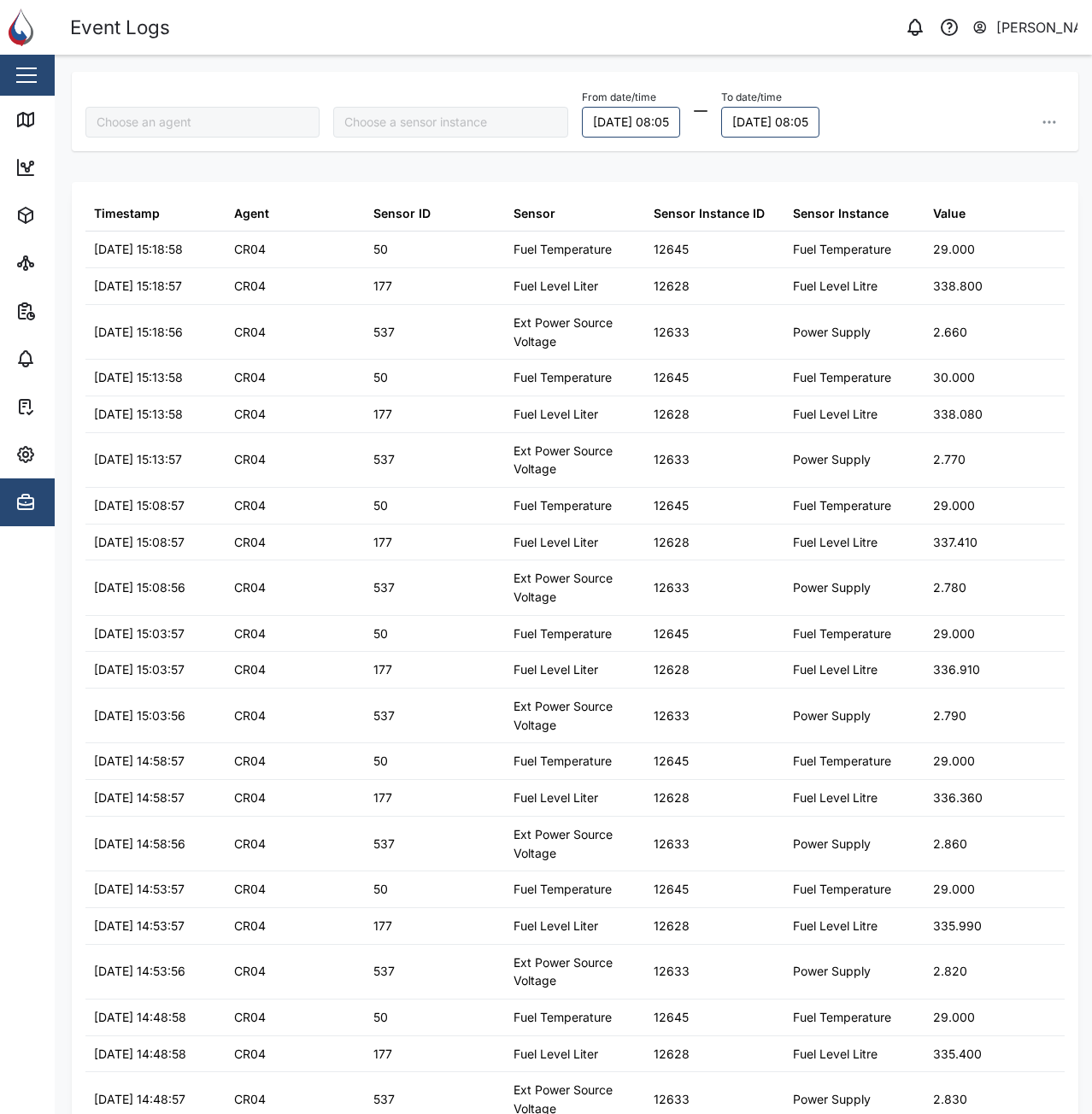 type on "CR04" 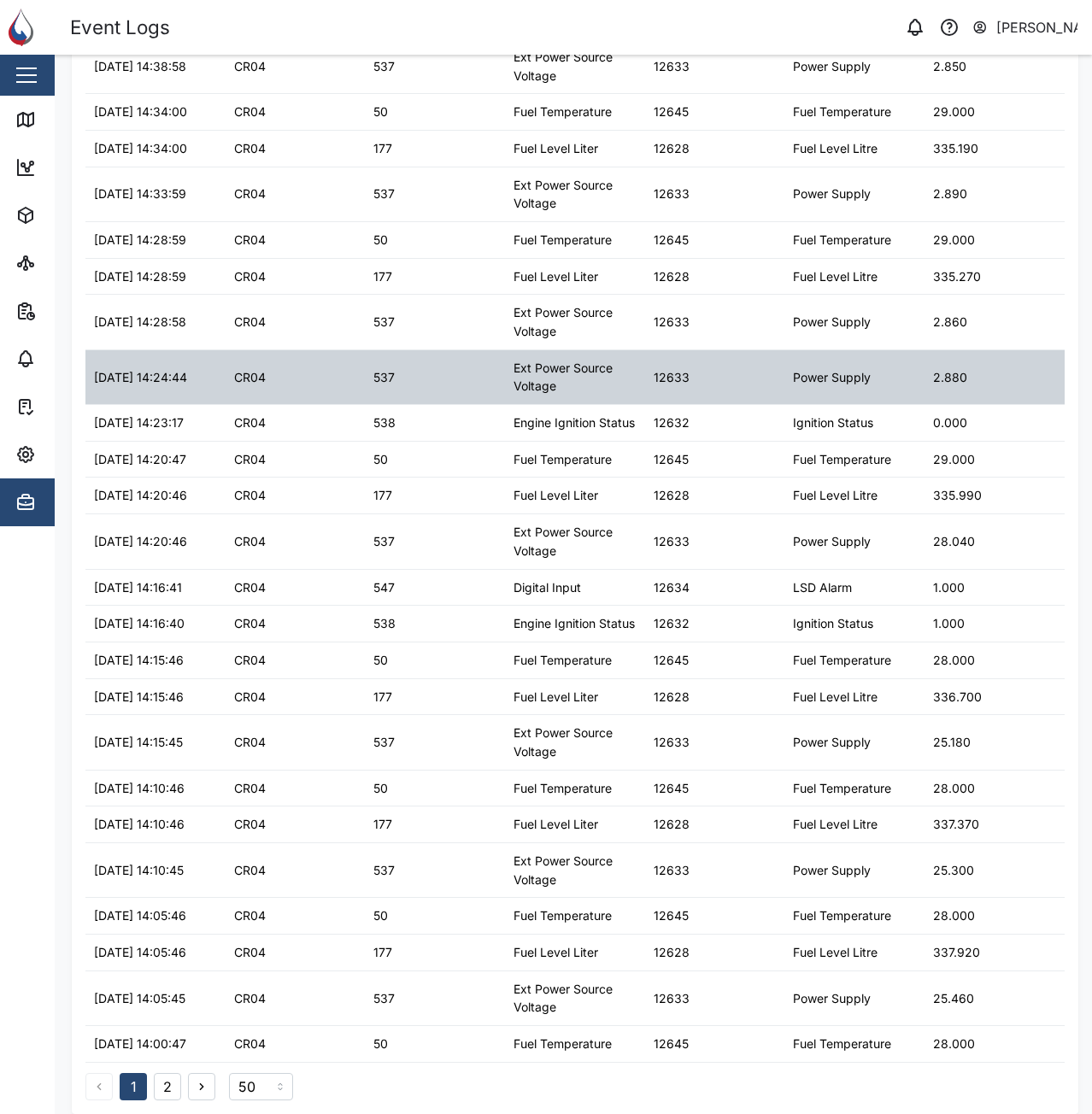 scroll, scrollTop: 1326, scrollLeft: 0, axis: vertical 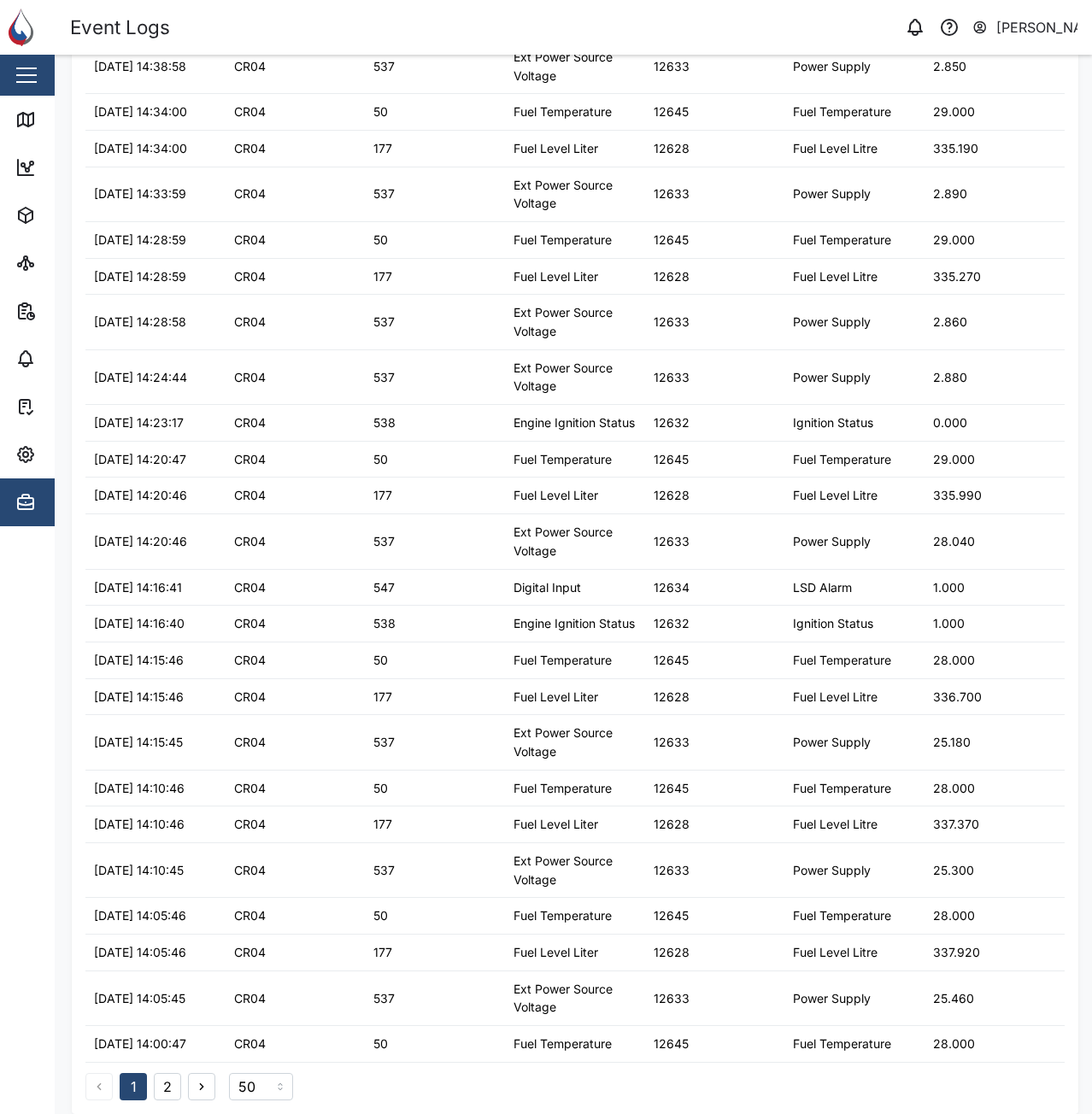 click on "2" at bounding box center (167, 1087) 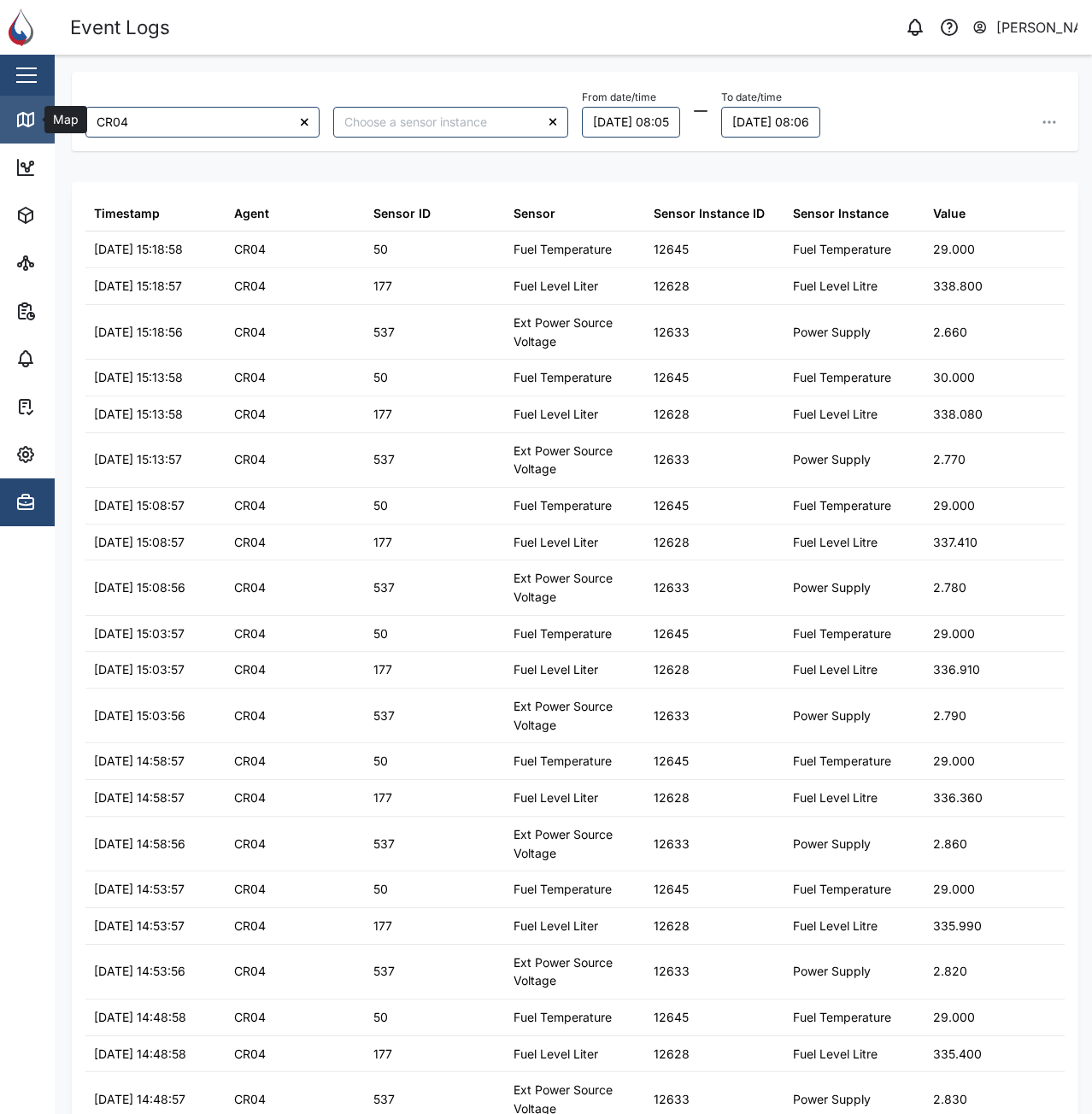 click 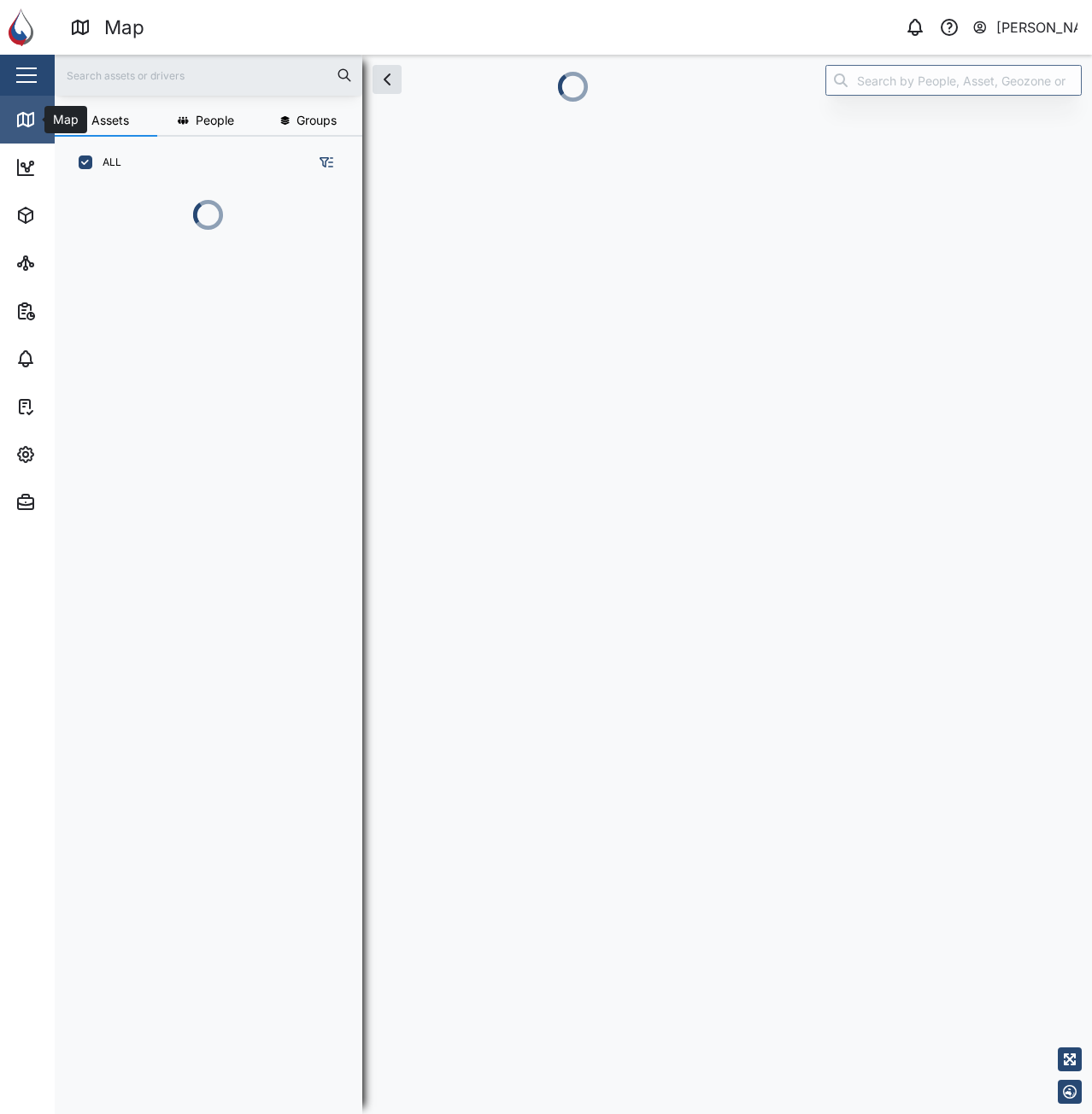 scroll, scrollTop: 905, scrollLeft: 267, axis: both 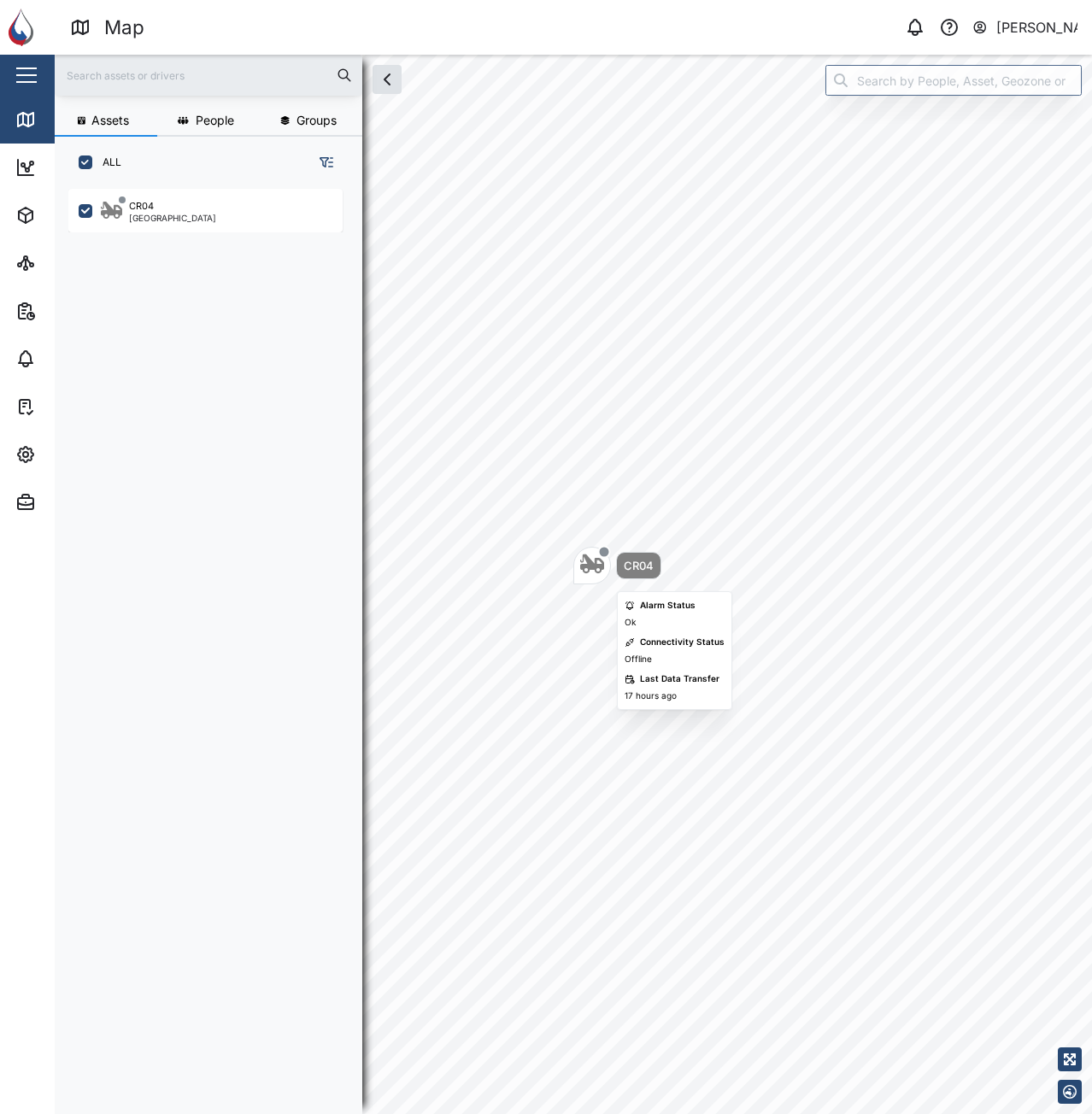 click 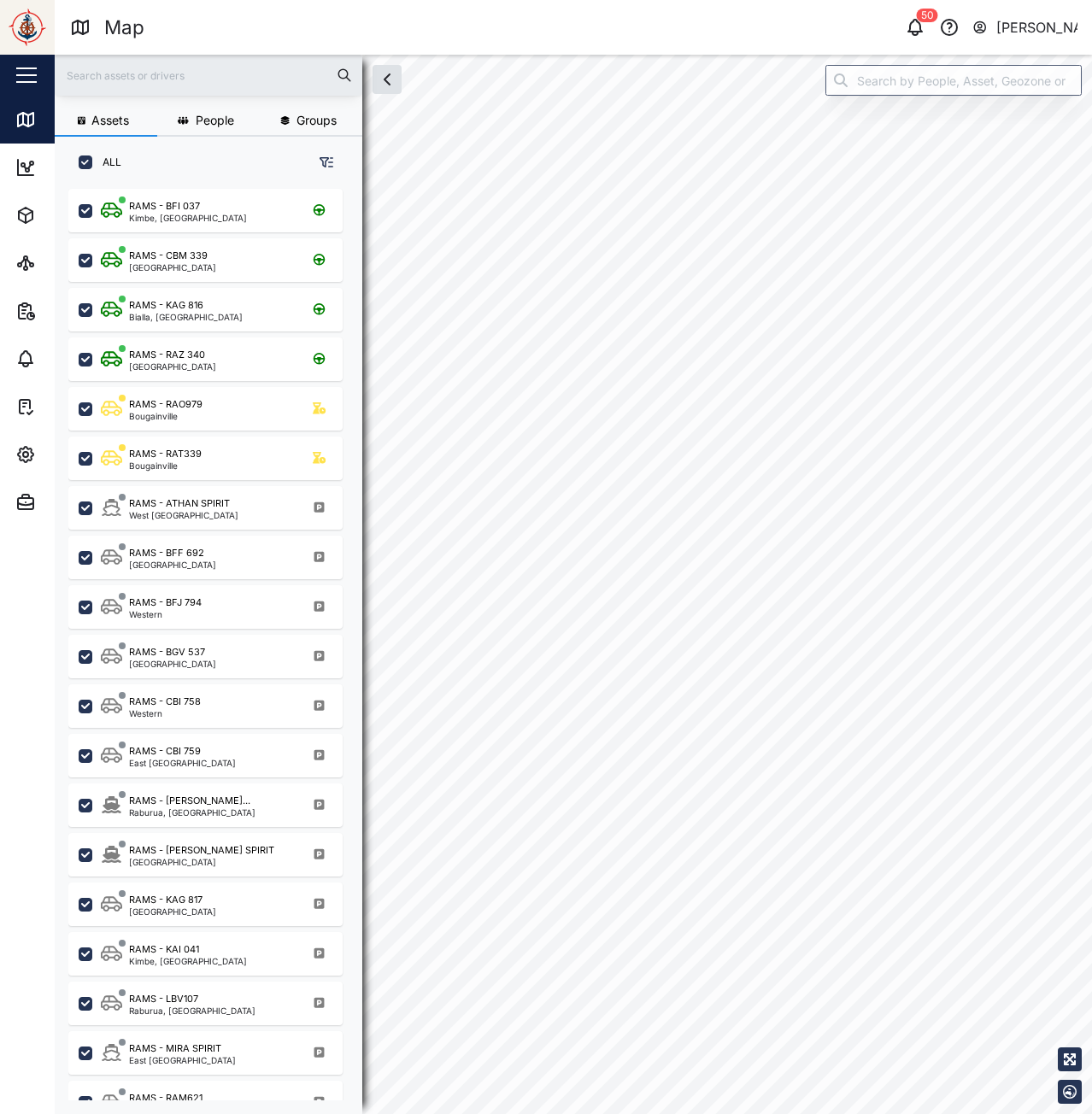 scroll, scrollTop: 0, scrollLeft: 0, axis: both 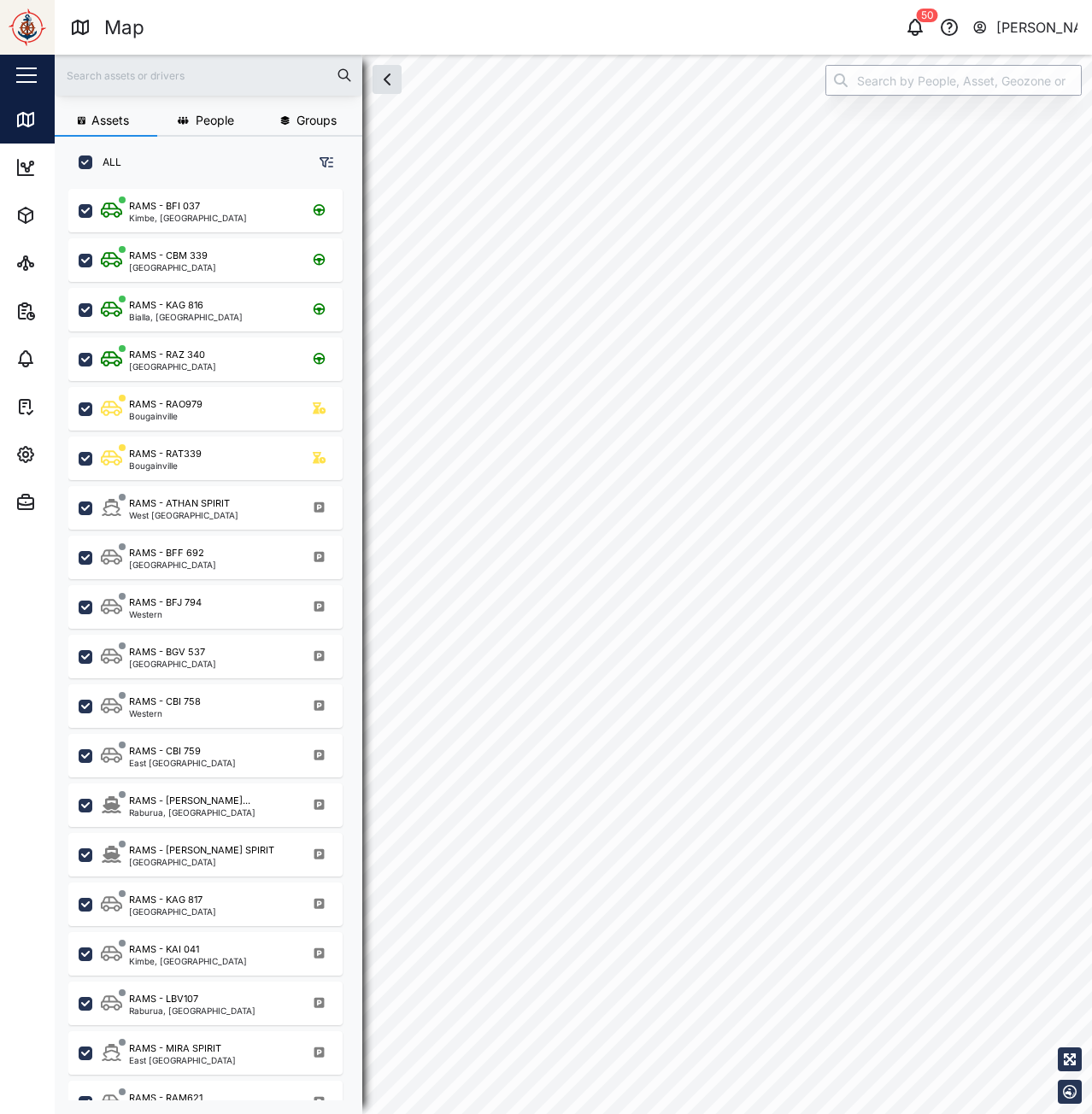 click at bounding box center (954, 80) 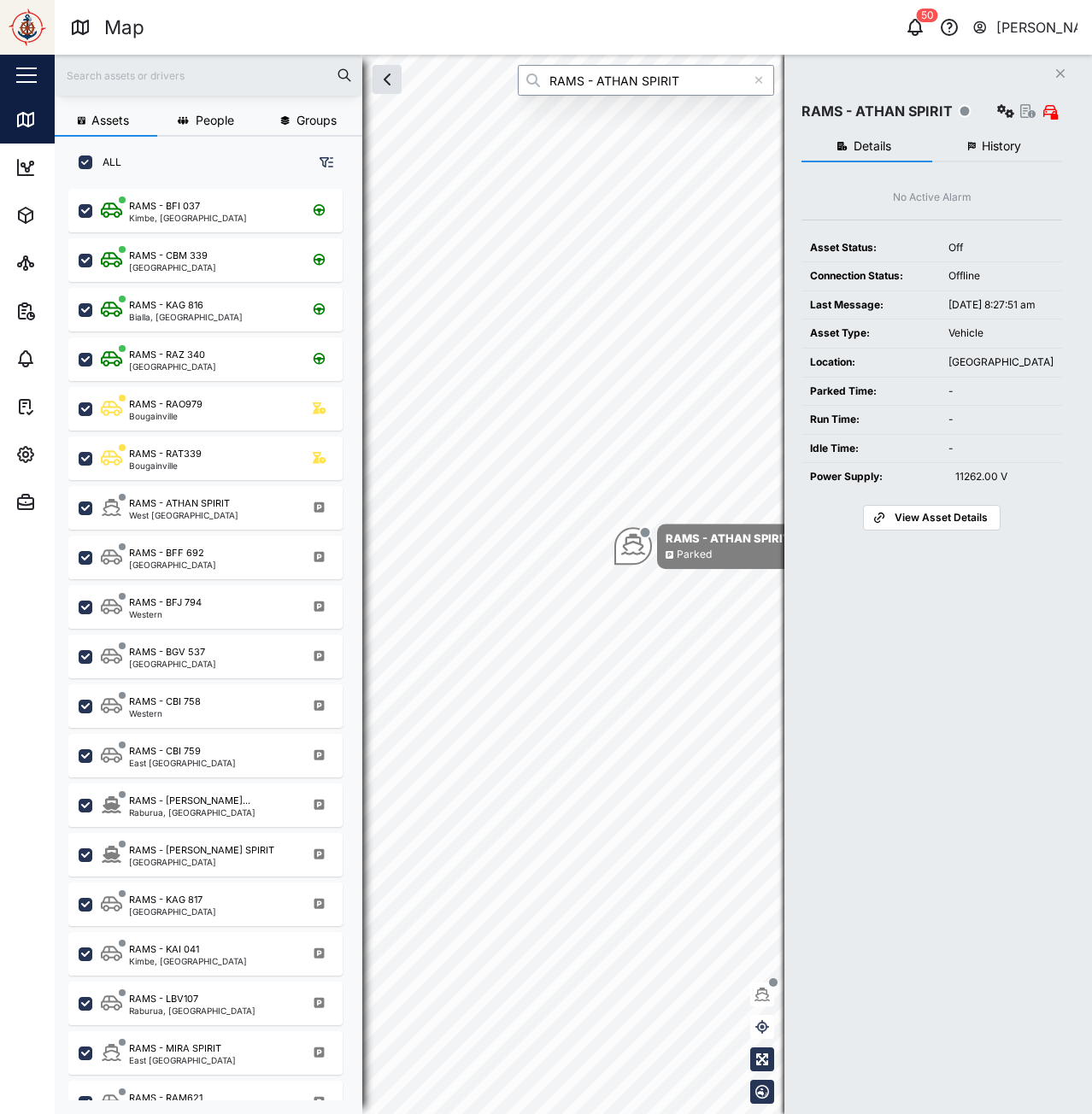 type on "RAMS - ATHAN SPIRIT" 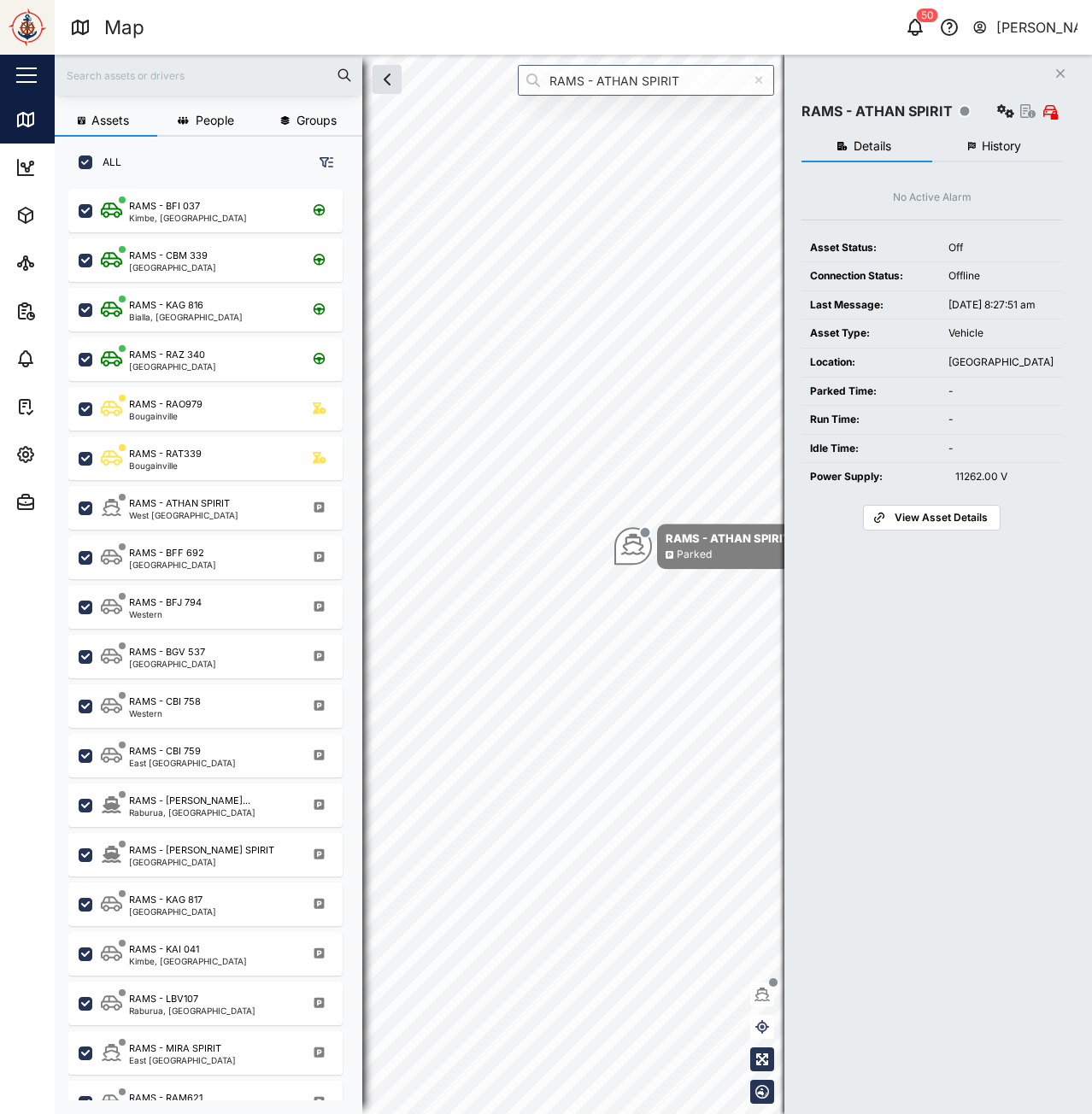 click on "History" at bounding box center [997, 147] 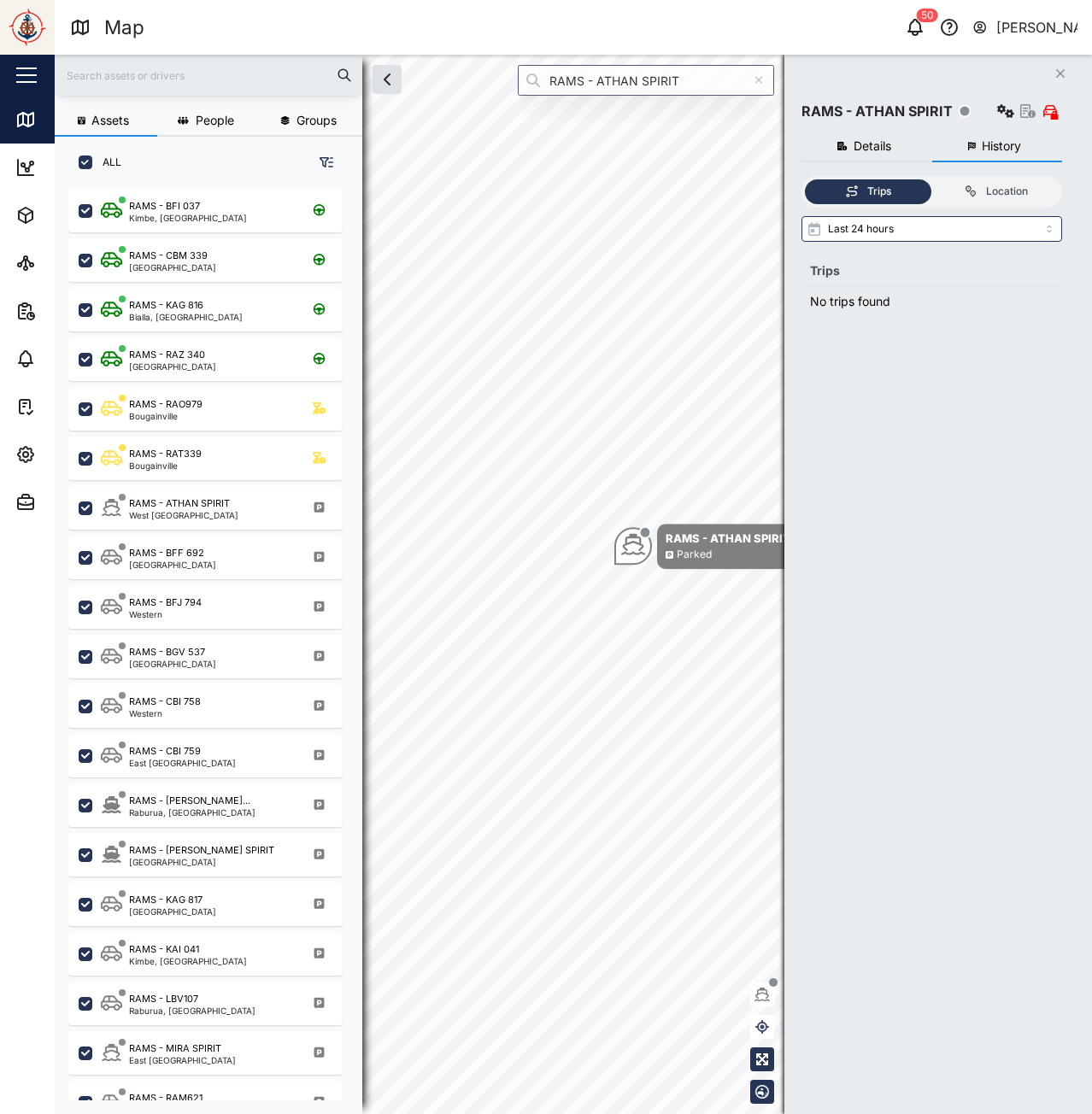 click on "Trips Location Last 24 hours Trips No trips found" at bounding box center [931, 628] 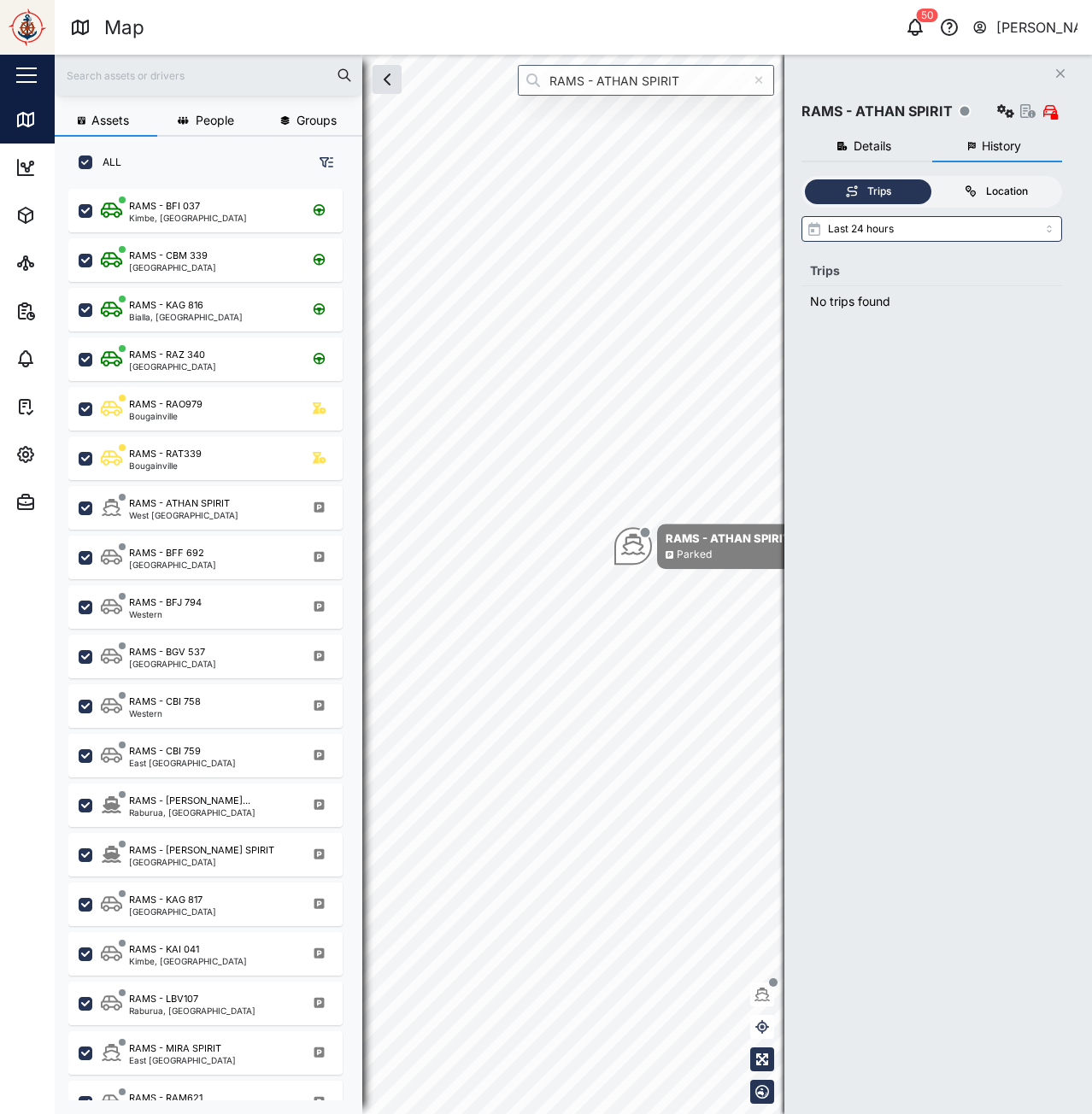 click on "Location" at bounding box center (1007, 191) 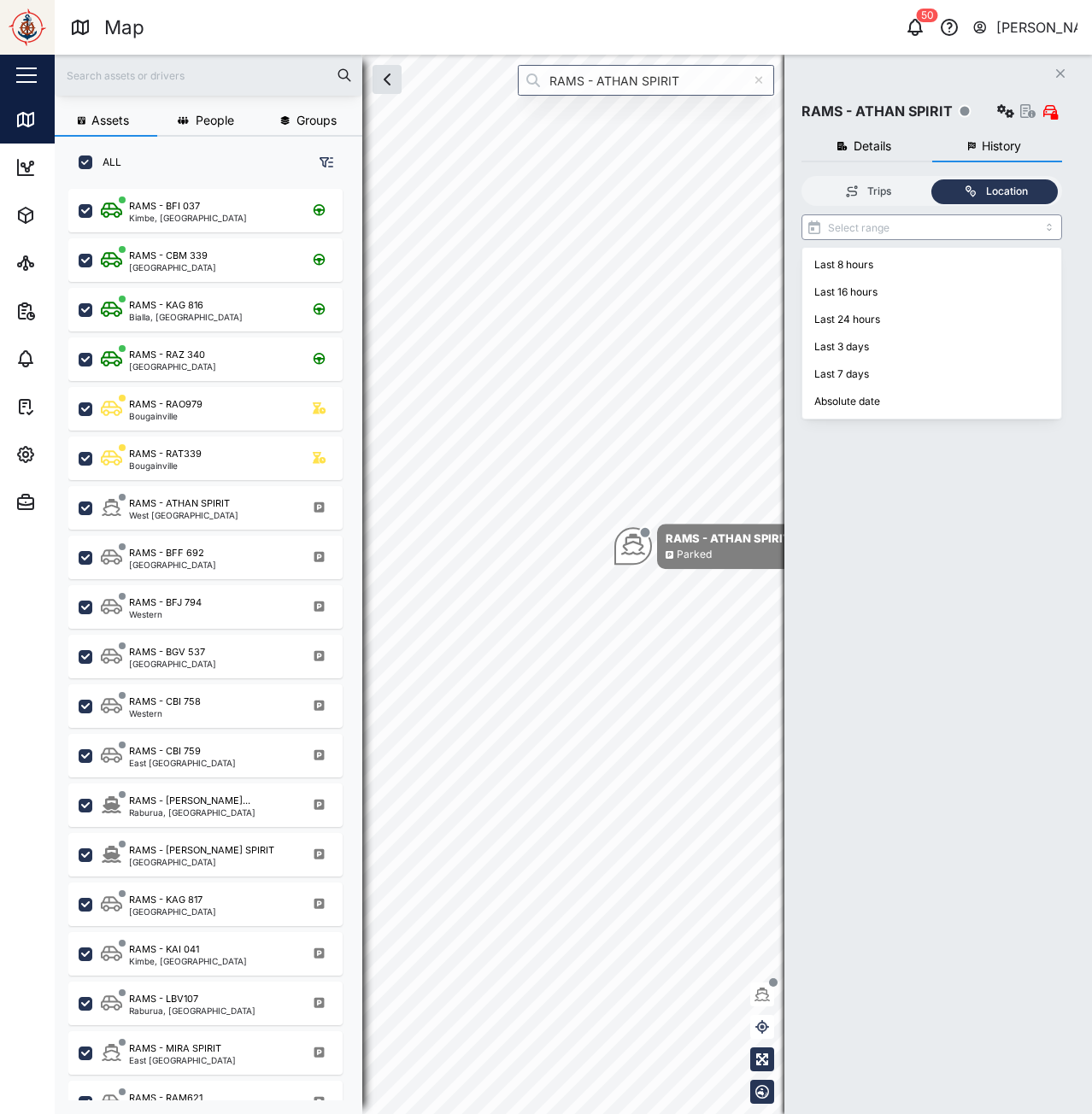 click at bounding box center [931, 227] 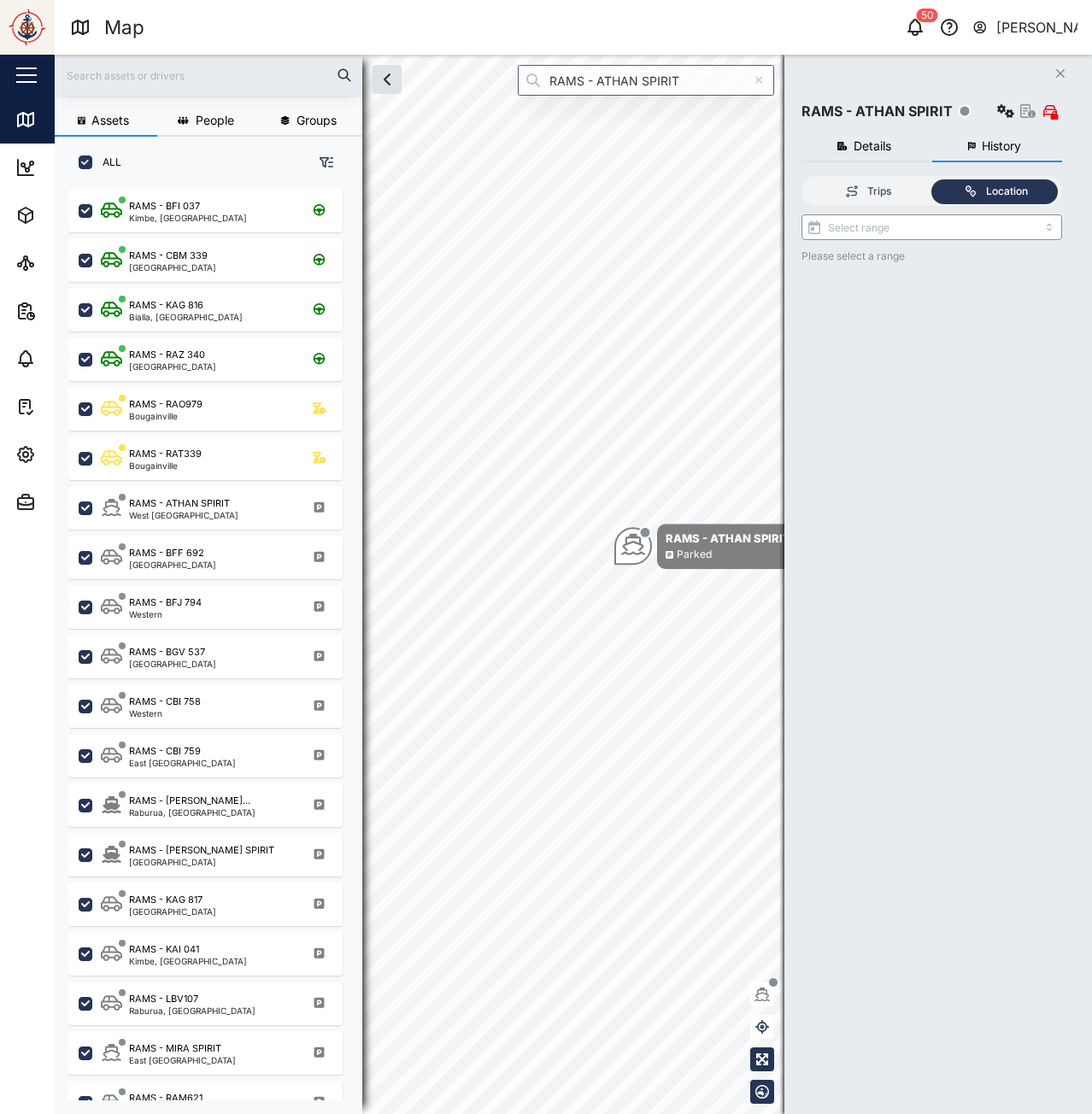type on "Last 16 hours" 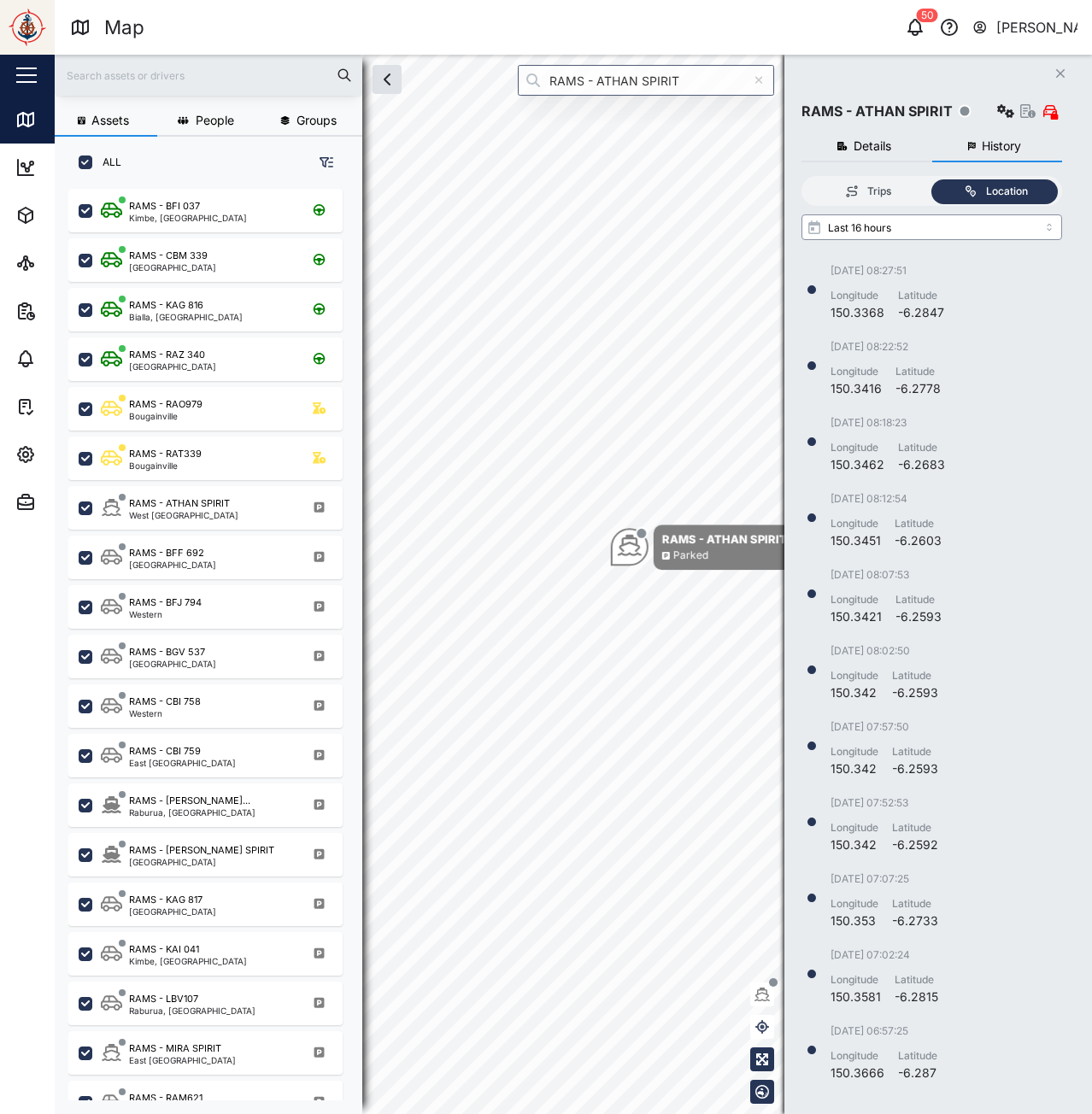scroll, scrollTop: 14, scrollLeft: 14, axis: both 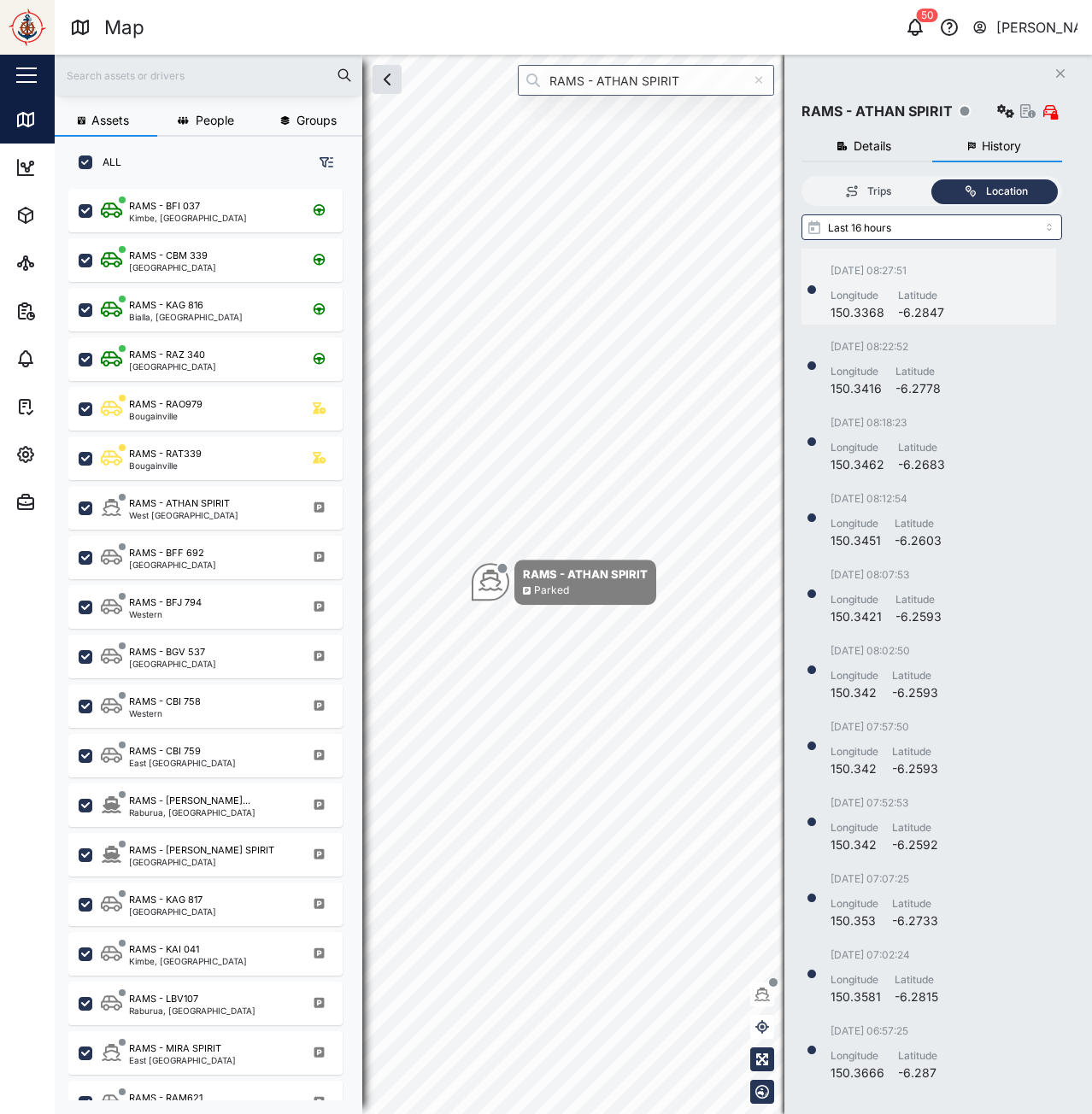 click on "[DATE] 08:27:51 Longitude 150.3368 Latitude -6.2847" at bounding box center [929, 292] 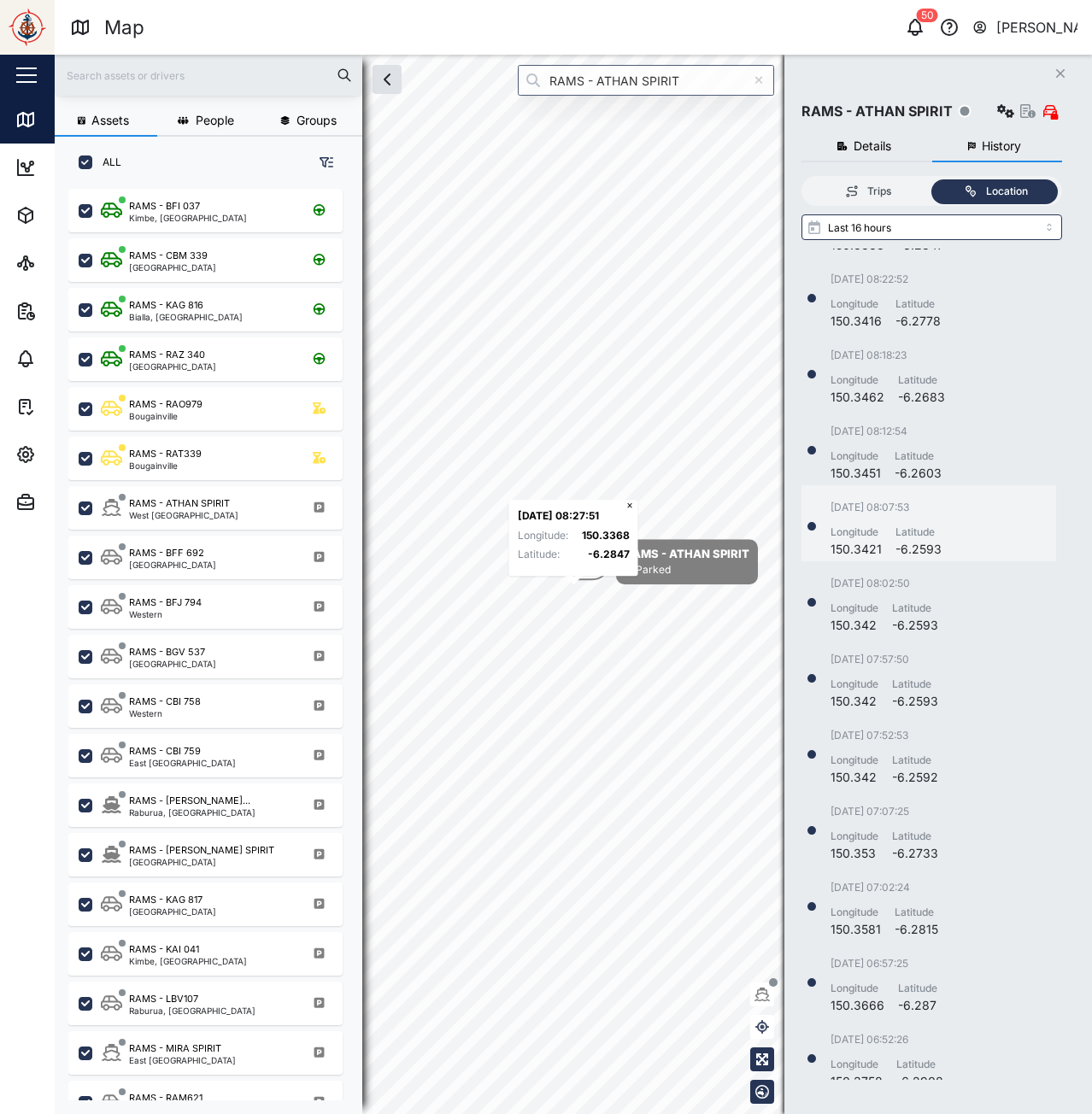 scroll, scrollTop: 256, scrollLeft: 0, axis: vertical 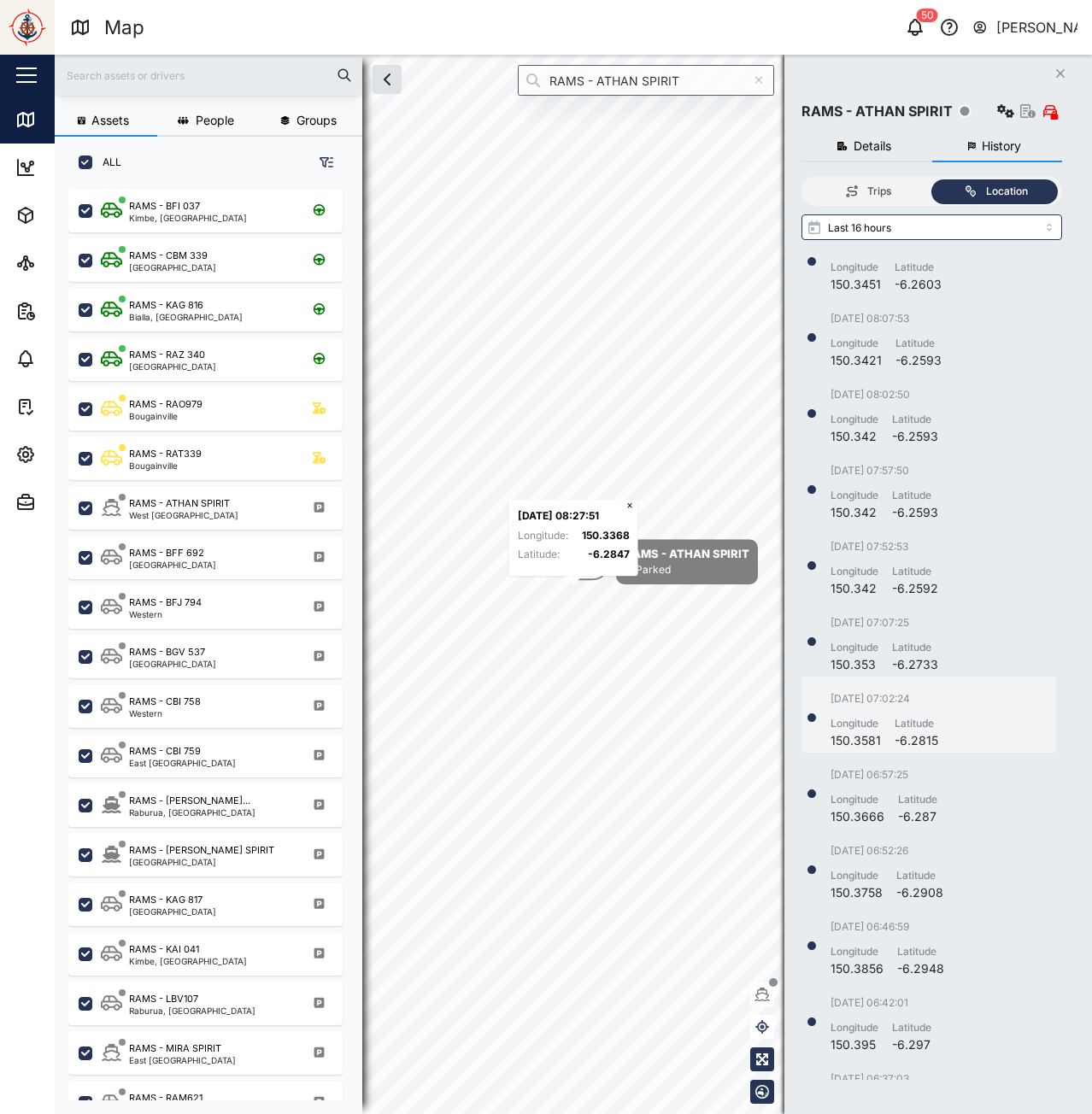 click on "[DATE] 07:02:24 Longitude 150.3581 Latitude -6.2815" at bounding box center [929, 720] 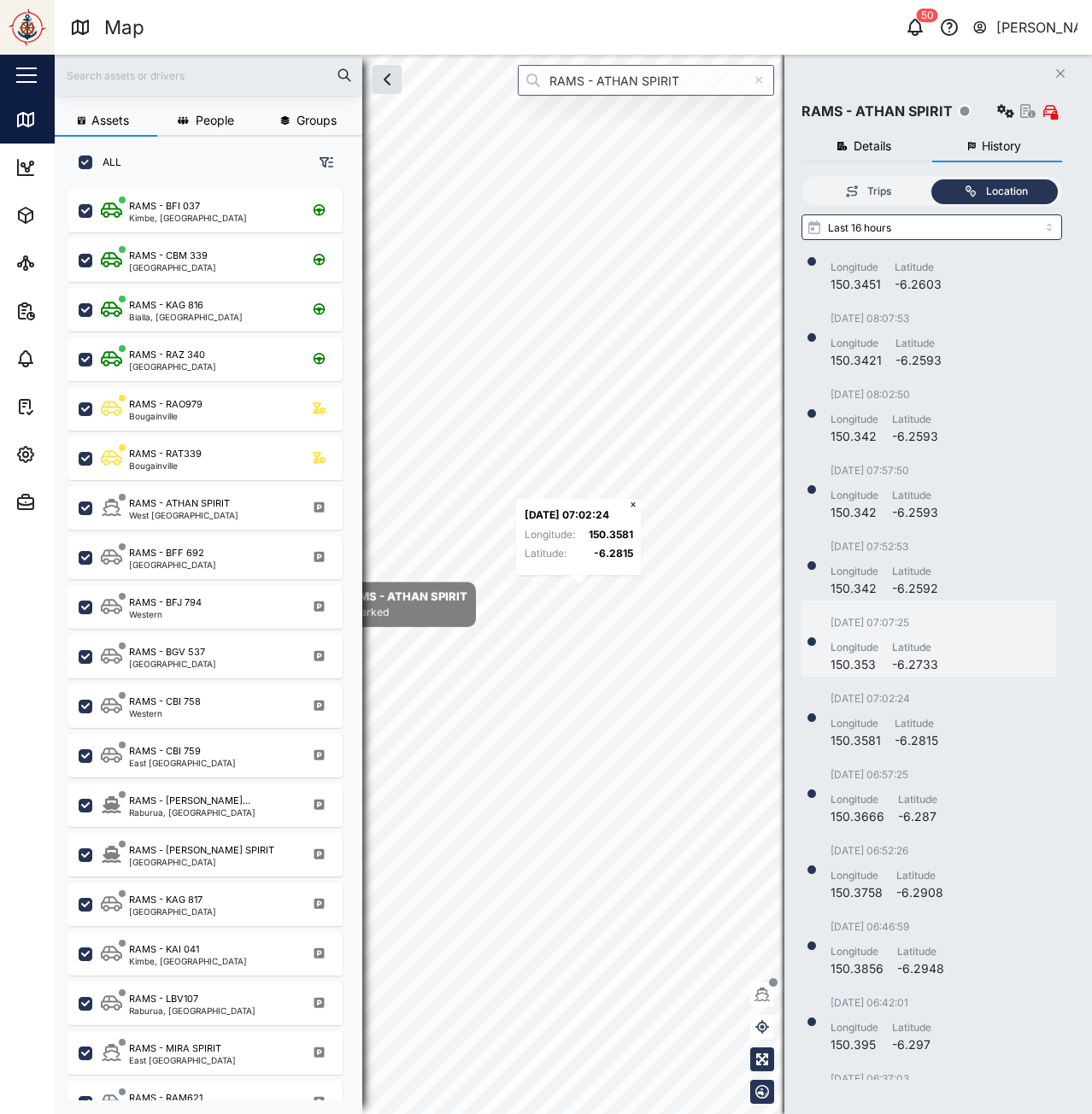 click on "[DATE] 07:07:25 Longitude 150.353 Latitude -6.2733" at bounding box center (929, 644) 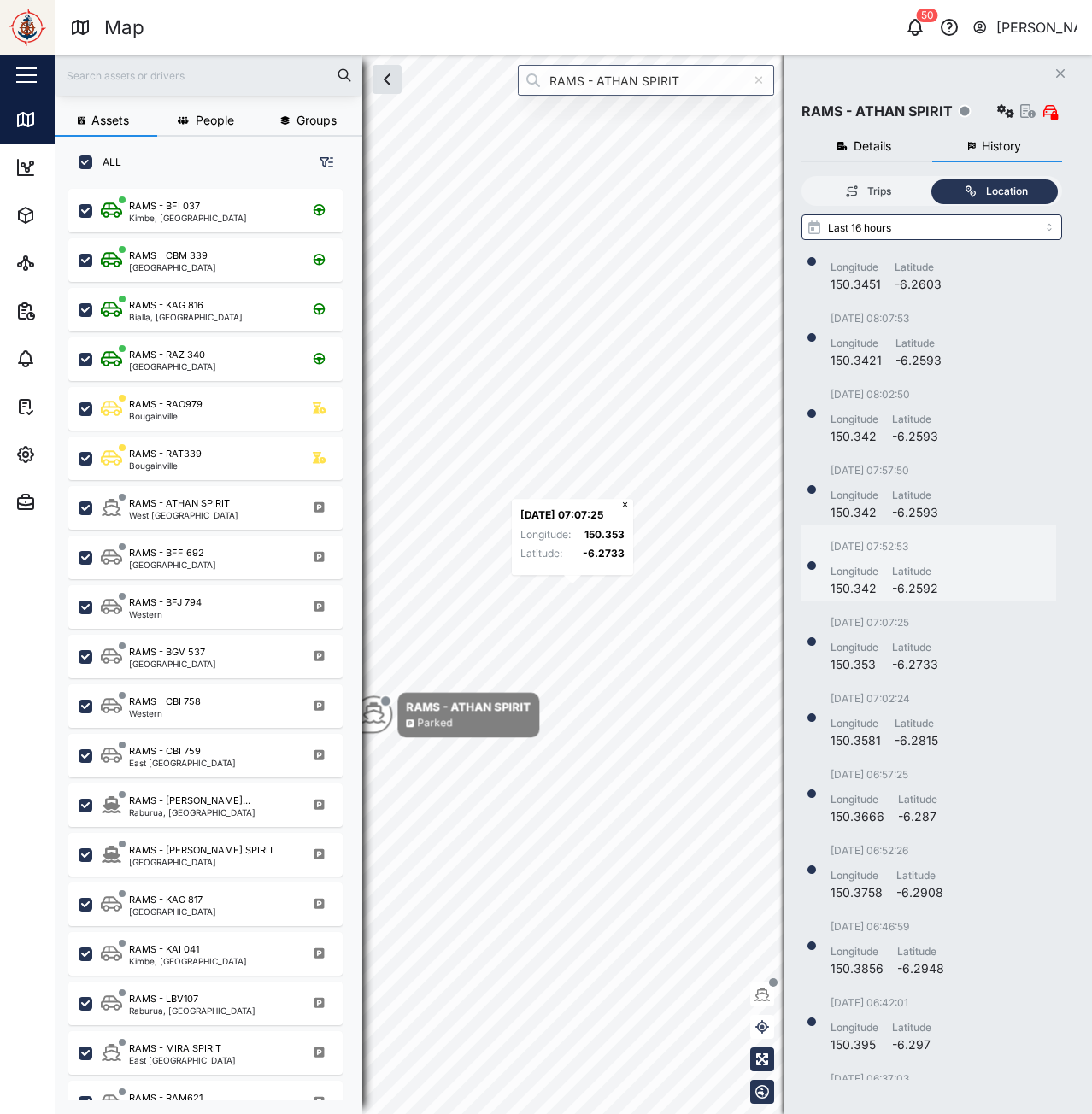 click on "[DATE] 07:52:53 Longitude 150.342 Latitude -6.2592" at bounding box center [929, 568] 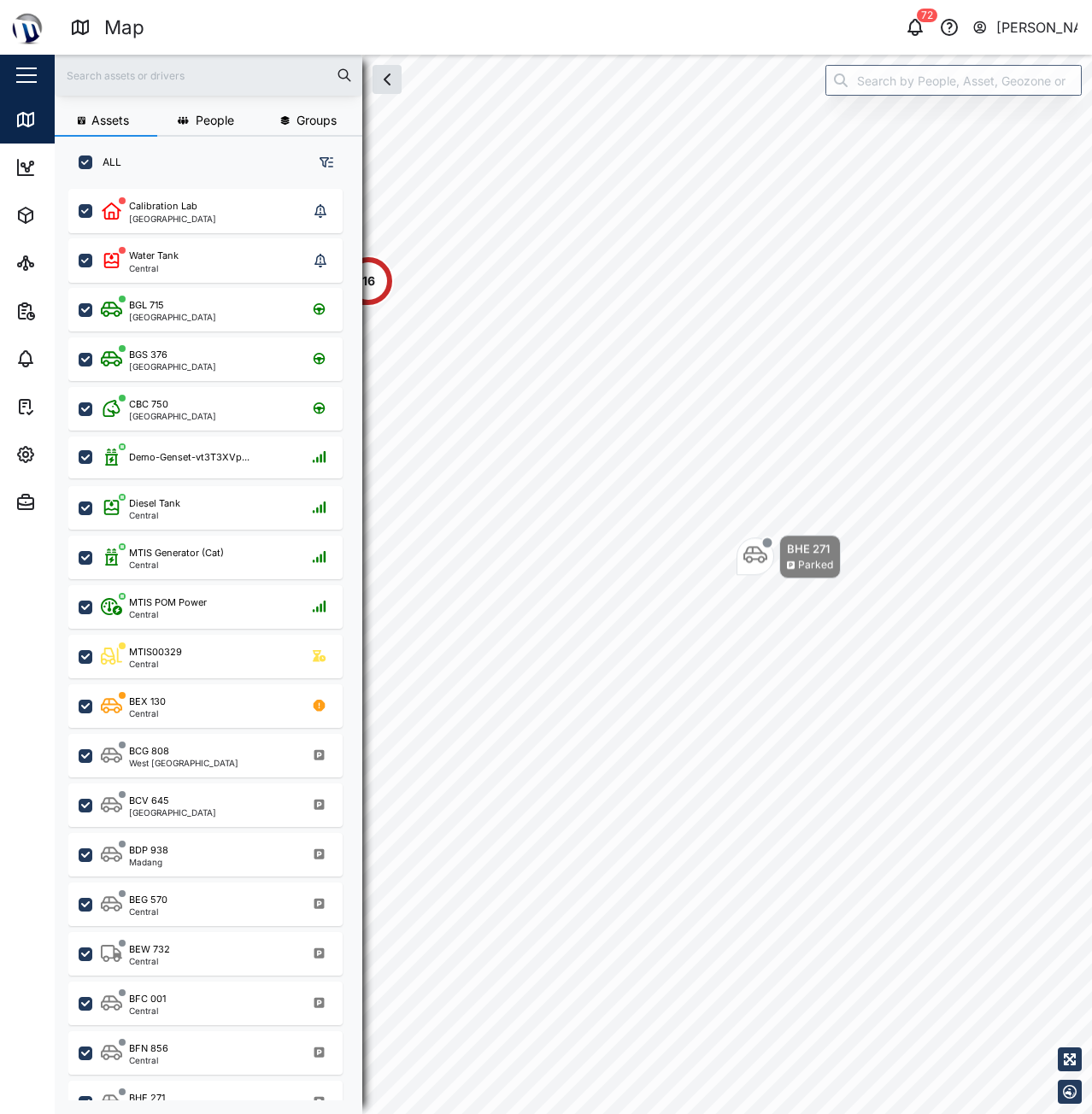 scroll, scrollTop: 0, scrollLeft: 0, axis: both 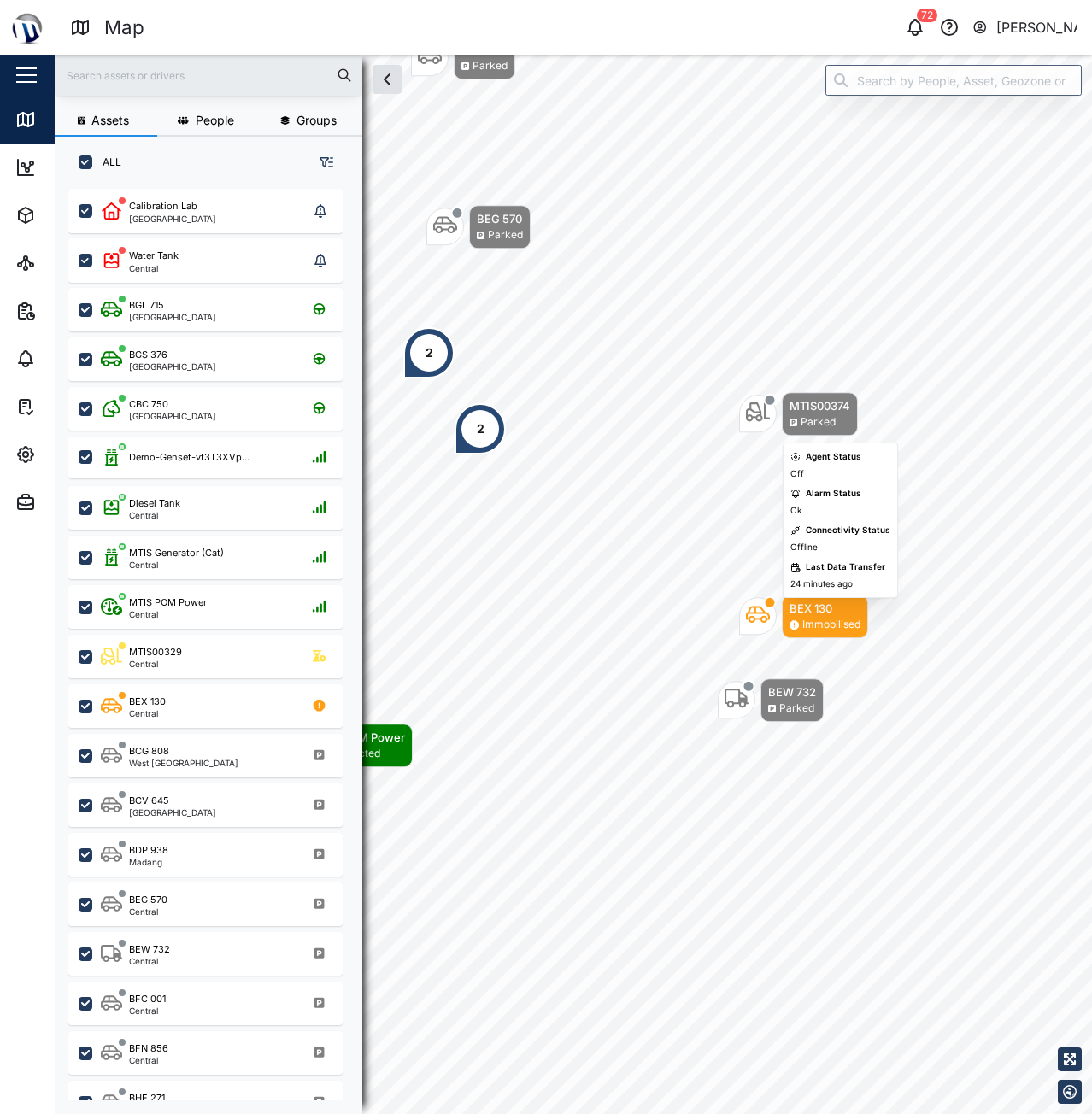 click on "Map 72 [PERSON_NAME] Close Map Dashboard Assets ATS Camera Generator Personnel Power meter Tankers Tanks Vehicles Other Assets Sites Reports Viewer Scheduled Generated Alarms Tasks Settings Agent config Agent groups Alarm actions Geozones Organisation Sites Users User groups Admin Agent logs Agent templates Alarm webhooks Camera Events Event logs Inmarsat logs Modbus devices Organisations Roles Scale Factor Sensors Theme Assets People Groups ALL Calibration Lab
Port Moresby Water Tank
Central BGL 715
[GEOGRAPHIC_DATA] BGS 376
[GEOGRAPHIC_DATA] CBC 750
[GEOGRAPHIC_DATA] Demo-[GEOGRAPHIC_DATA]-vt3T3XVp...
Diesel Tank
Central MTIS Generator (Cat)
Central MTIS POM Power
Central MTIS00329
Central BEX 130
Central BCG 808
[GEOGRAPHIC_DATA] BCV 645 BDP 938 BEG 570 BEW 732 BFC 001" at bounding box center [546, 557] 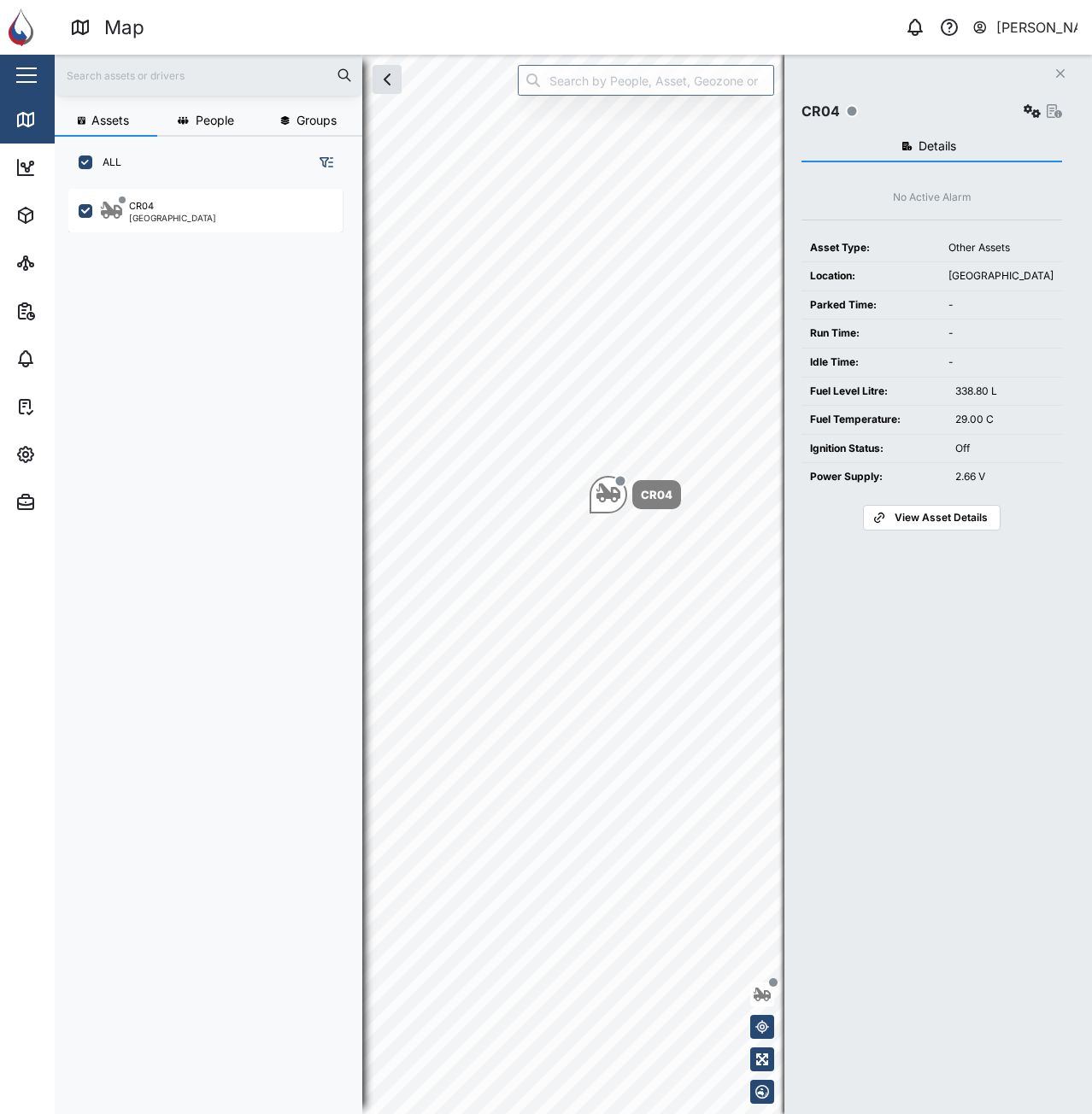 scroll, scrollTop: 0, scrollLeft: 0, axis: both 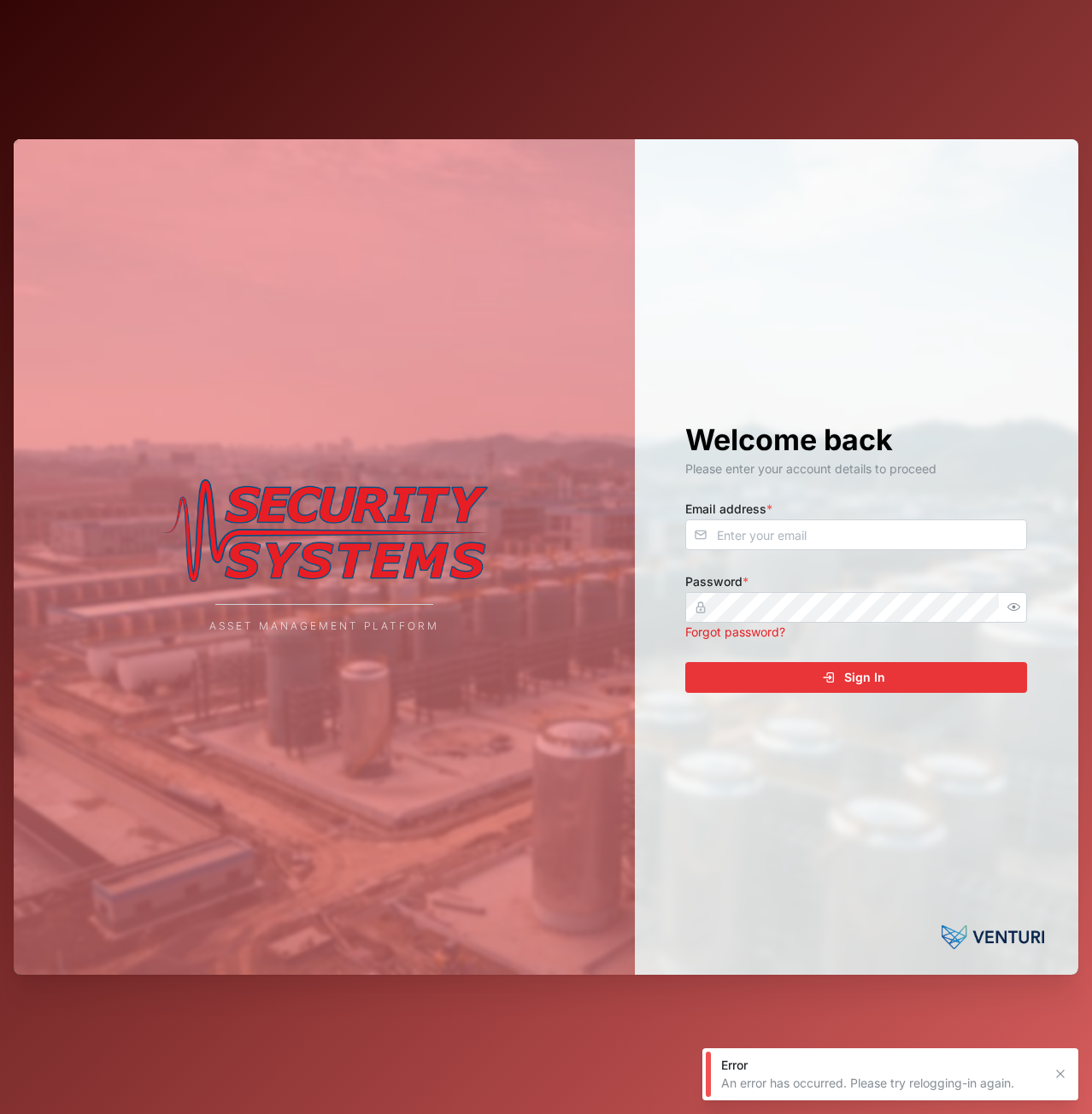 drag, startPoint x: 827, startPoint y: 552, endPoint x: 842, endPoint y: 534, distance: 23.430749 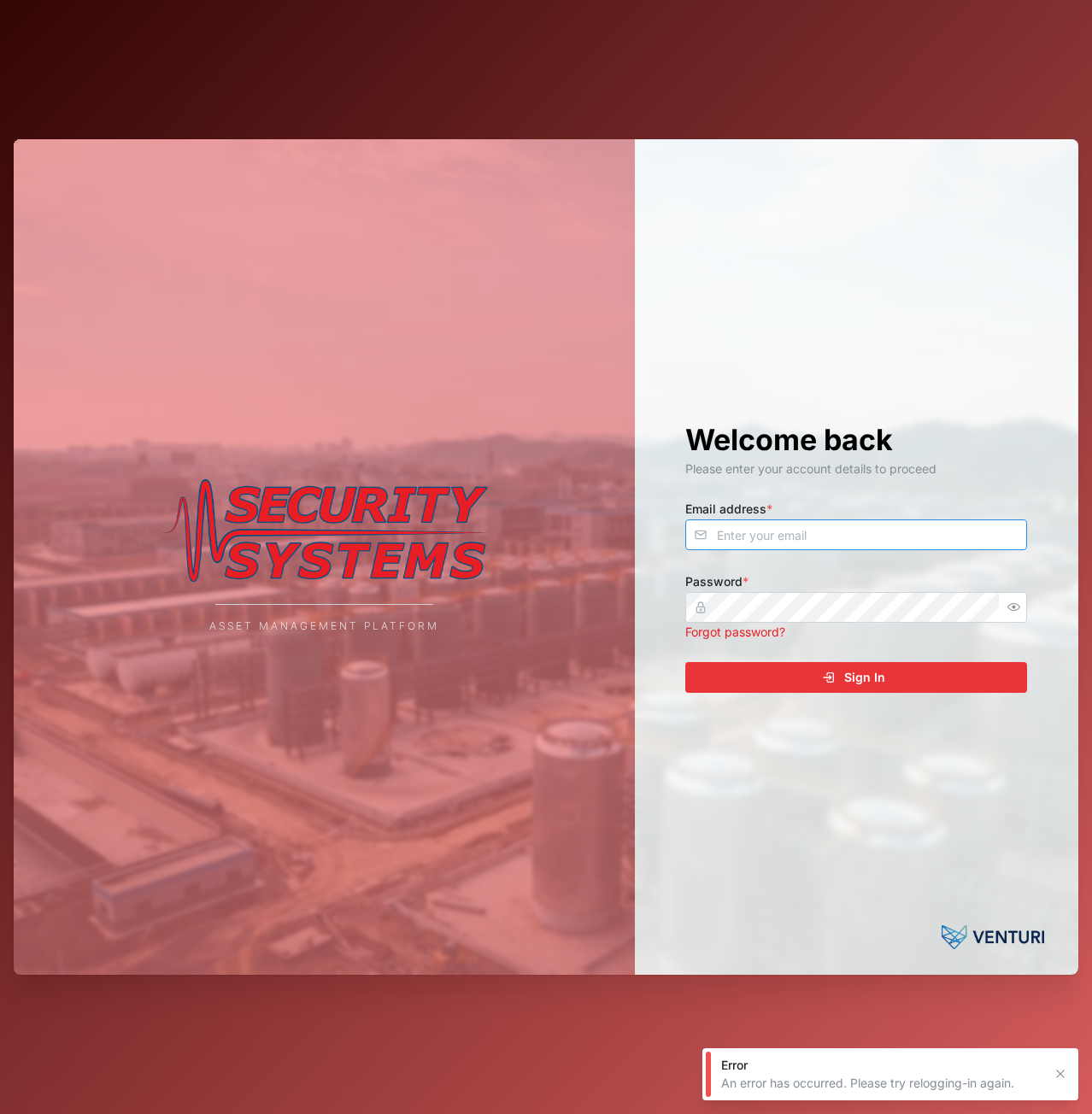 click on "Email address  *" at bounding box center [856, 535] 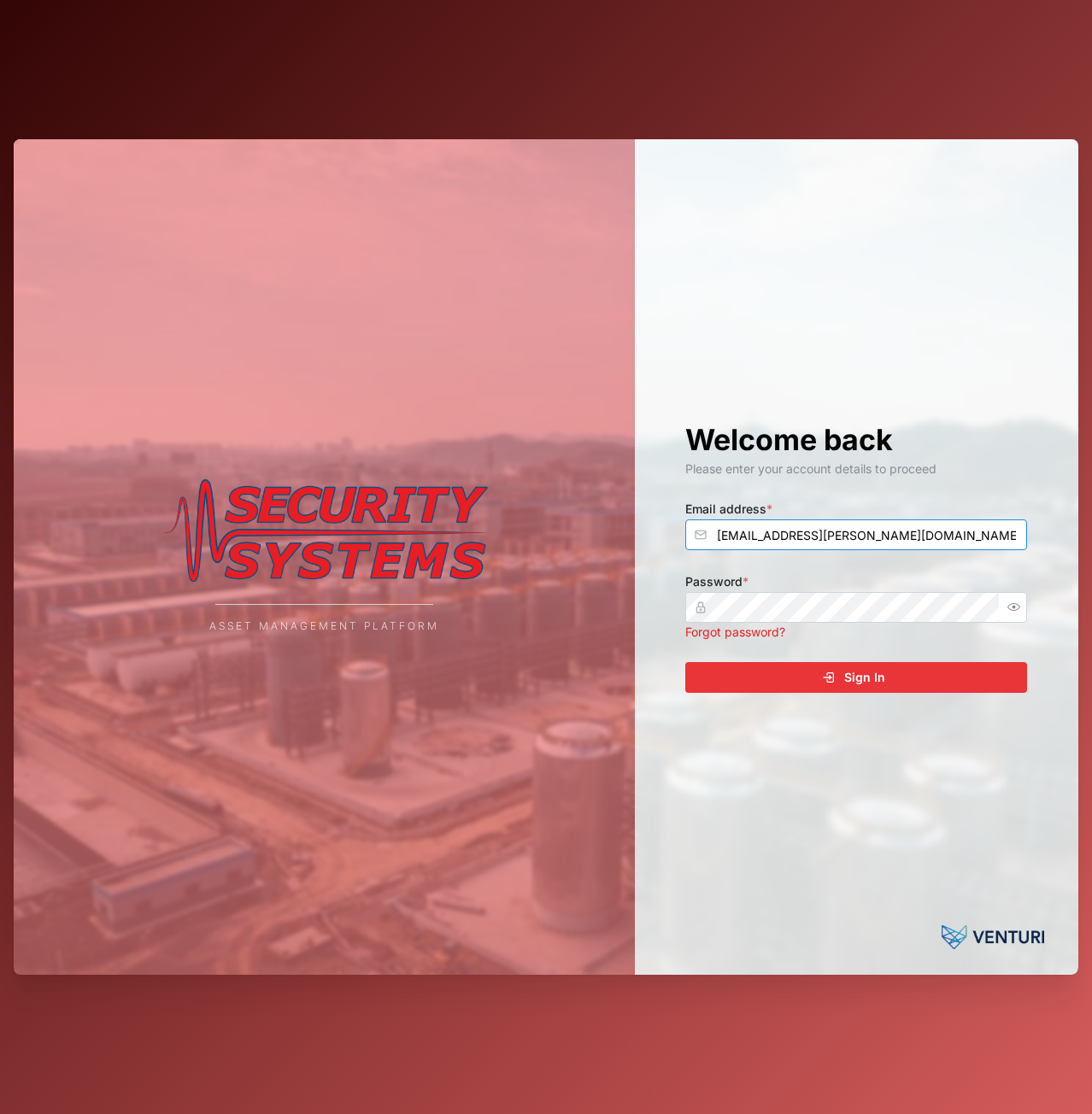 type on "[EMAIL_ADDRESS][PERSON_NAME][DOMAIN_NAME]" 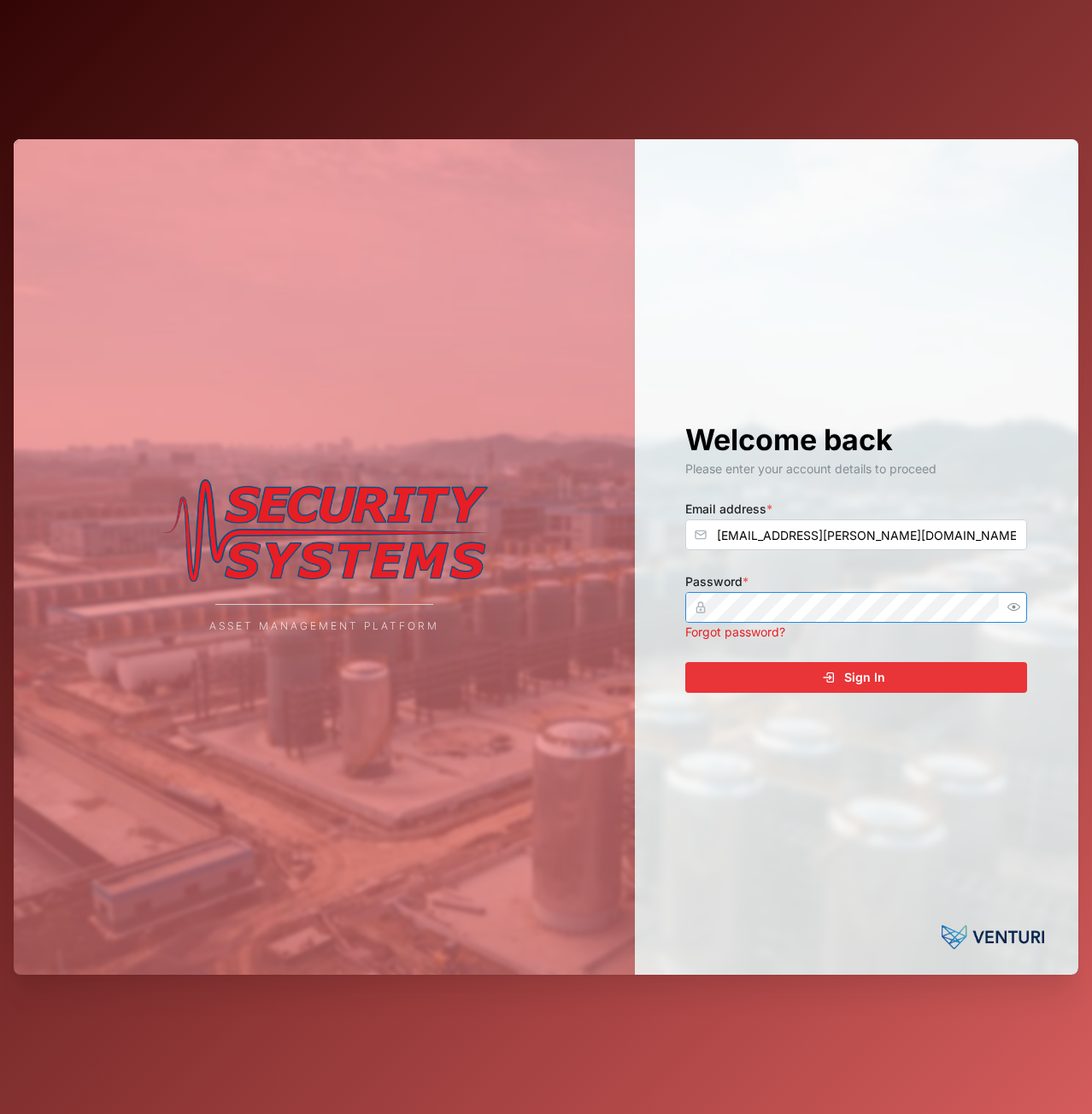 click on "Sign In" at bounding box center [856, 677] 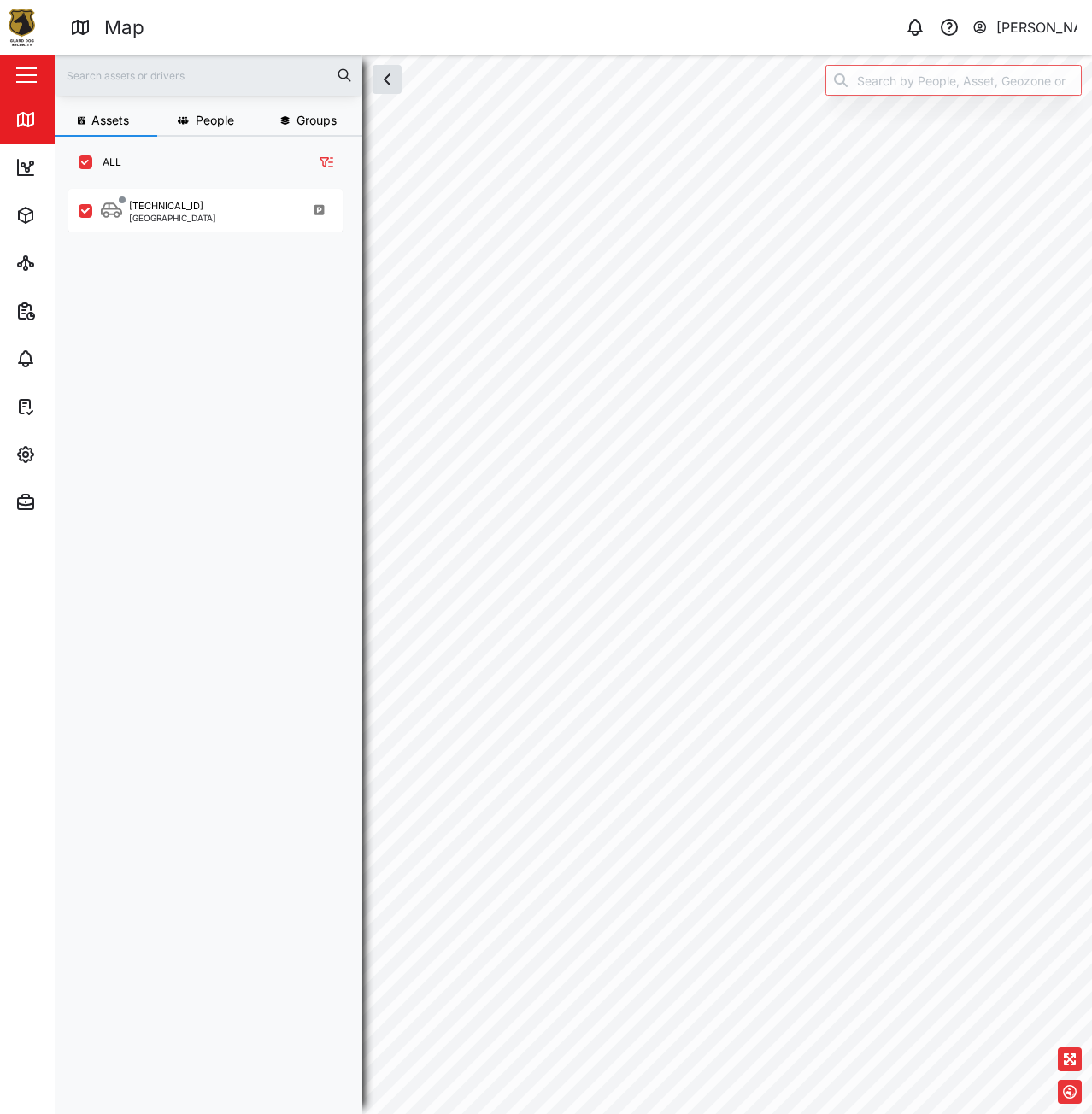 scroll, scrollTop: 14, scrollLeft: 14, axis: both 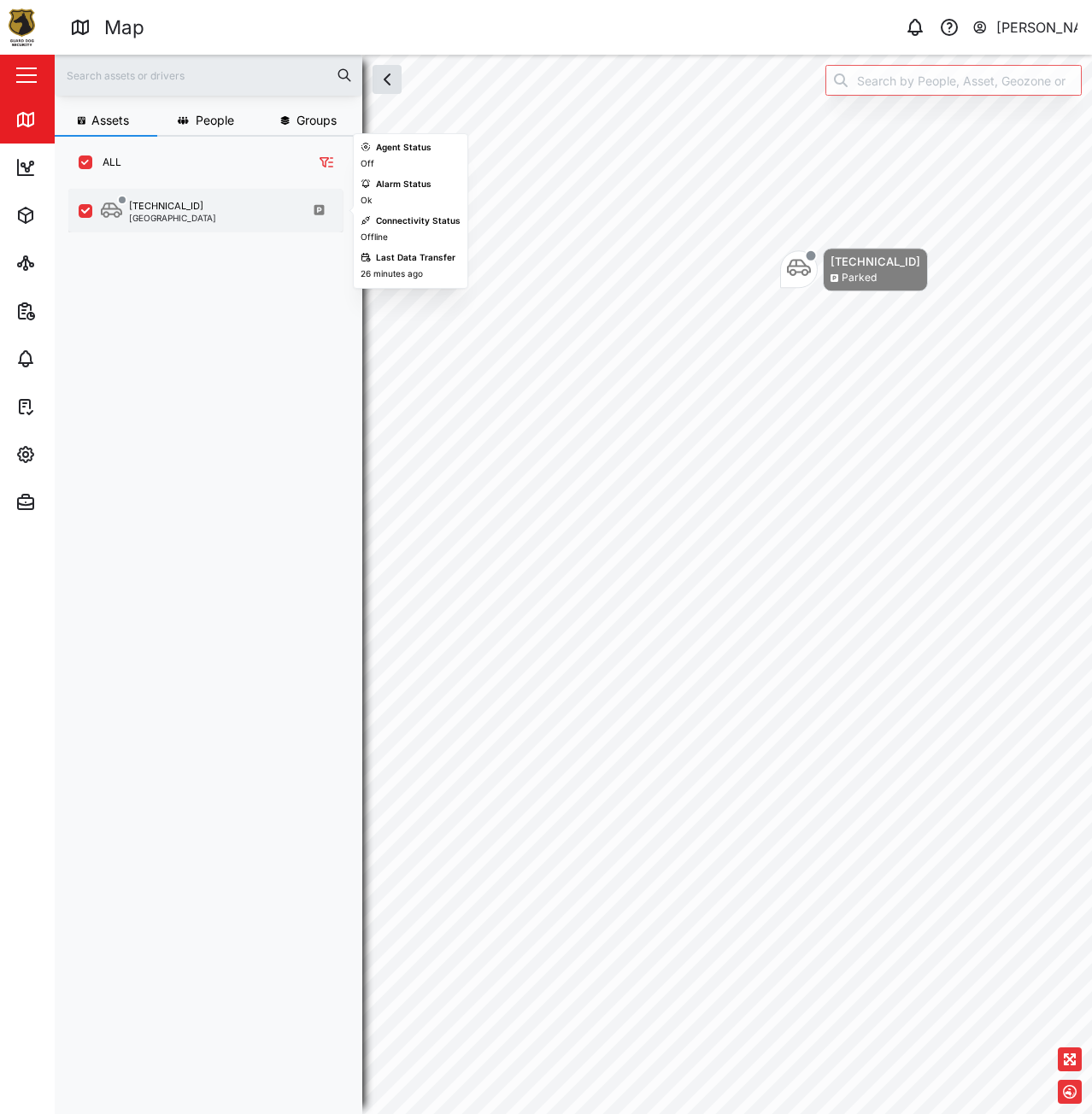 click on "[GEOGRAPHIC_DATA]" at bounding box center [173, 218] 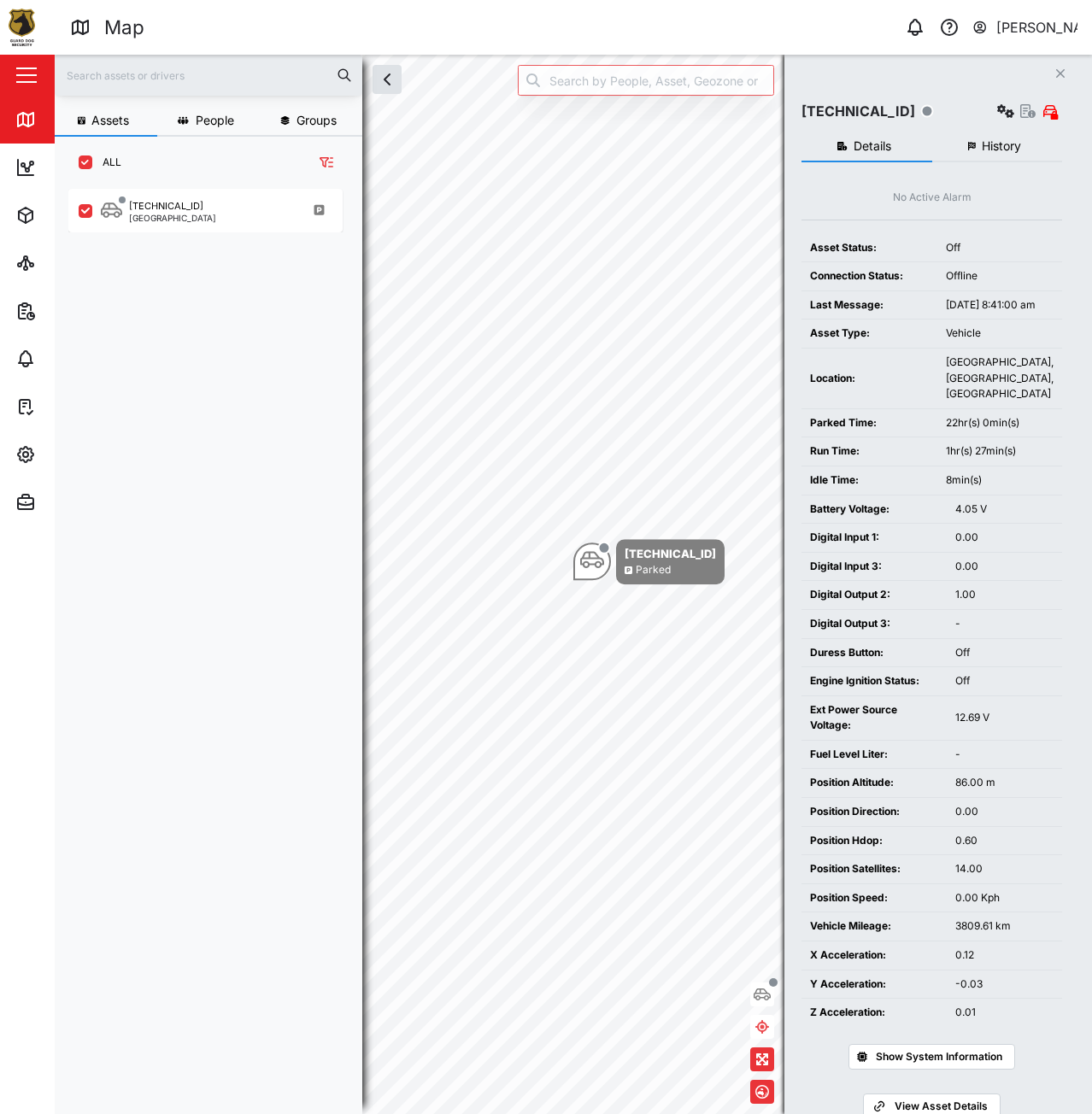 click at bounding box center (26, 75) 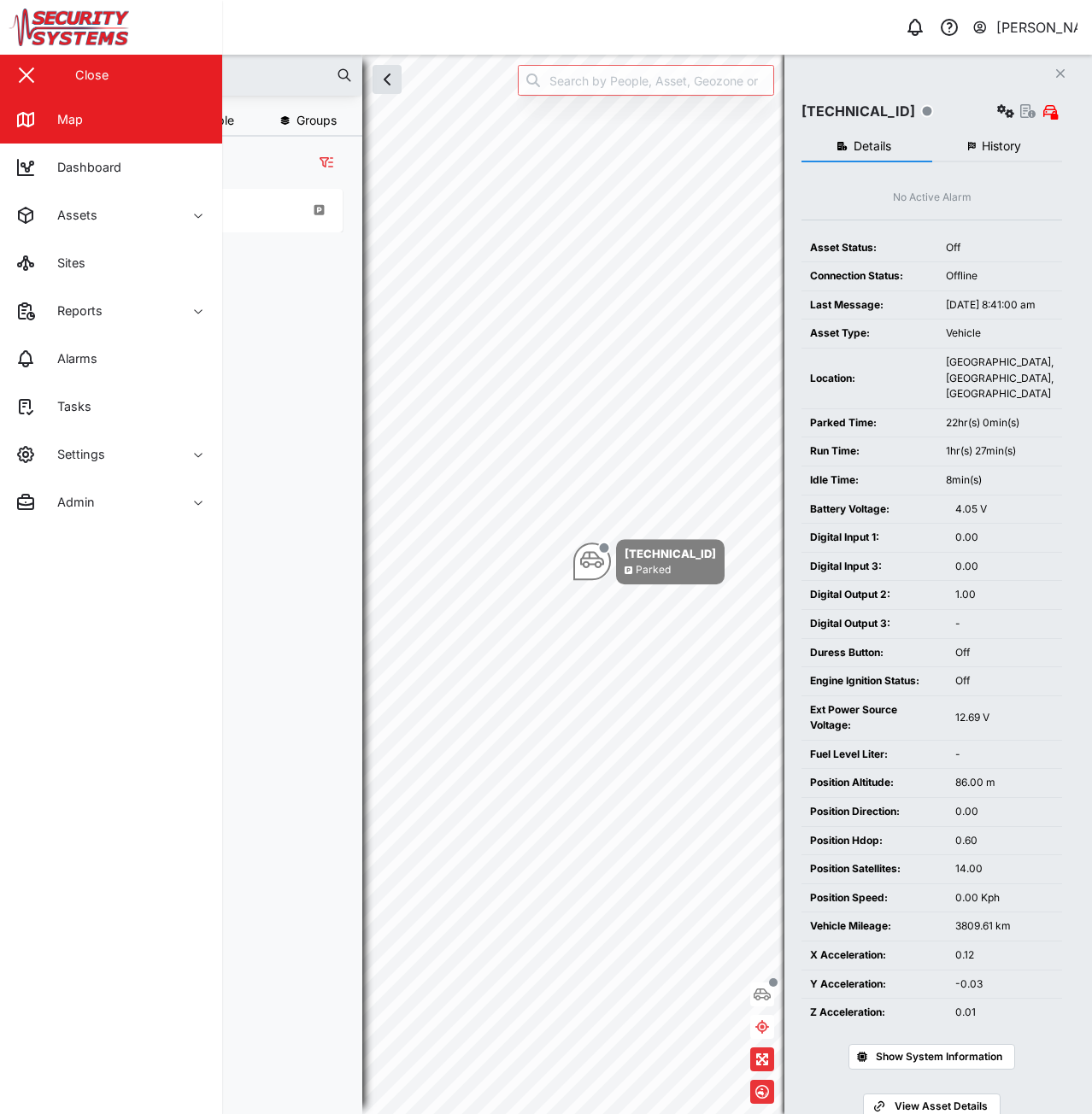 click on "Close" at bounding box center (111, 75) 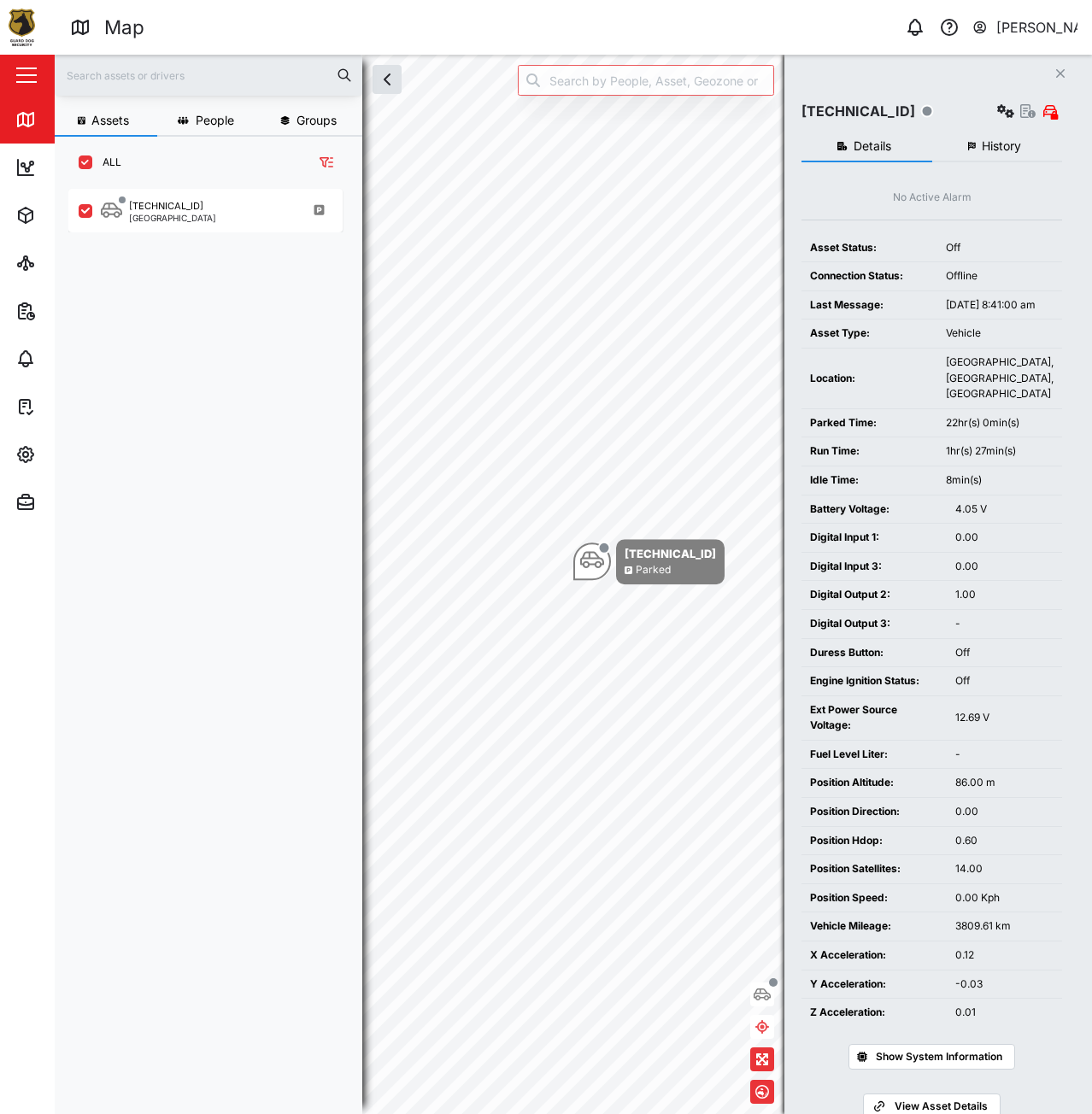 click at bounding box center [208, 75] 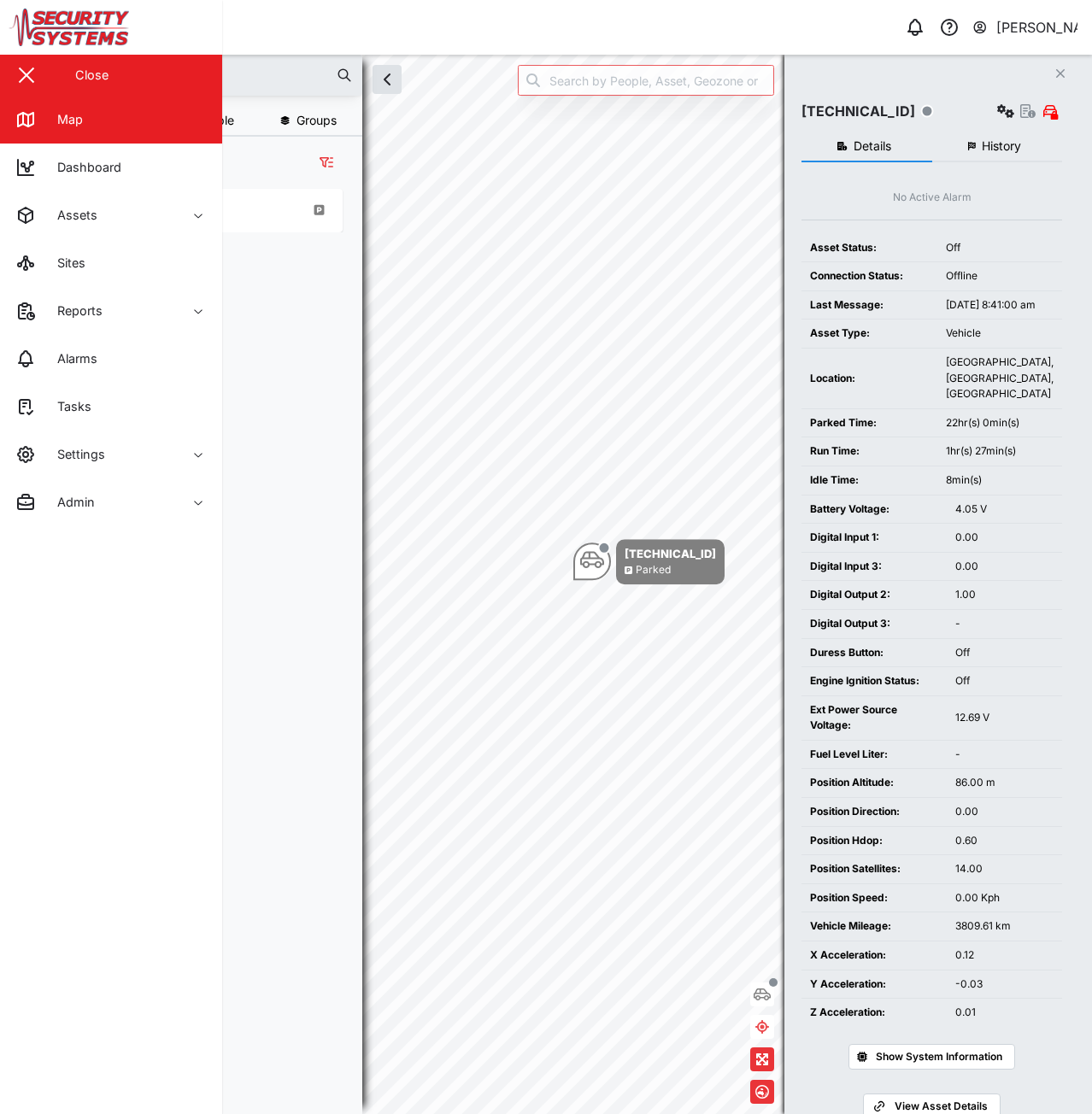 click on "Close" at bounding box center (111, 75) 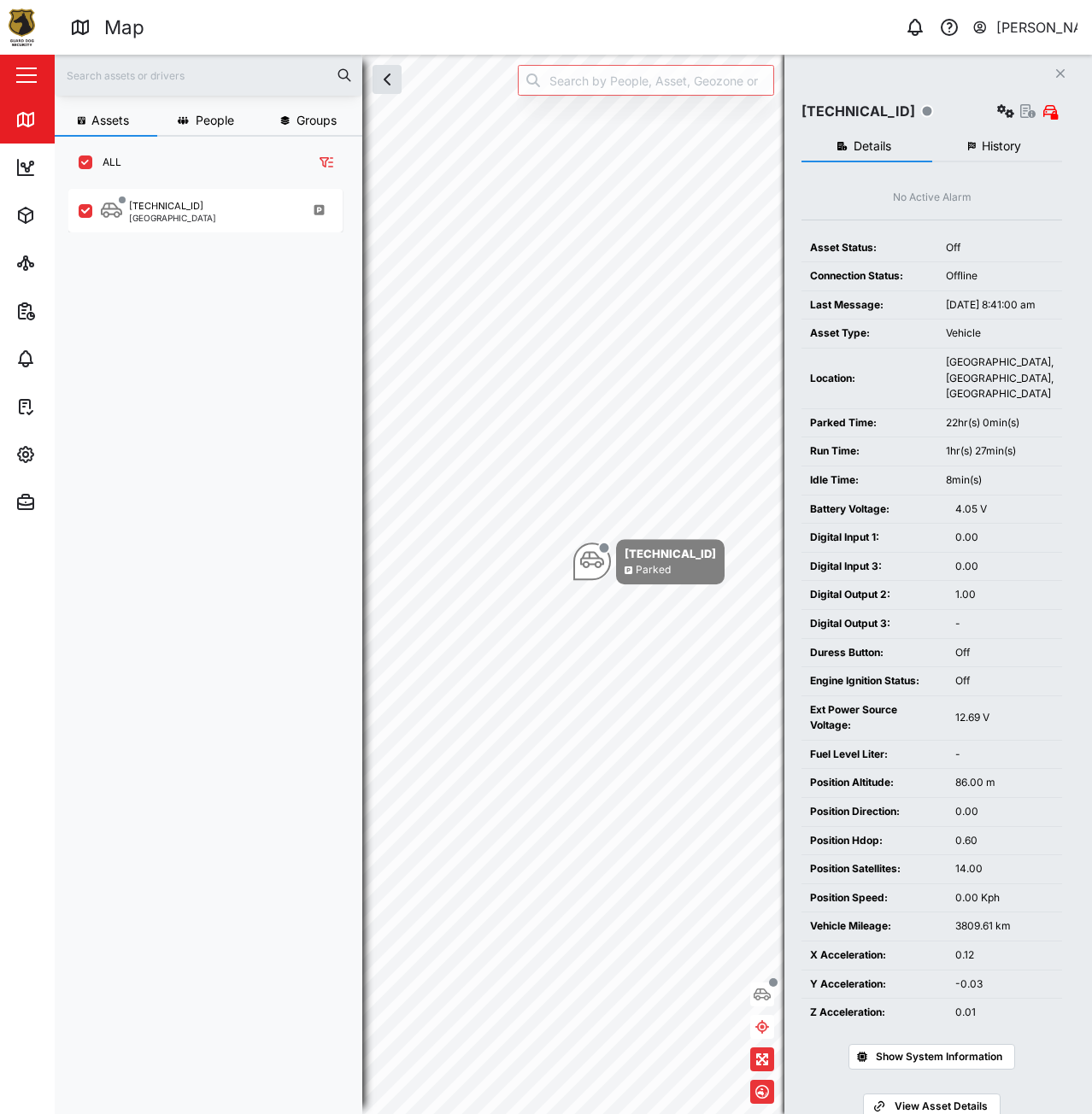 click on "Close" at bounding box center (111, 75) 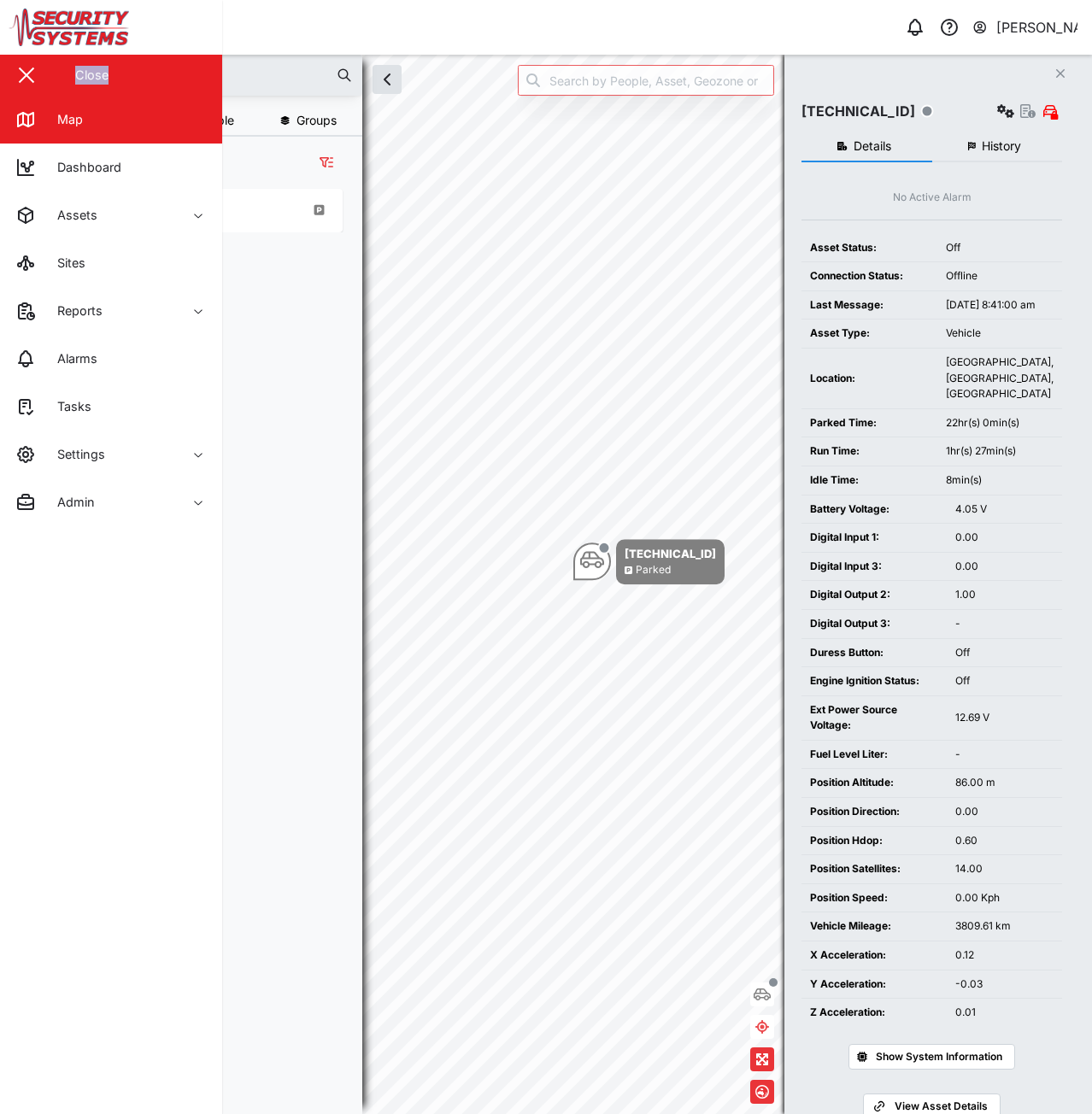 click on "Close" at bounding box center [111, 75] 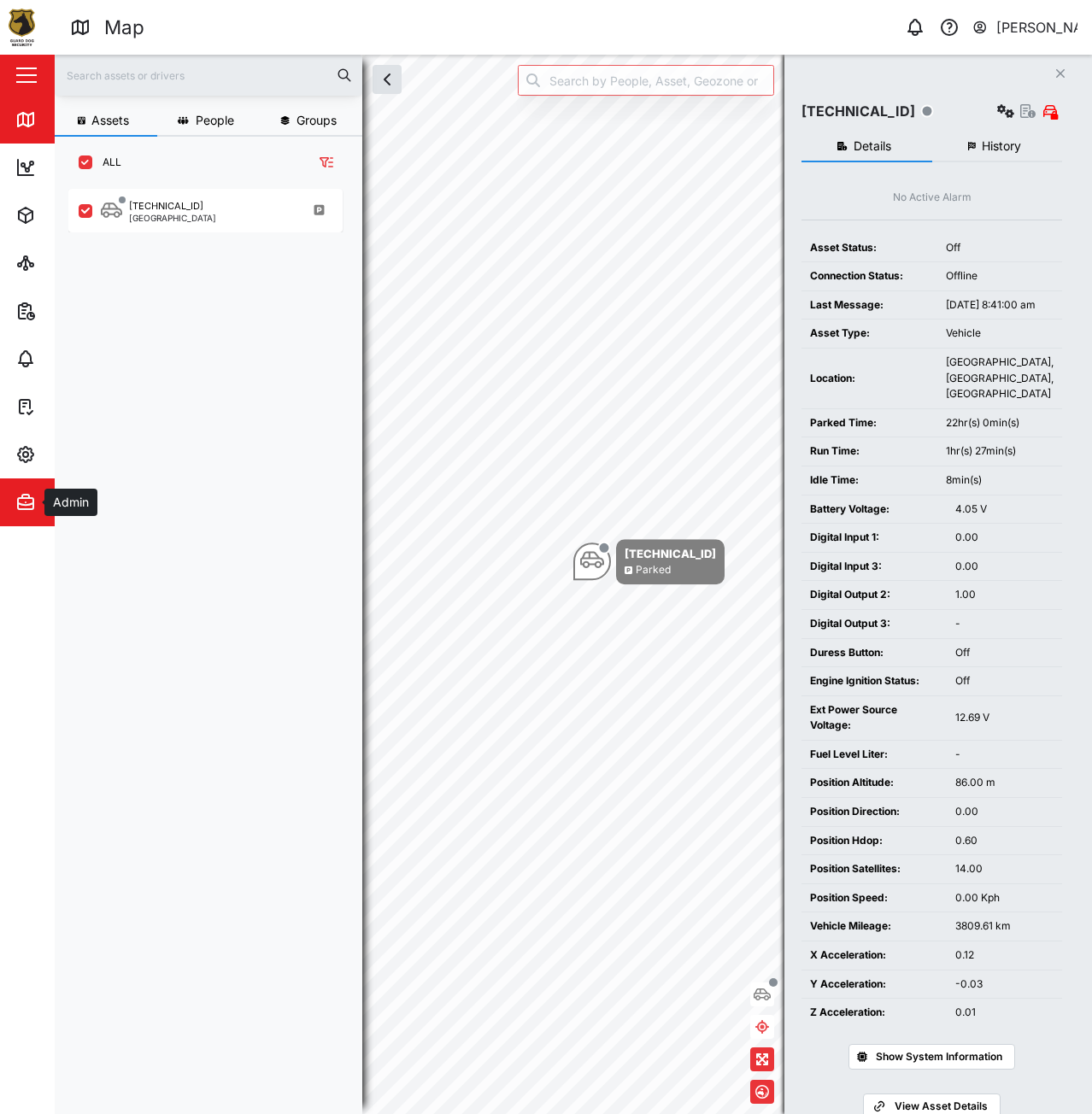 click on "Admin" at bounding box center (93, 502) 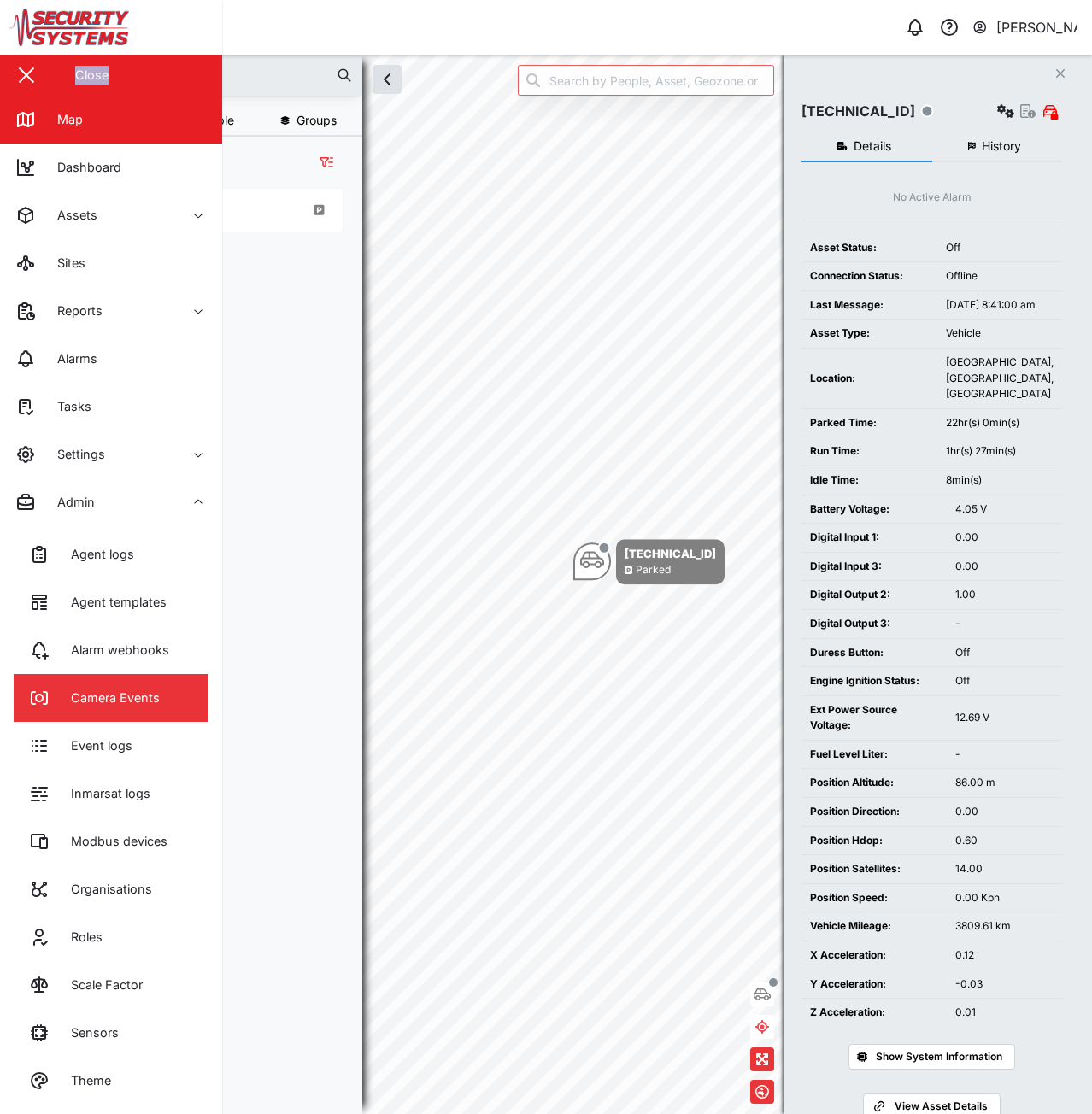 scroll, scrollTop: 4, scrollLeft: 0, axis: vertical 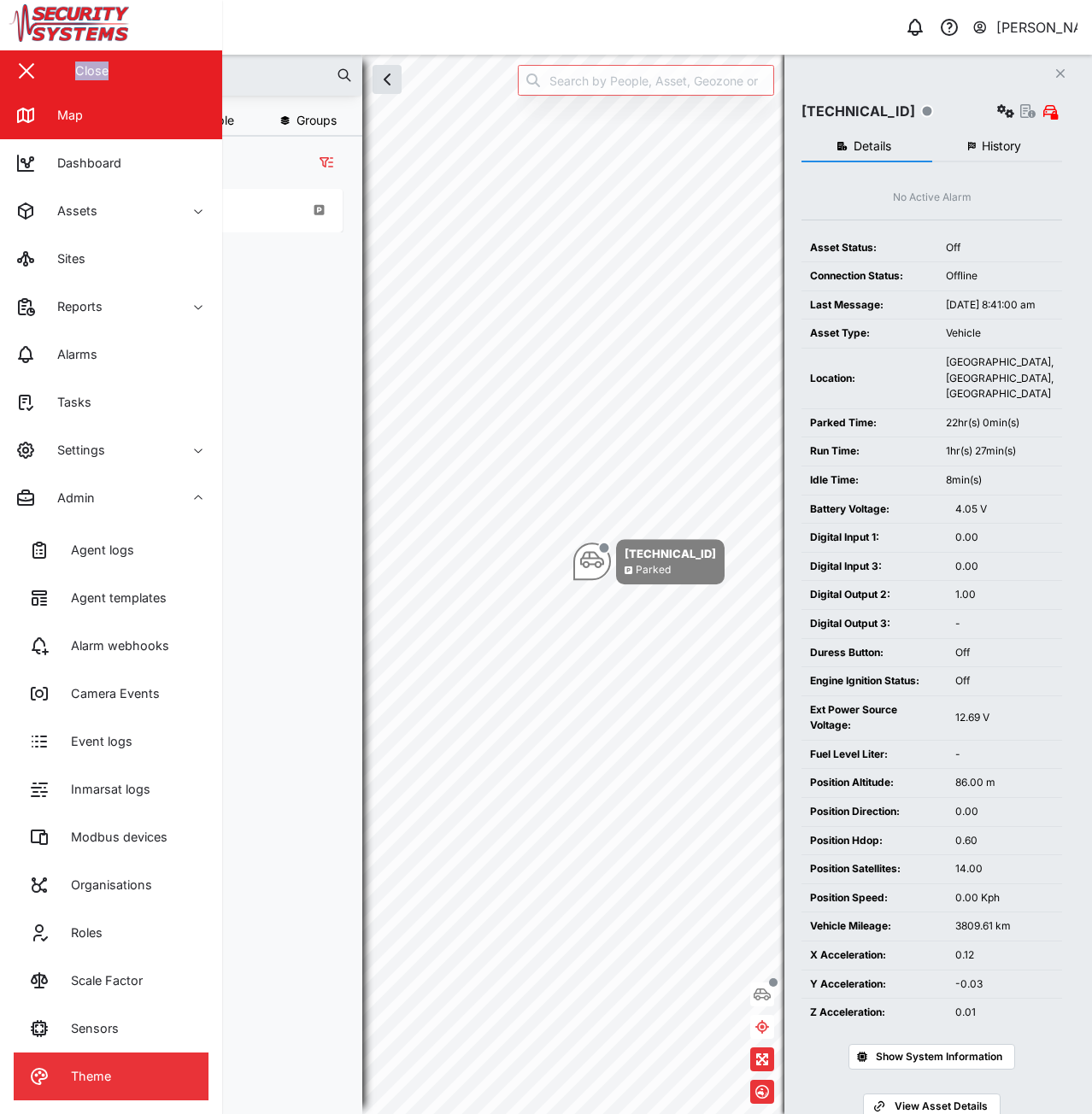 click on "Theme" at bounding box center (111, 1076) 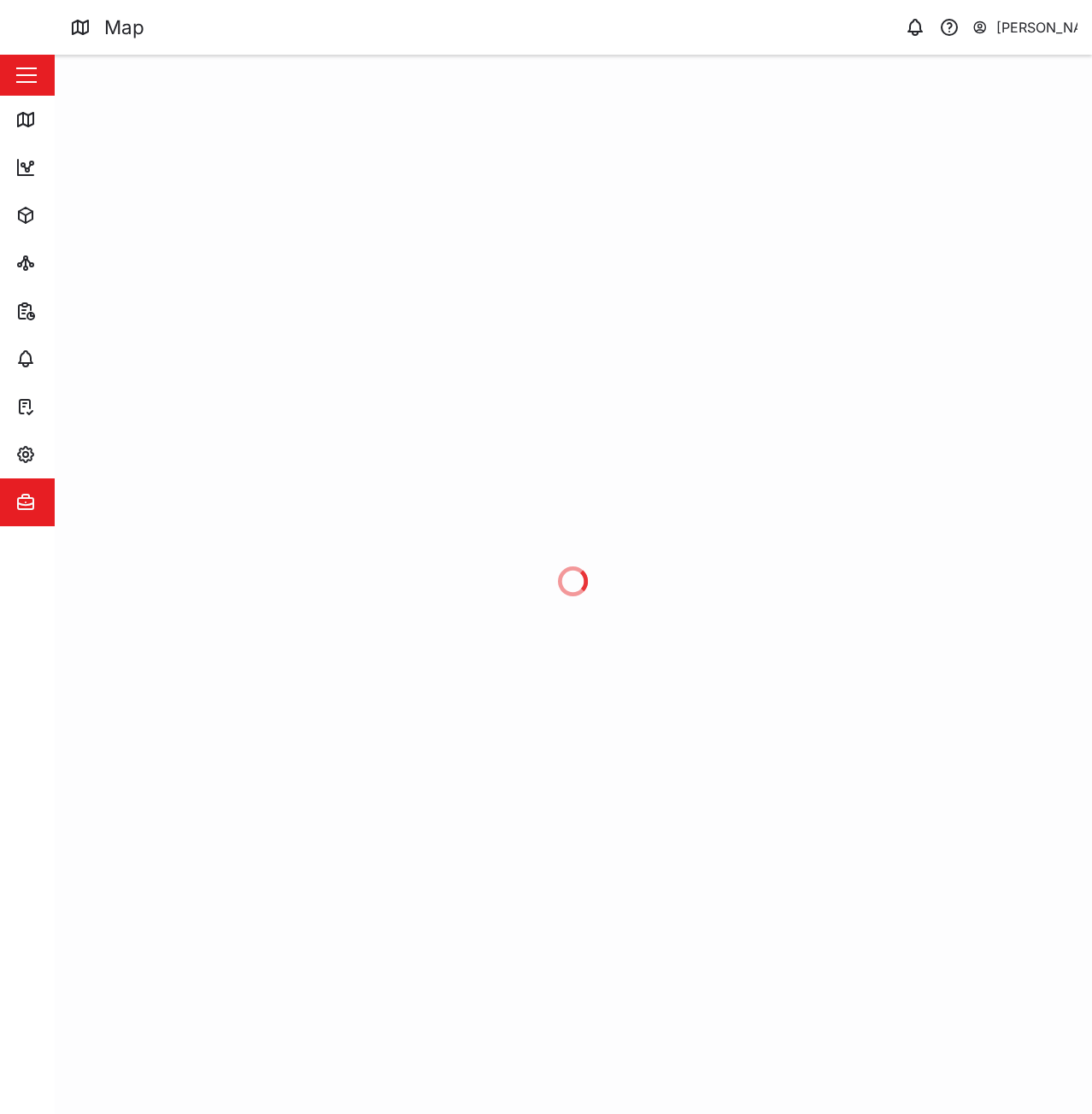 scroll, scrollTop: 0, scrollLeft: 0, axis: both 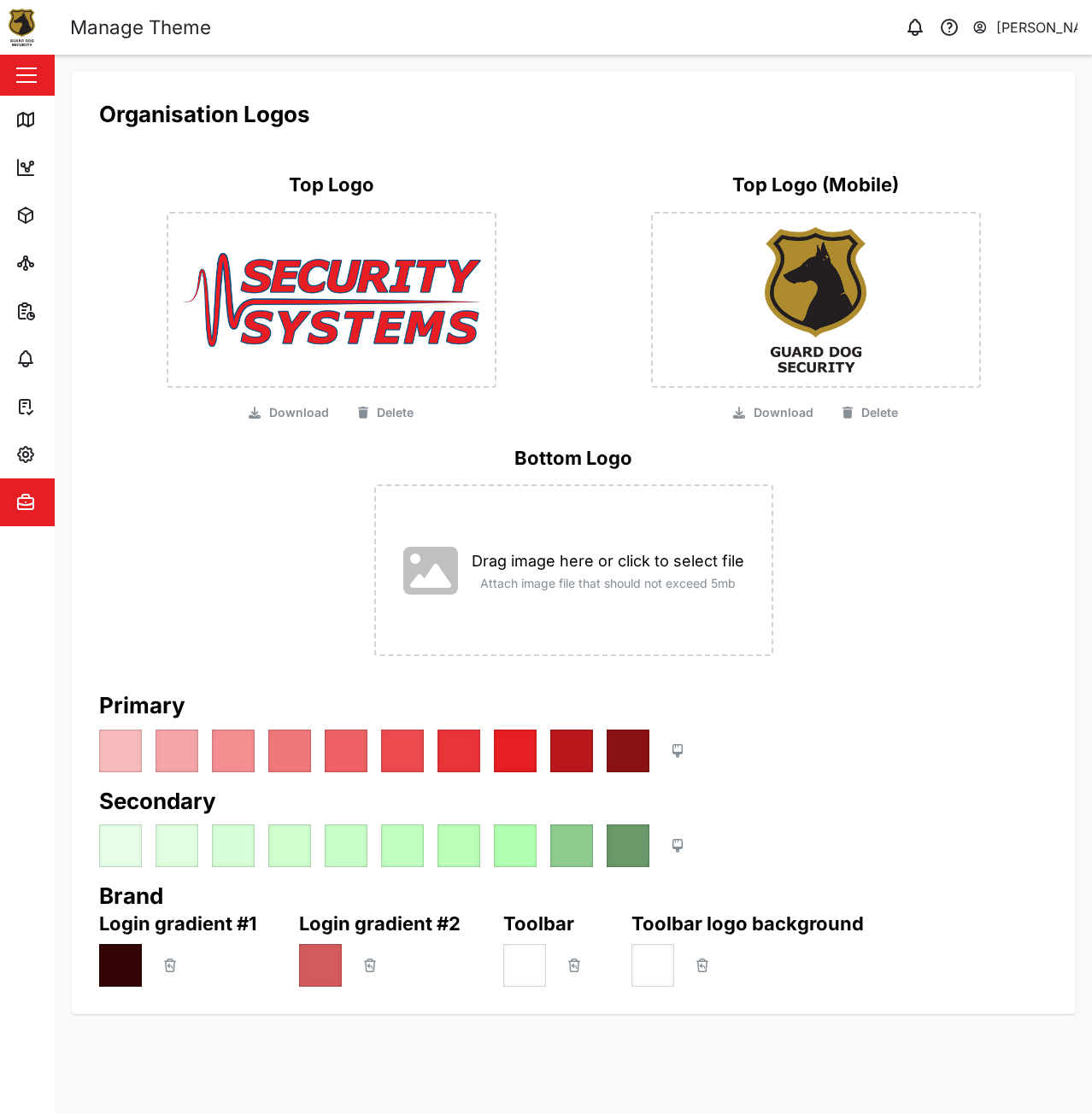 click on "Download" at bounding box center (299, 413) 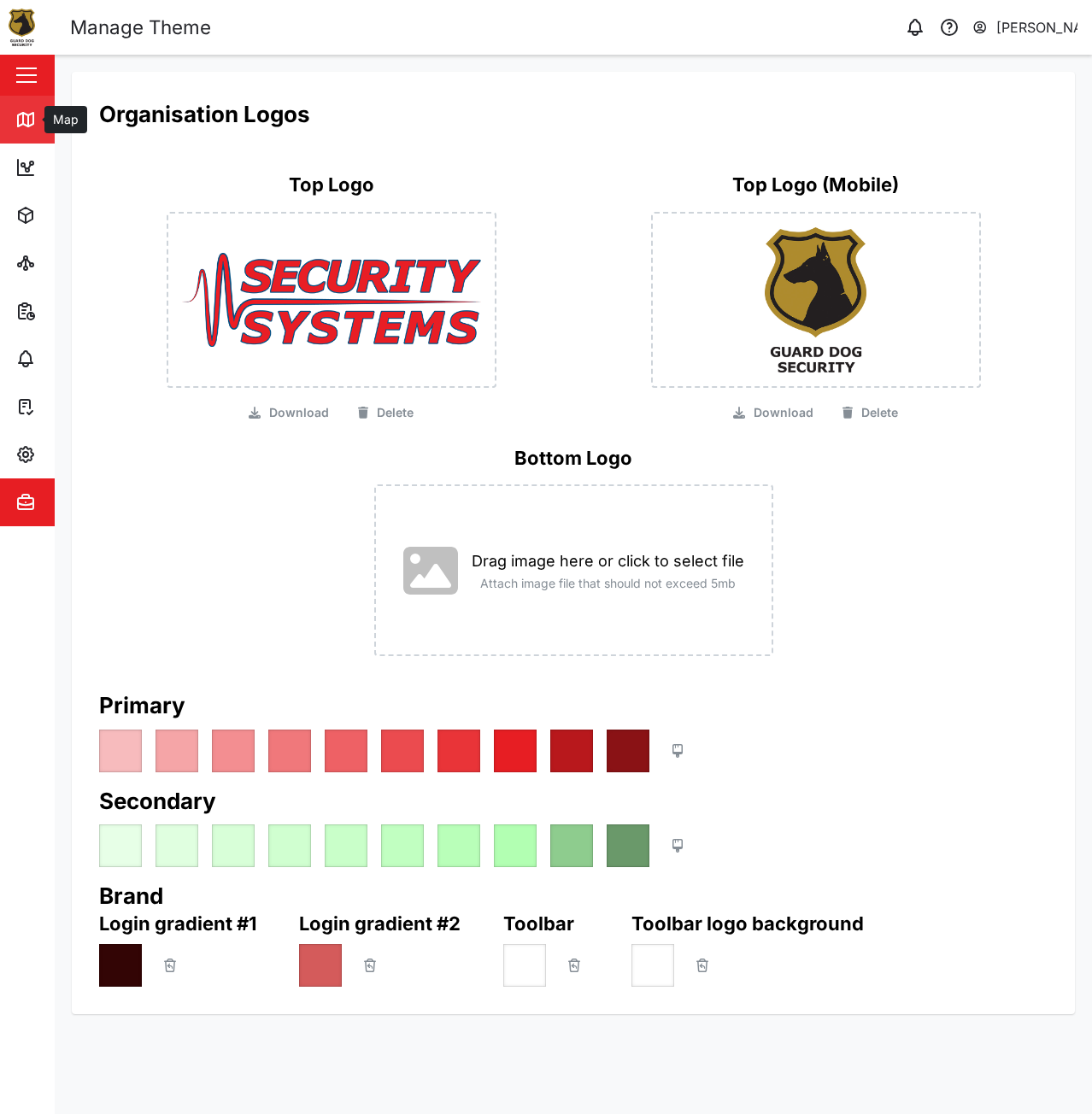 click on "Map" at bounding box center [63, 120] 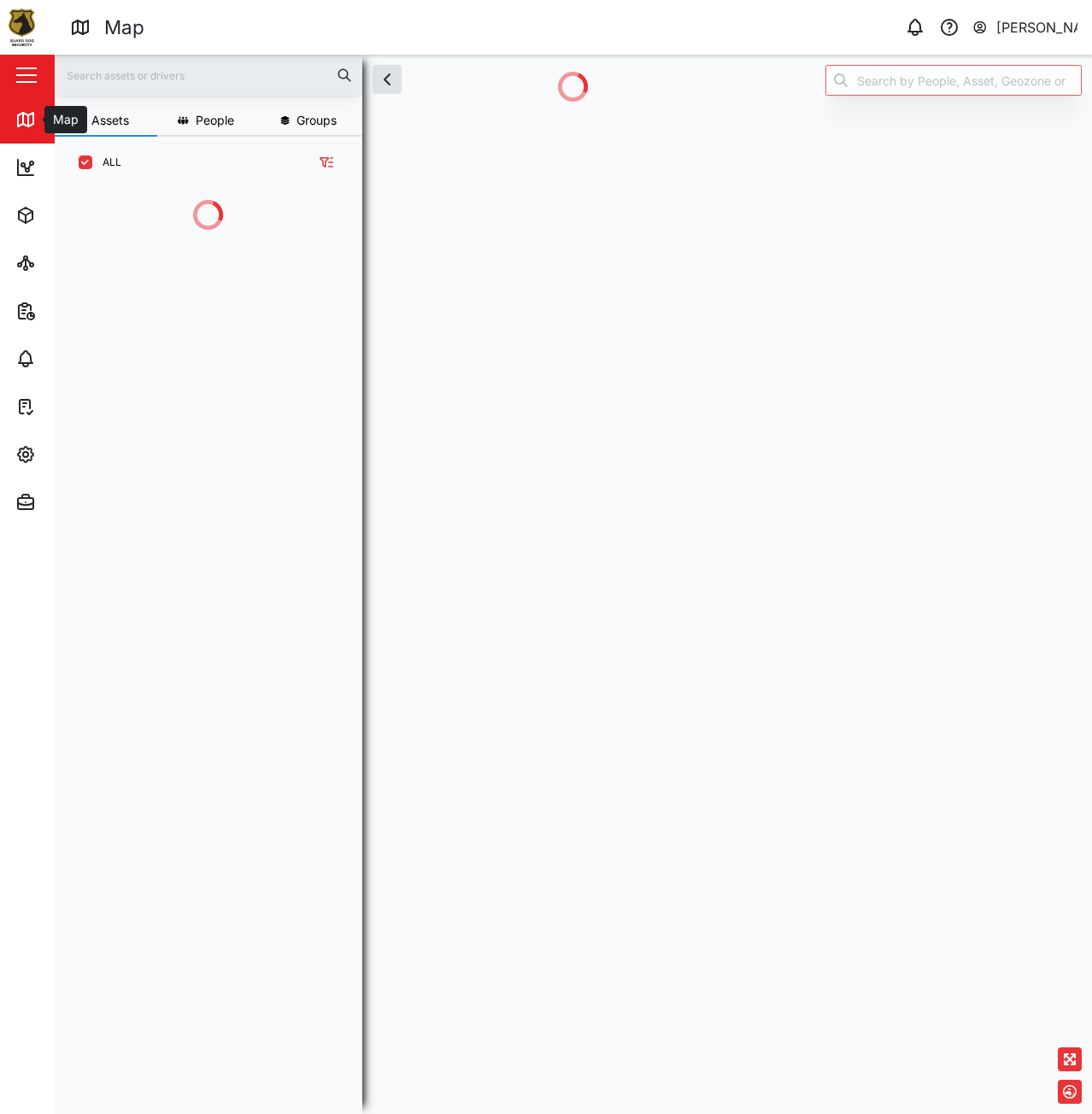 scroll, scrollTop: 905, scrollLeft: 267, axis: both 